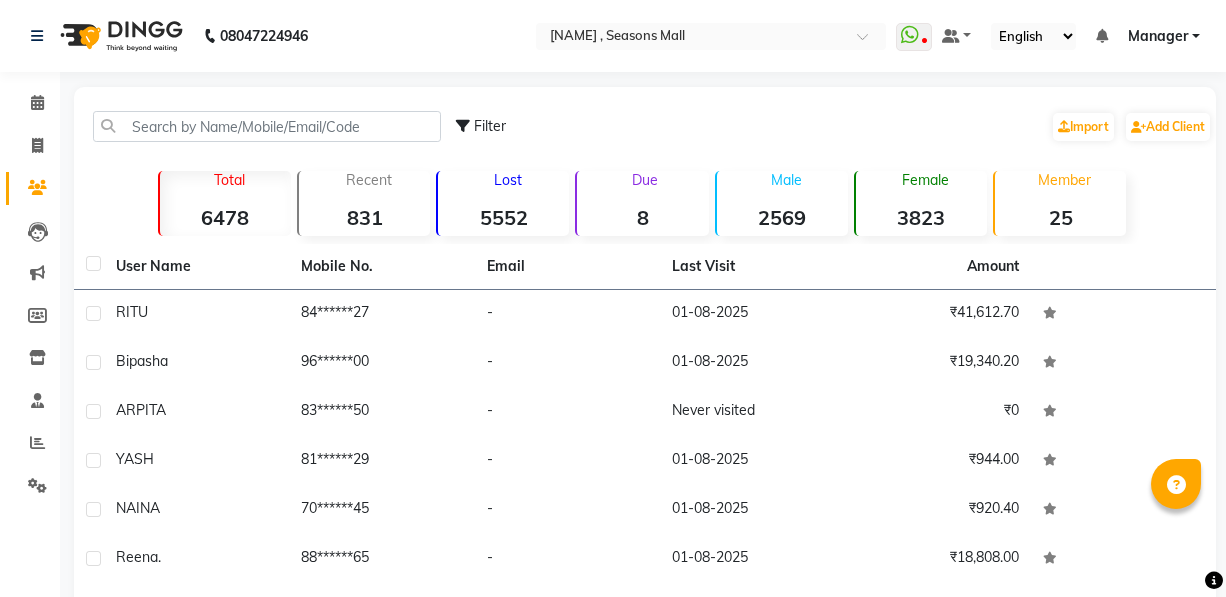 scroll, scrollTop: 0, scrollLeft: 0, axis: both 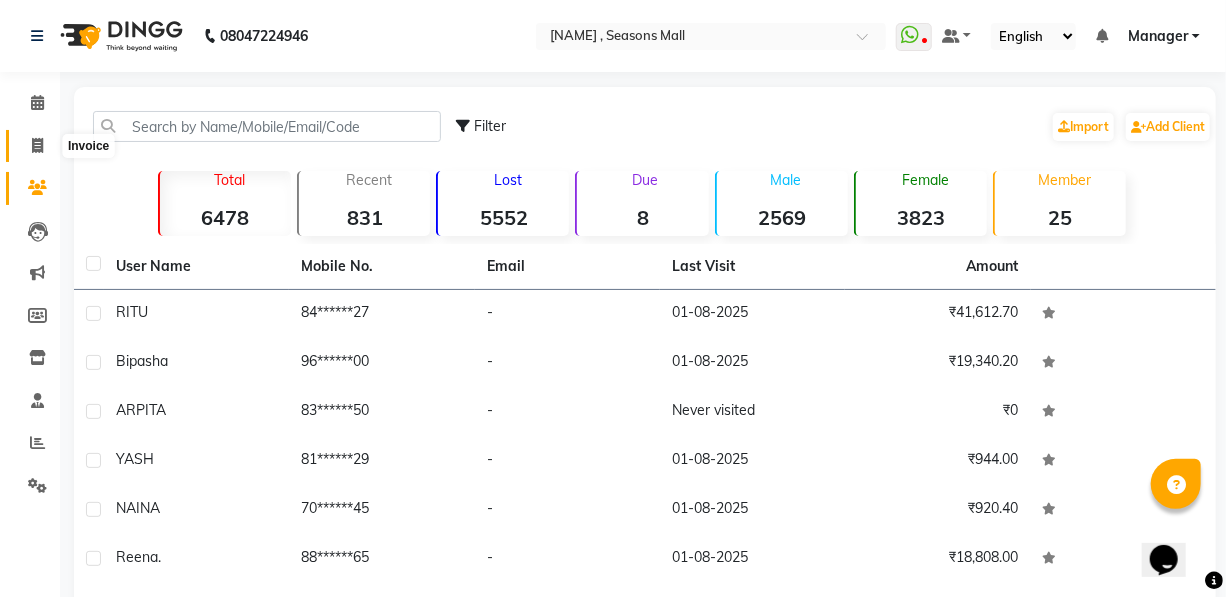 click 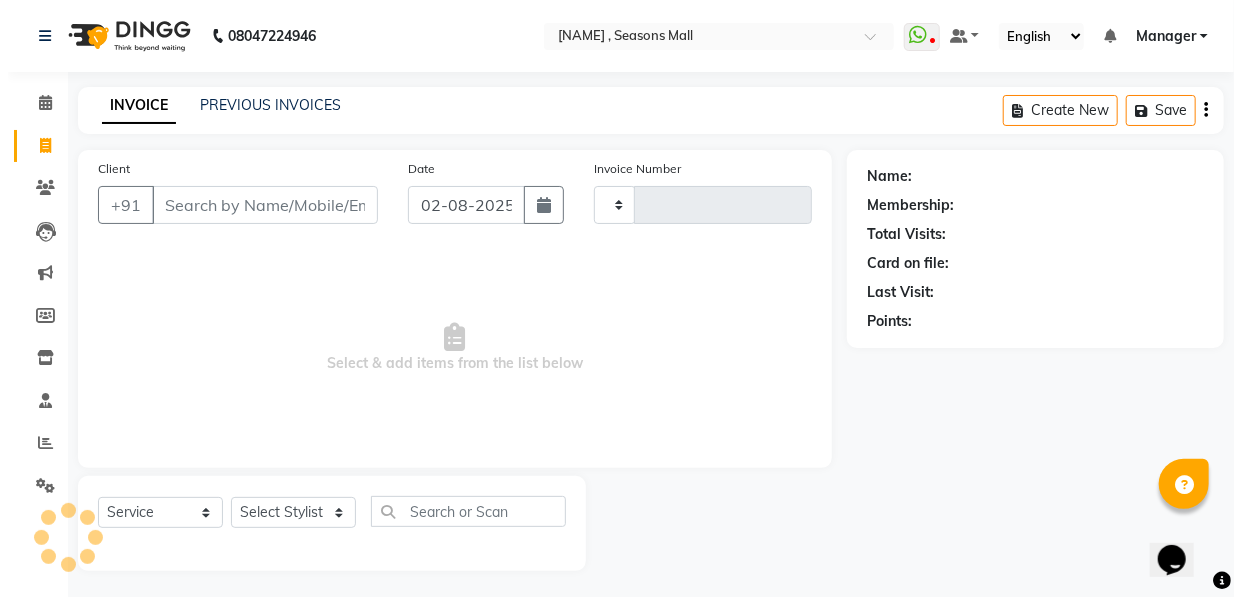 scroll, scrollTop: 4, scrollLeft: 0, axis: vertical 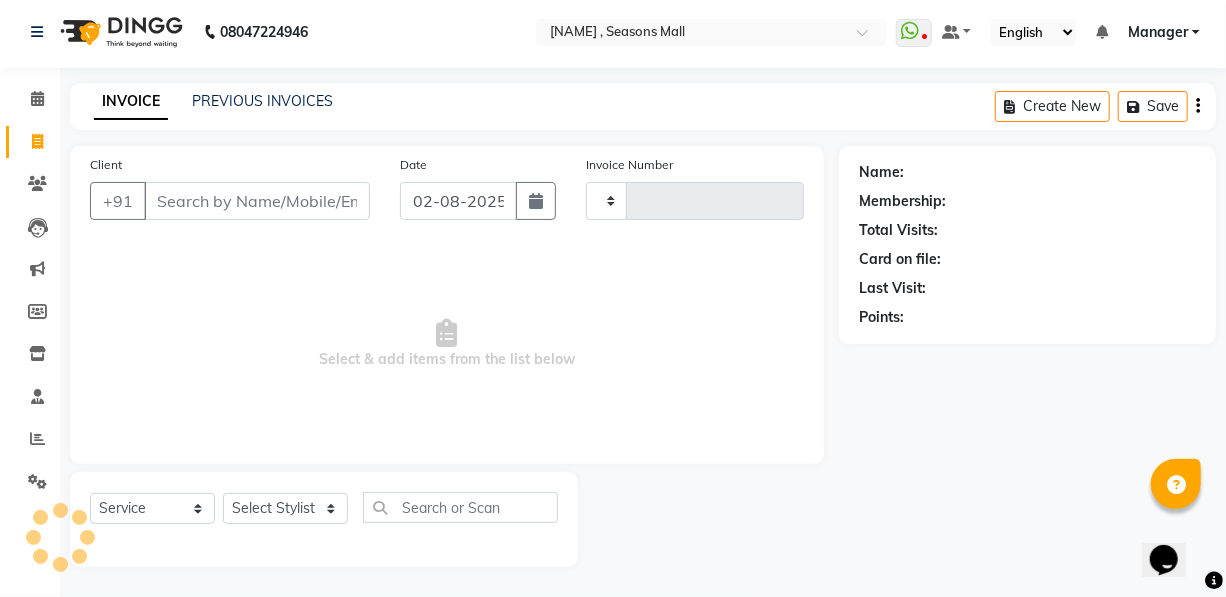 type on "1336" 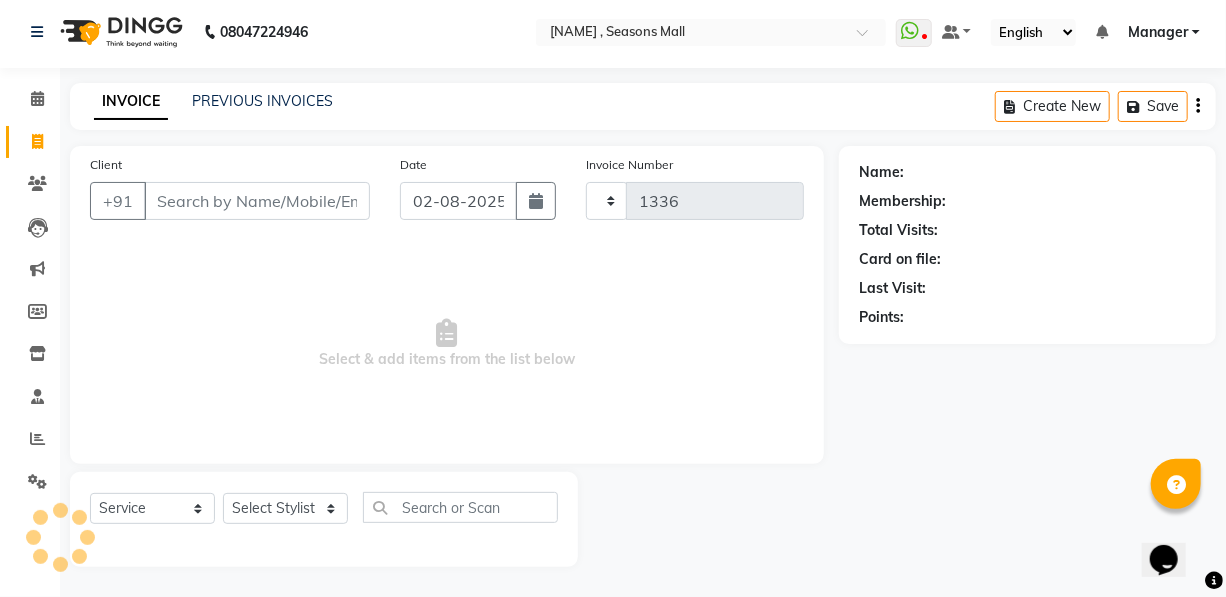 select on "3906" 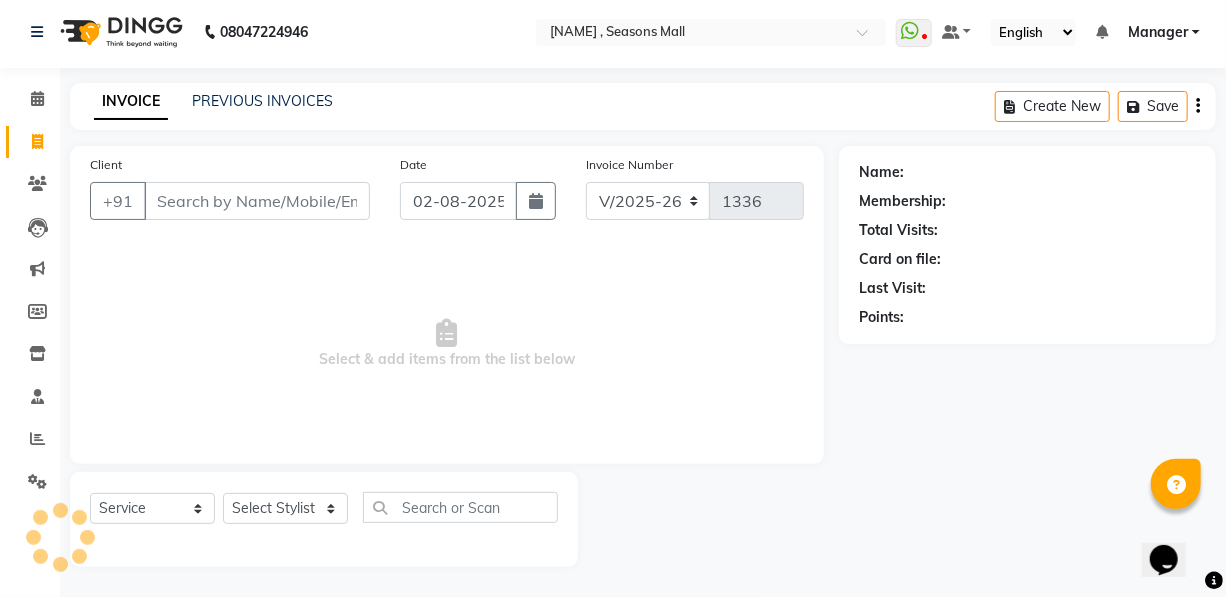 click on "Client" at bounding box center (257, 201) 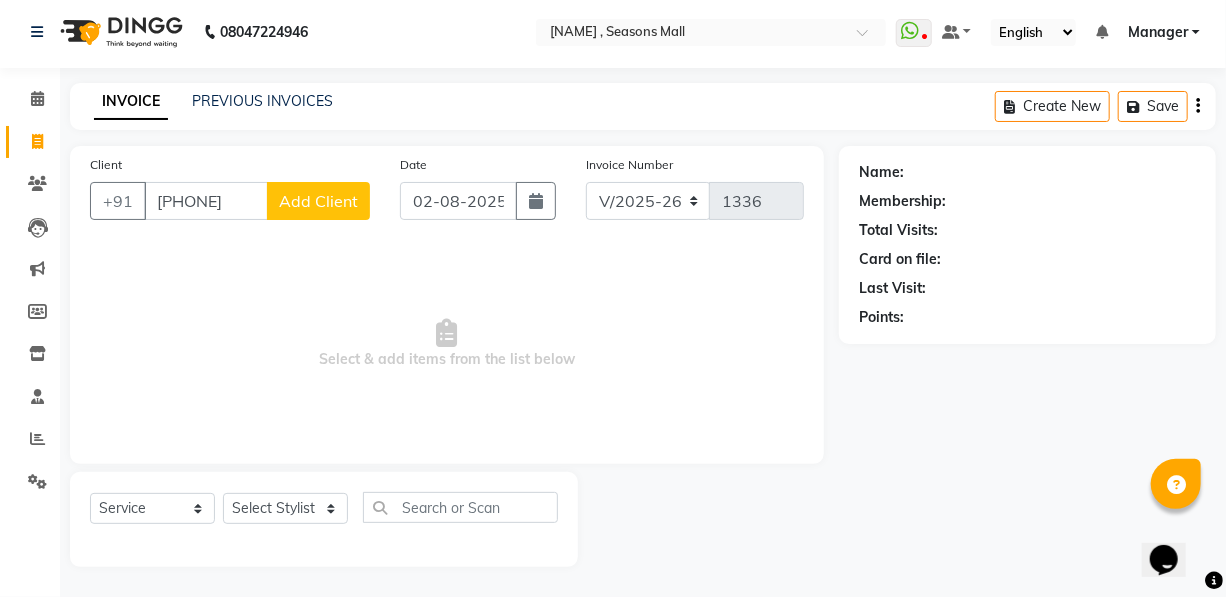 type on "[PHONE]" 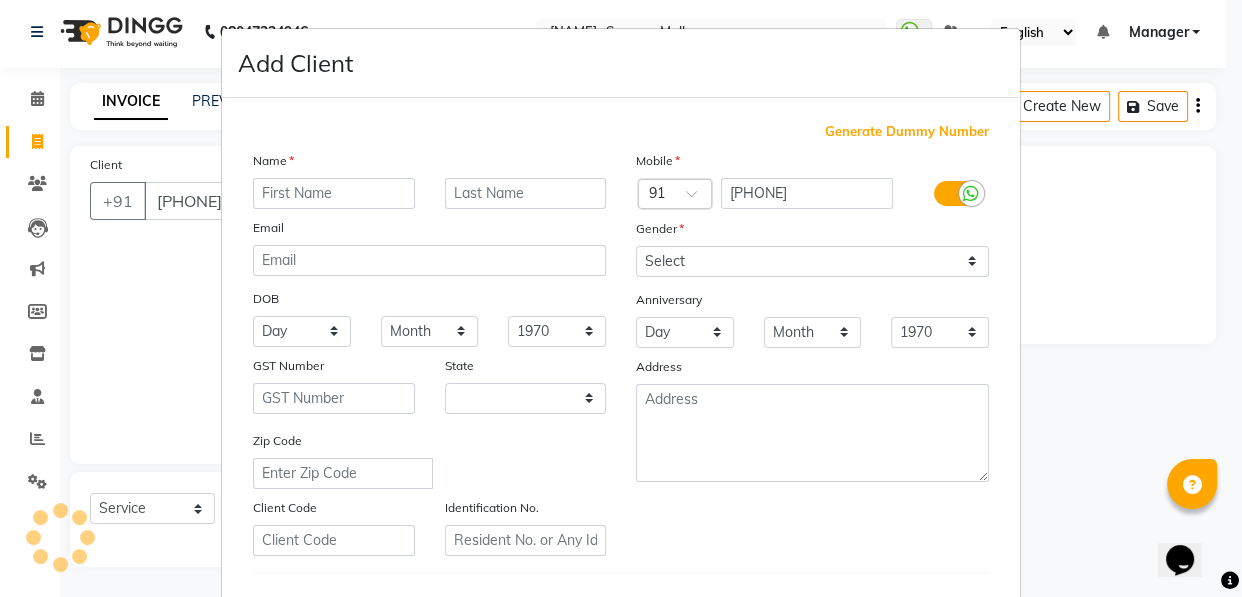 select on "22" 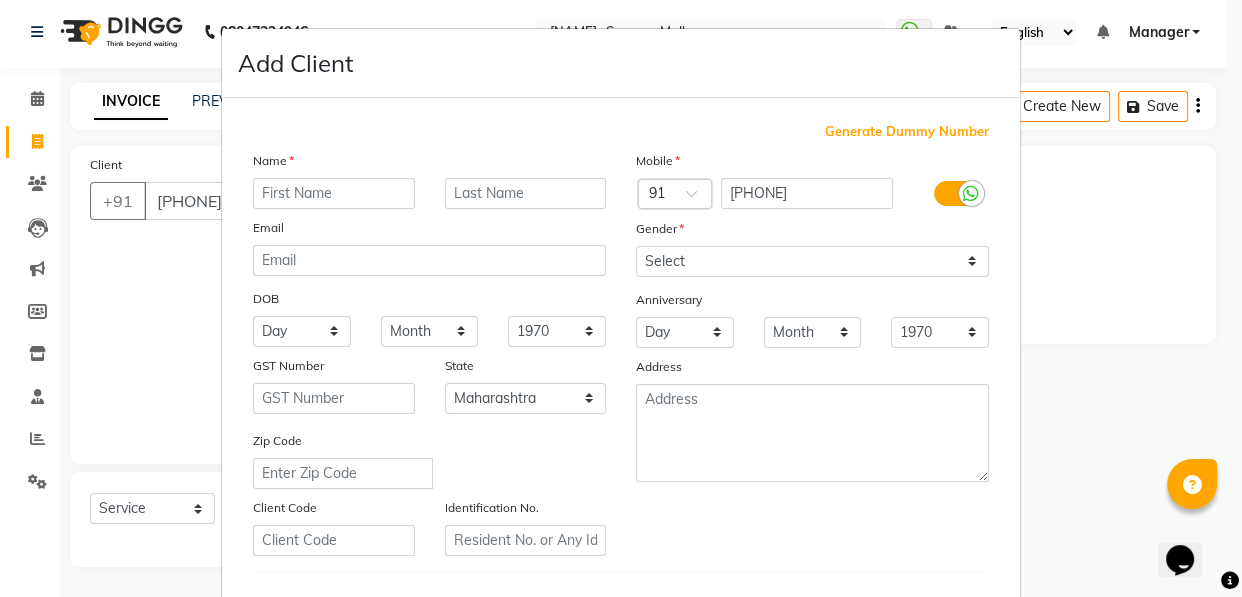 click at bounding box center [334, 193] 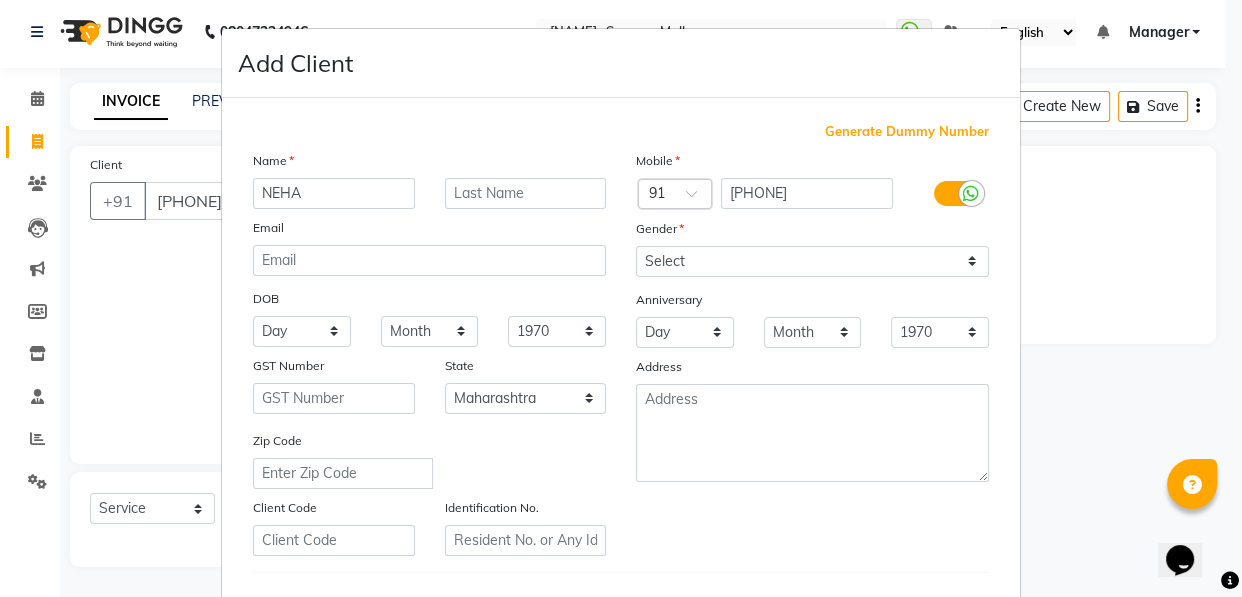 type on "NEHA" 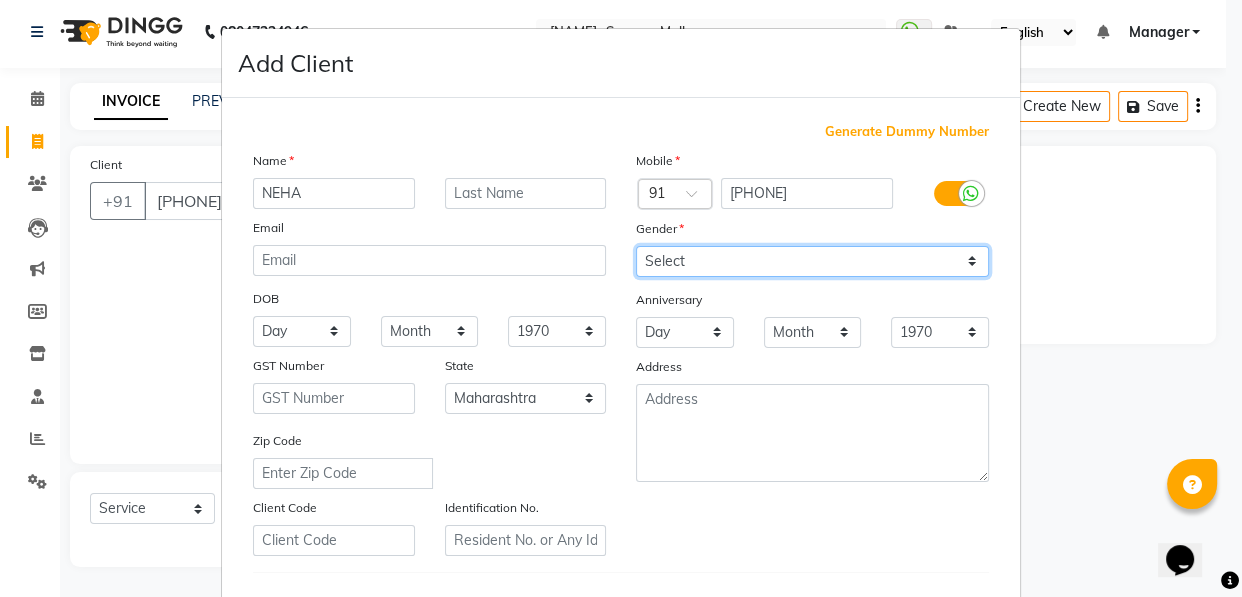 click on "Select Male Female Other Prefer Not To Say" at bounding box center (812, 261) 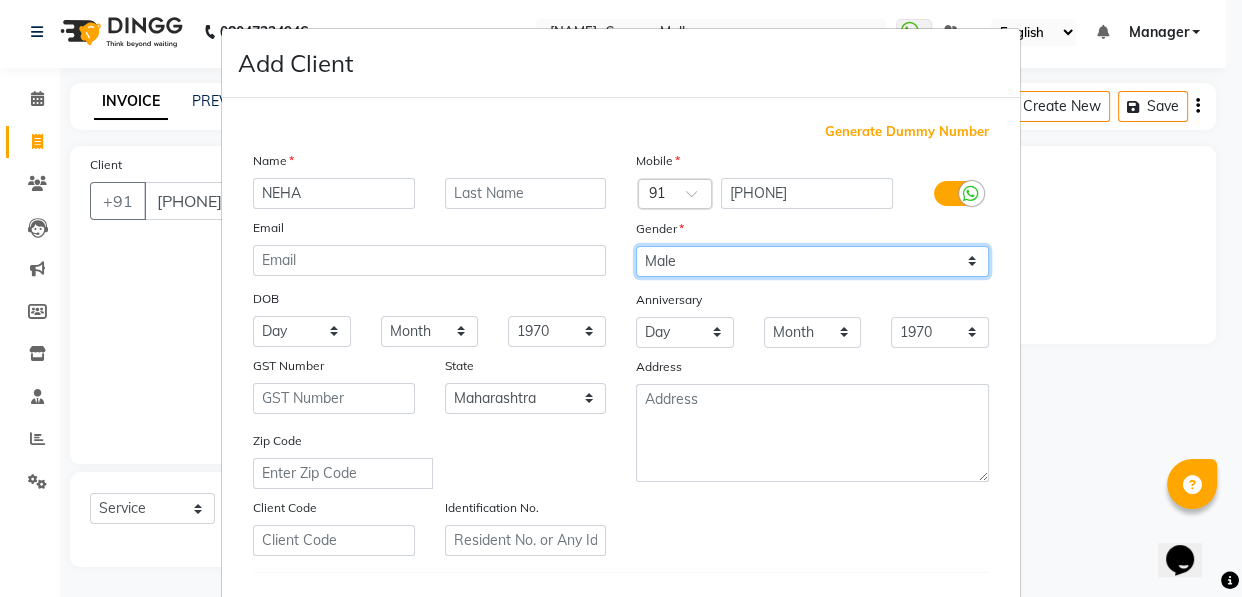 click on "Select Male Female Other Prefer Not To Say" at bounding box center [812, 261] 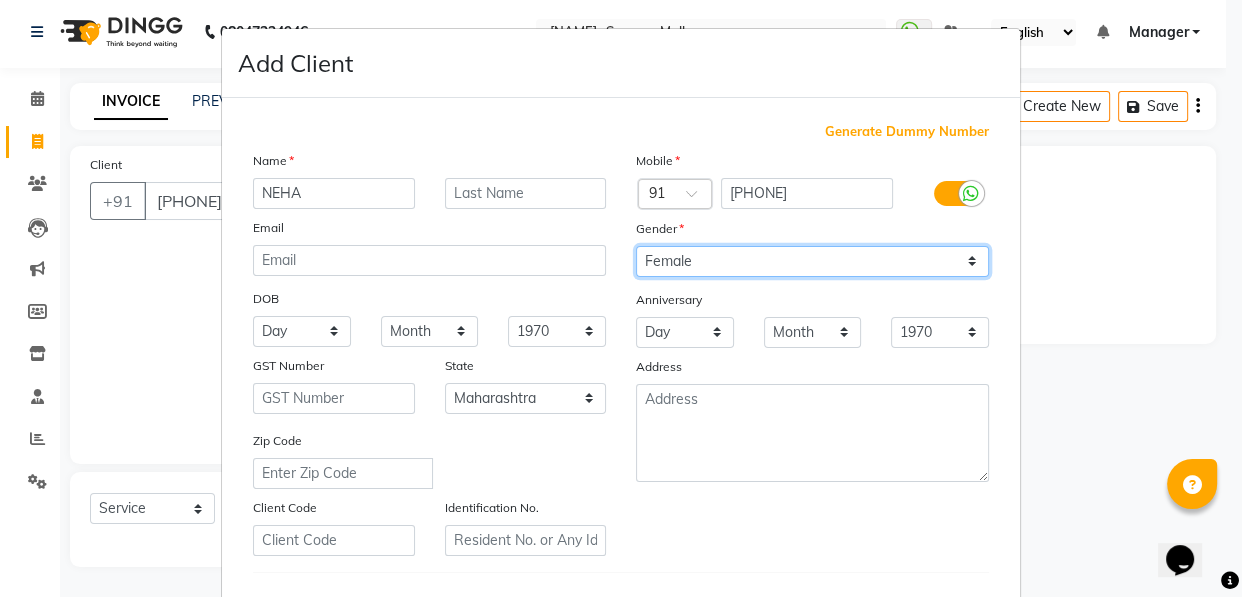 click on "Select Male Female Other Prefer Not To Say" at bounding box center (812, 261) 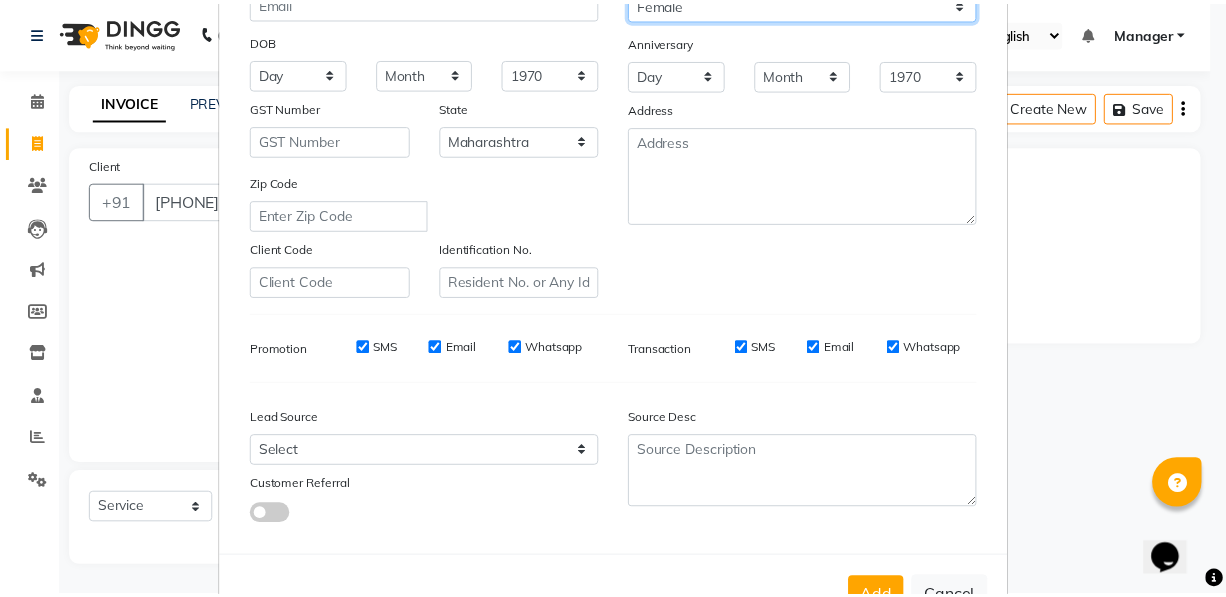 scroll, scrollTop: 331, scrollLeft: 0, axis: vertical 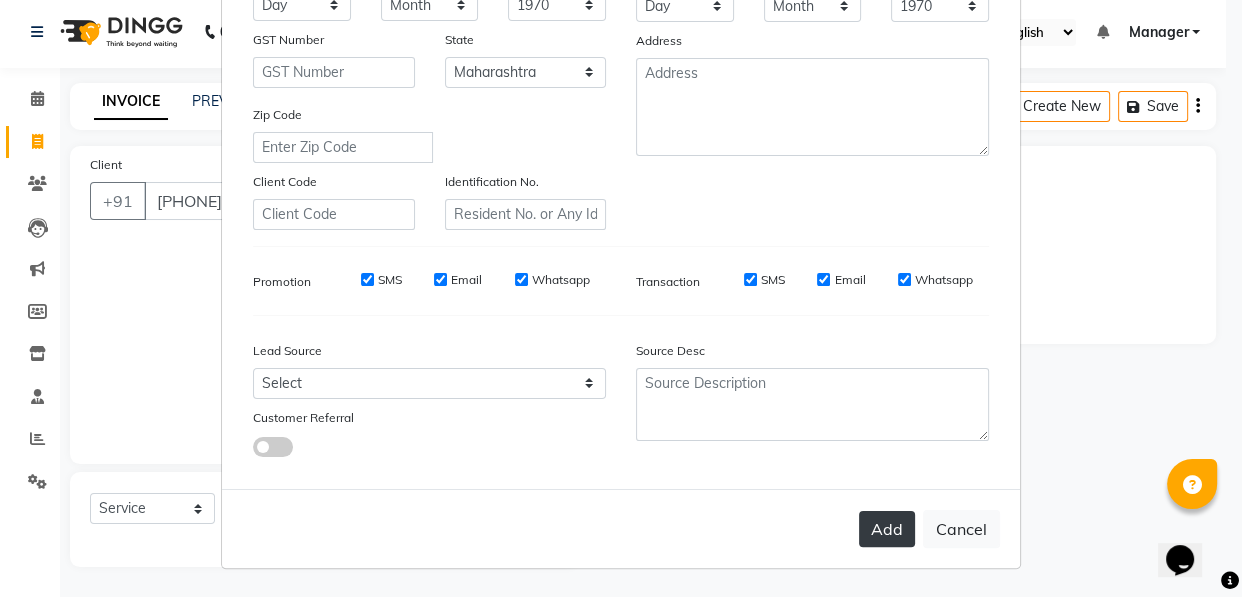 click on "Add" at bounding box center (887, 529) 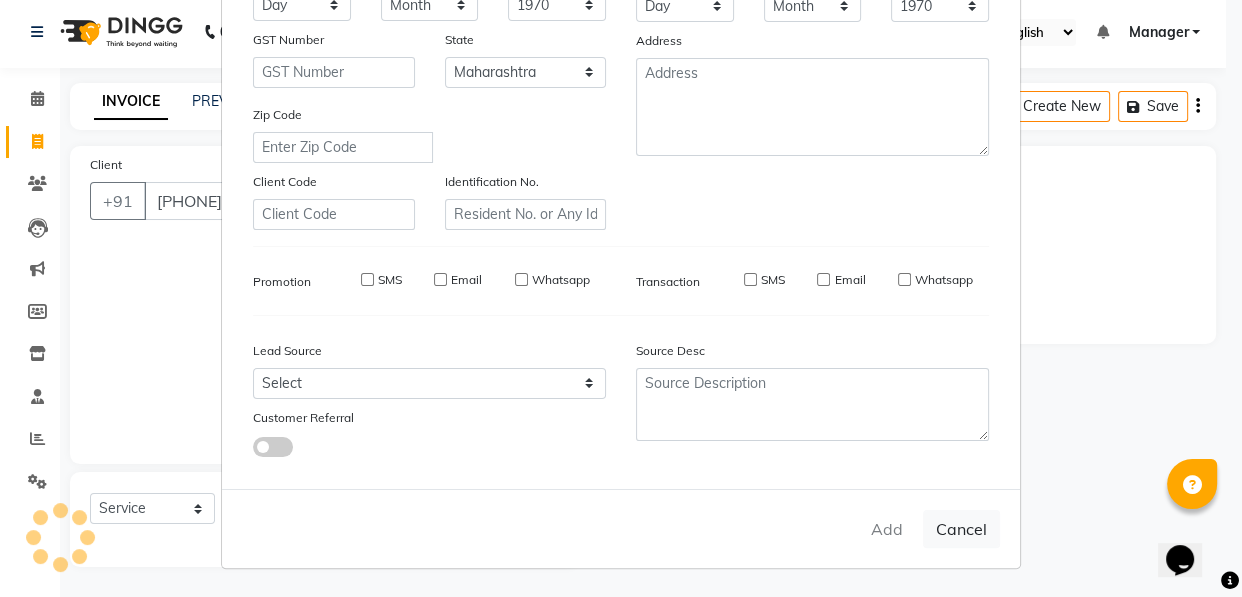 type on "[PHONE]" 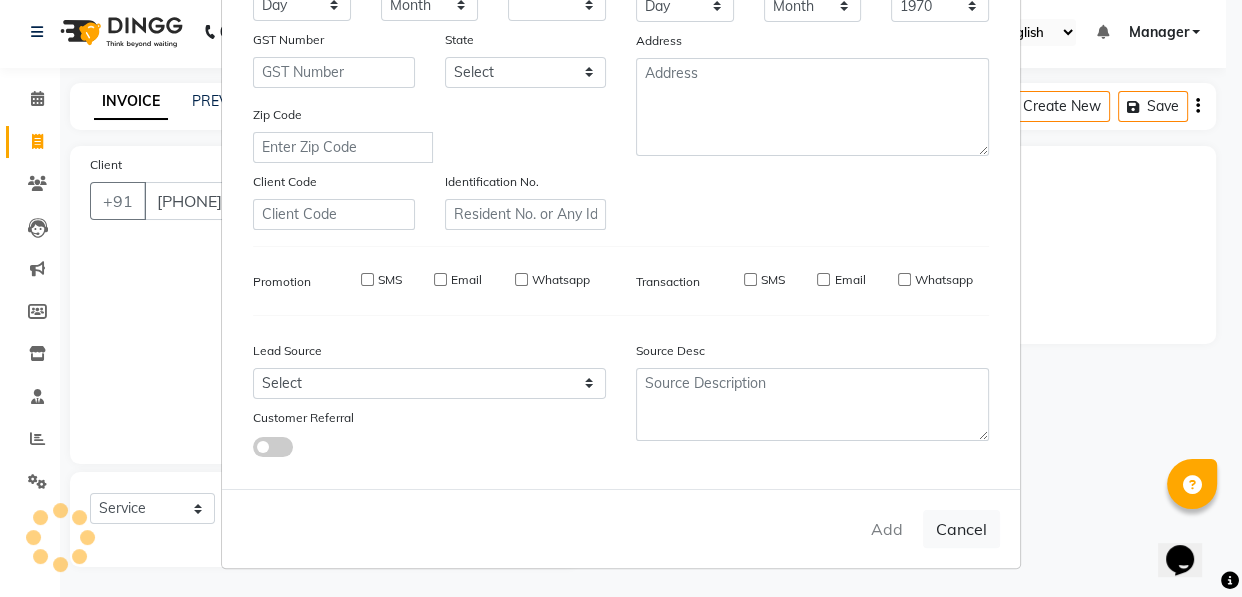 select 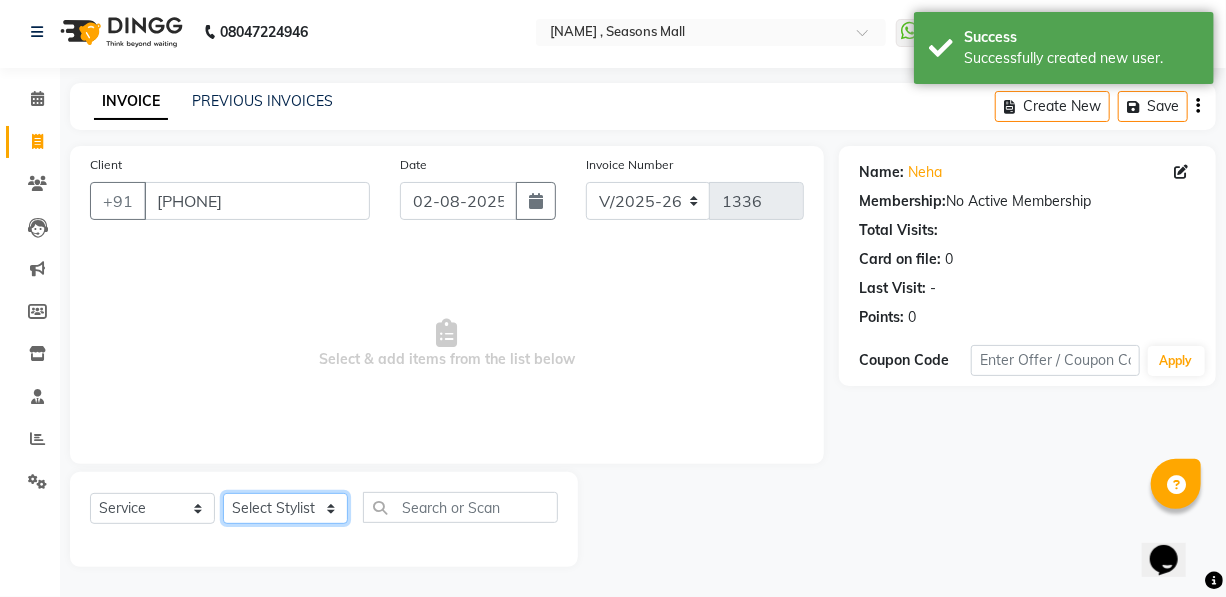 click on "Select Stylist [NAME] [NAME] [NAME] [NAME] [NAME] [NAME] [NAME] [NAME] [NAME]" 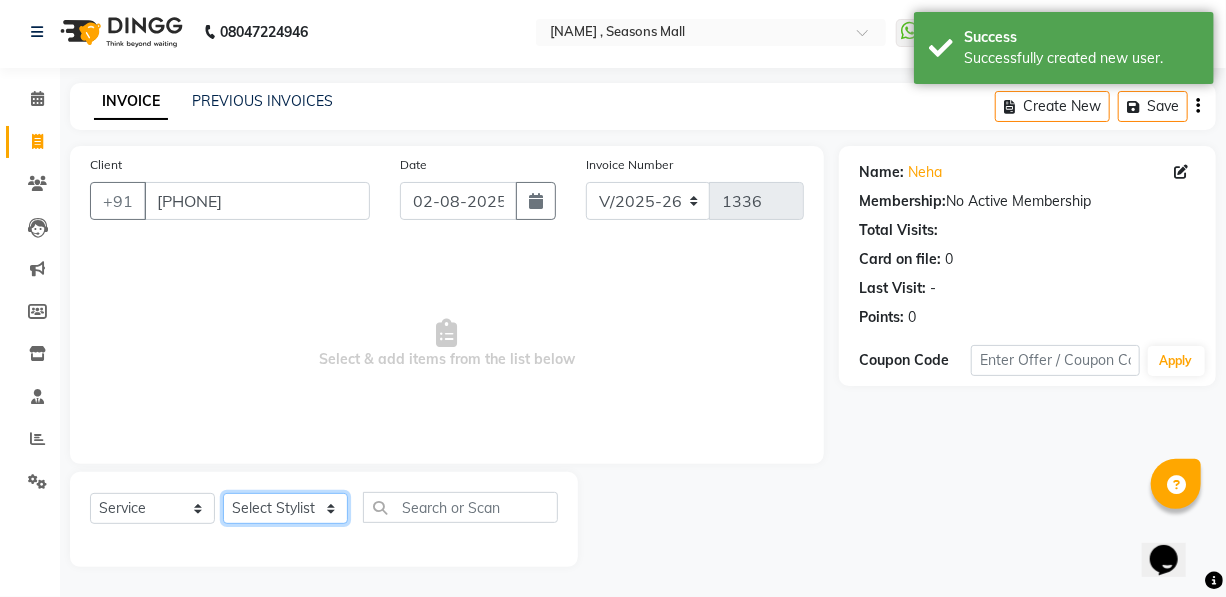select on "19236" 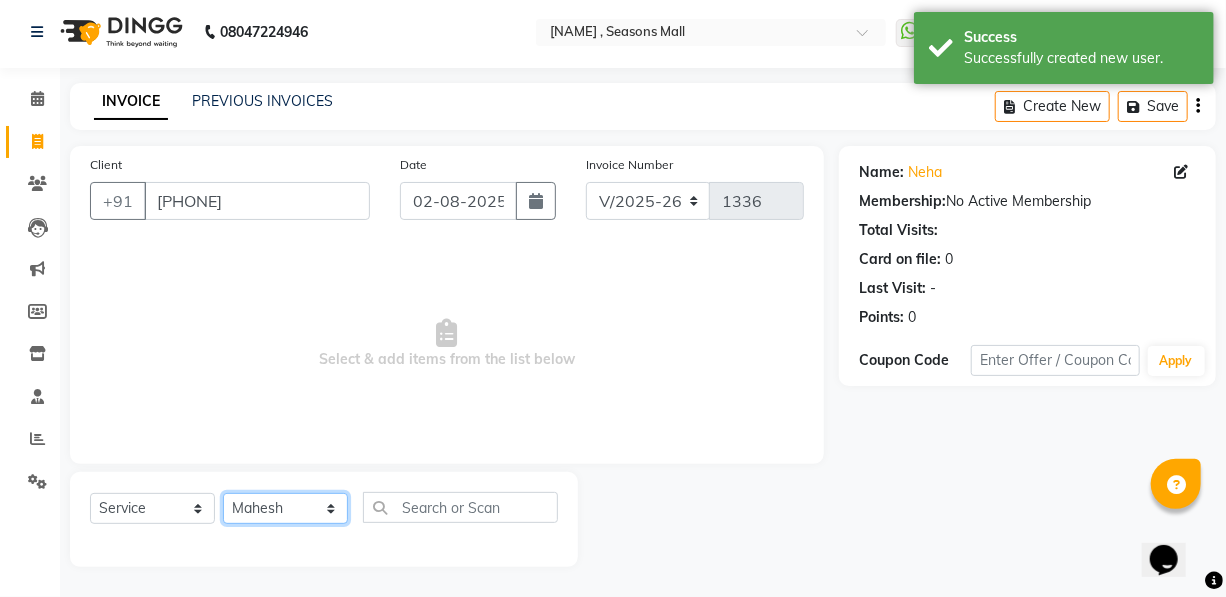 click on "Select Stylist [NAME] [NAME] [NAME] [NAME] [NAME] [NAME] [NAME] [NAME] [NAME]" 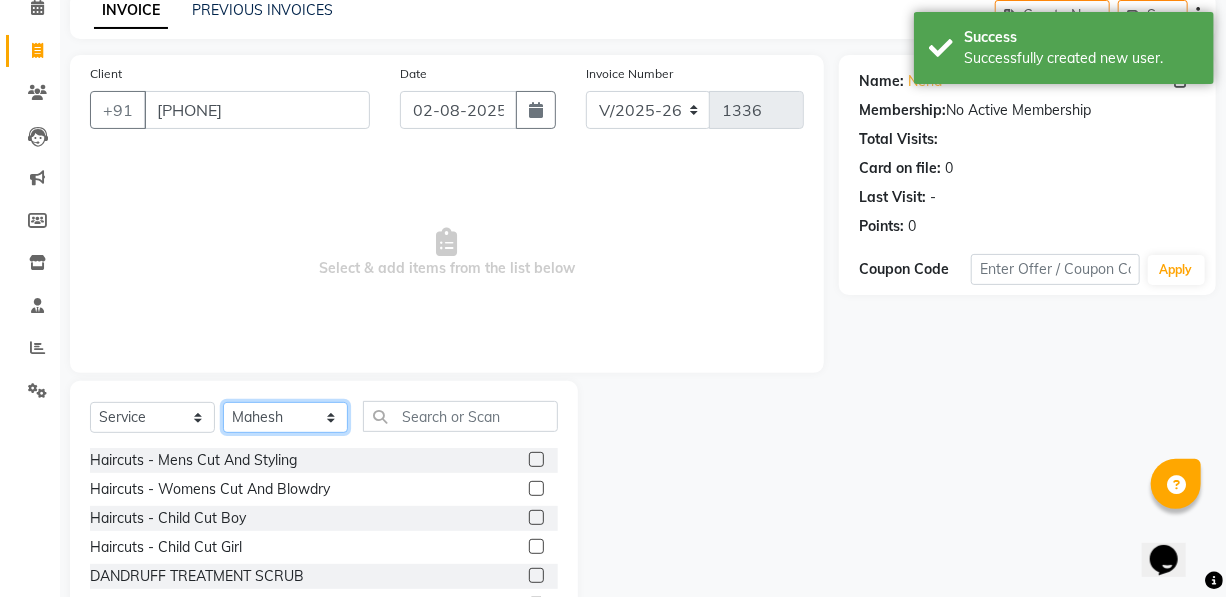 scroll, scrollTop: 204, scrollLeft: 0, axis: vertical 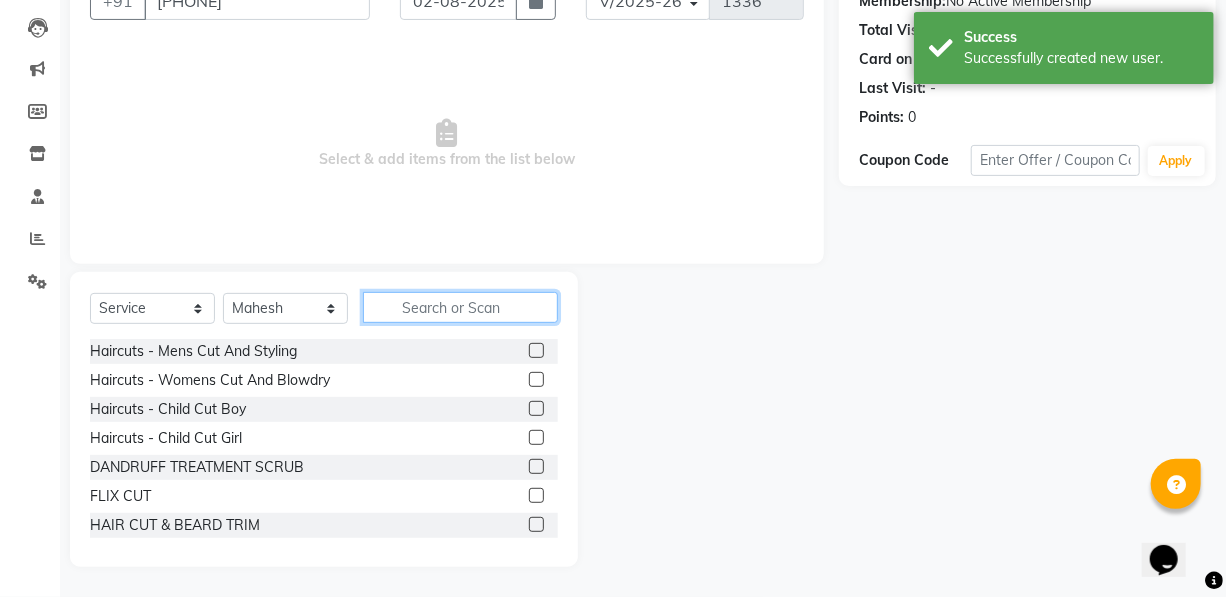 click 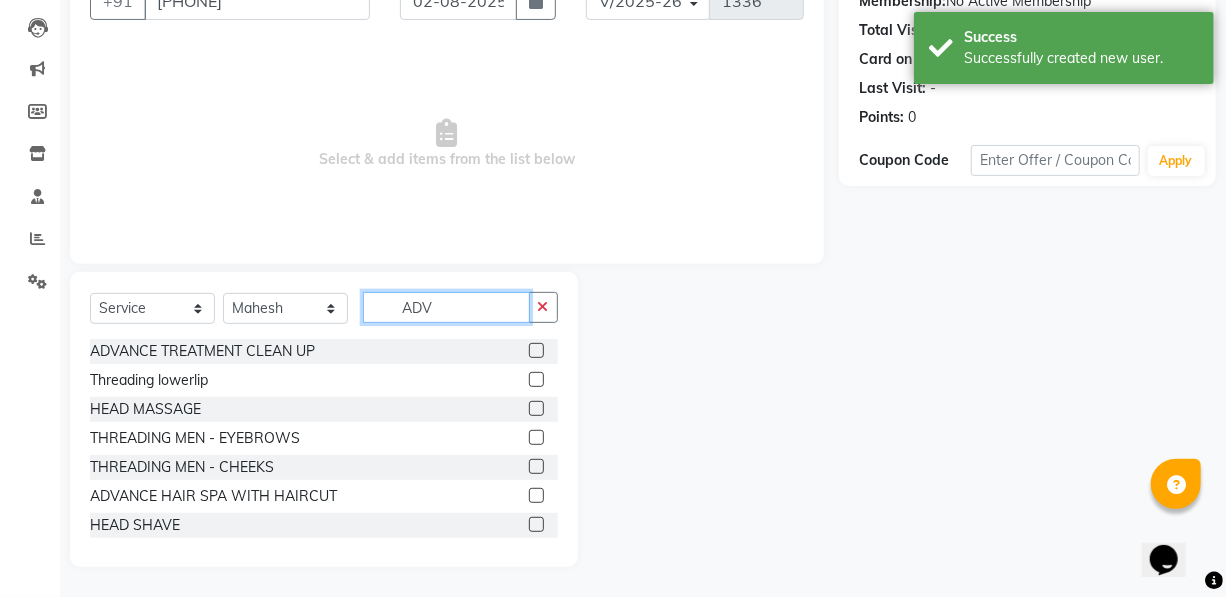 scroll, scrollTop: 90, scrollLeft: 0, axis: vertical 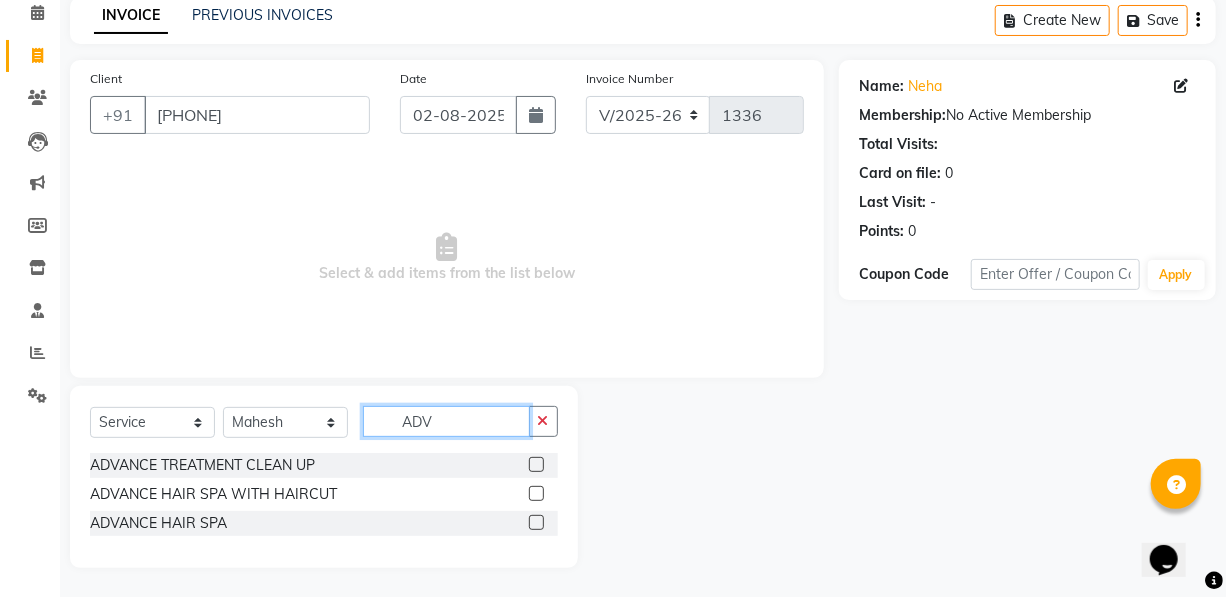 type on "ADV" 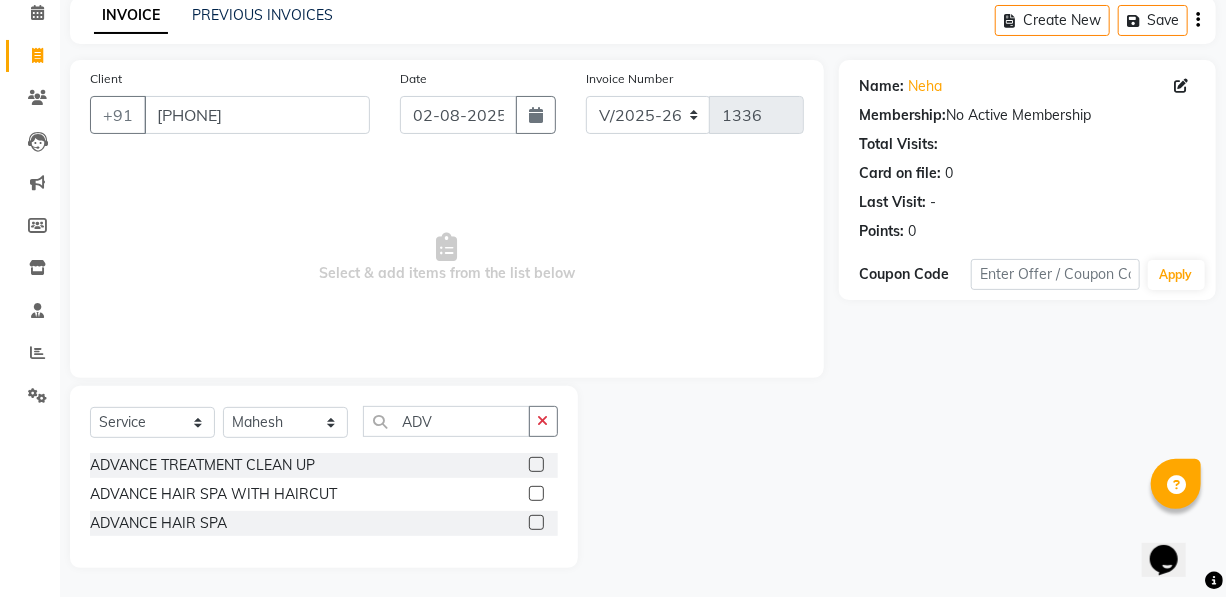 click 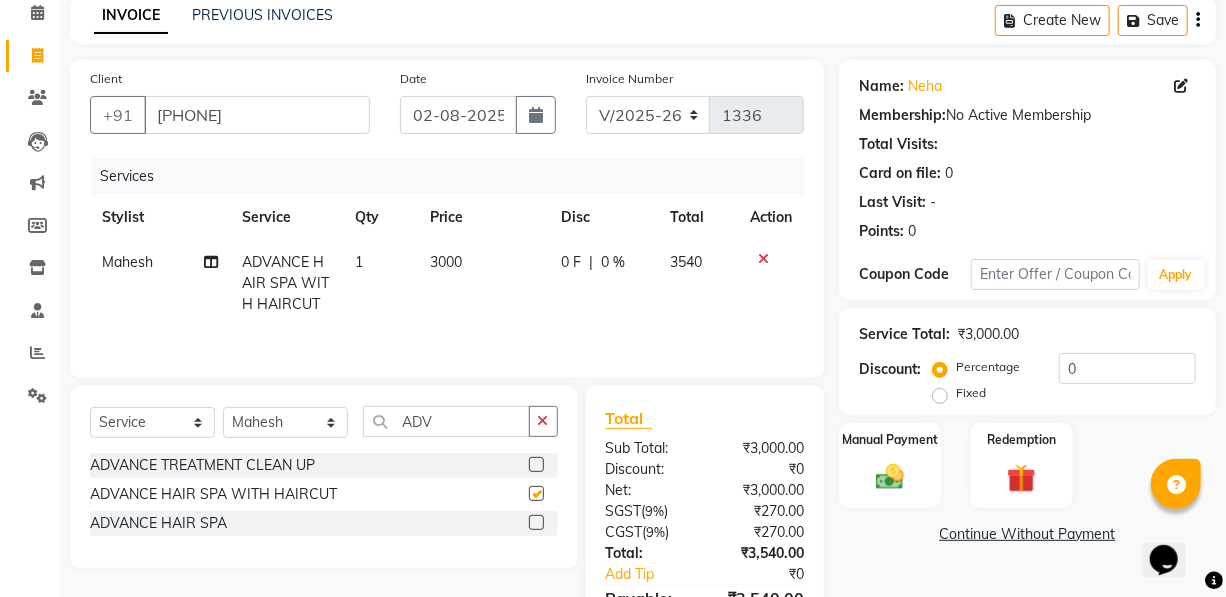 checkbox on "false" 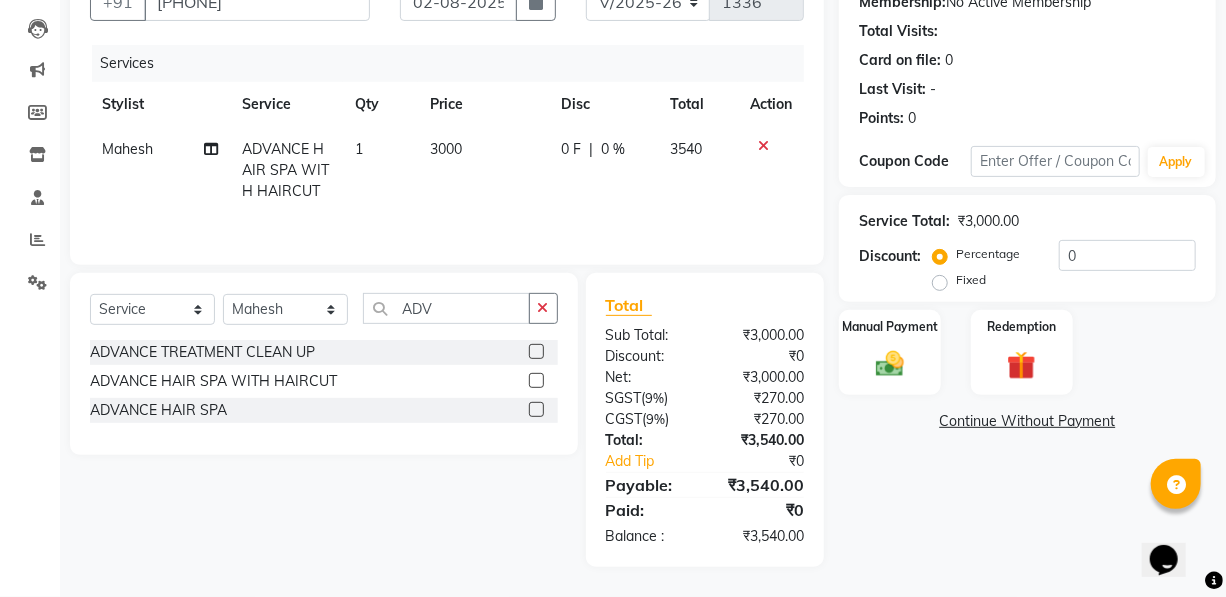 scroll, scrollTop: 204, scrollLeft: 0, axis: vertical 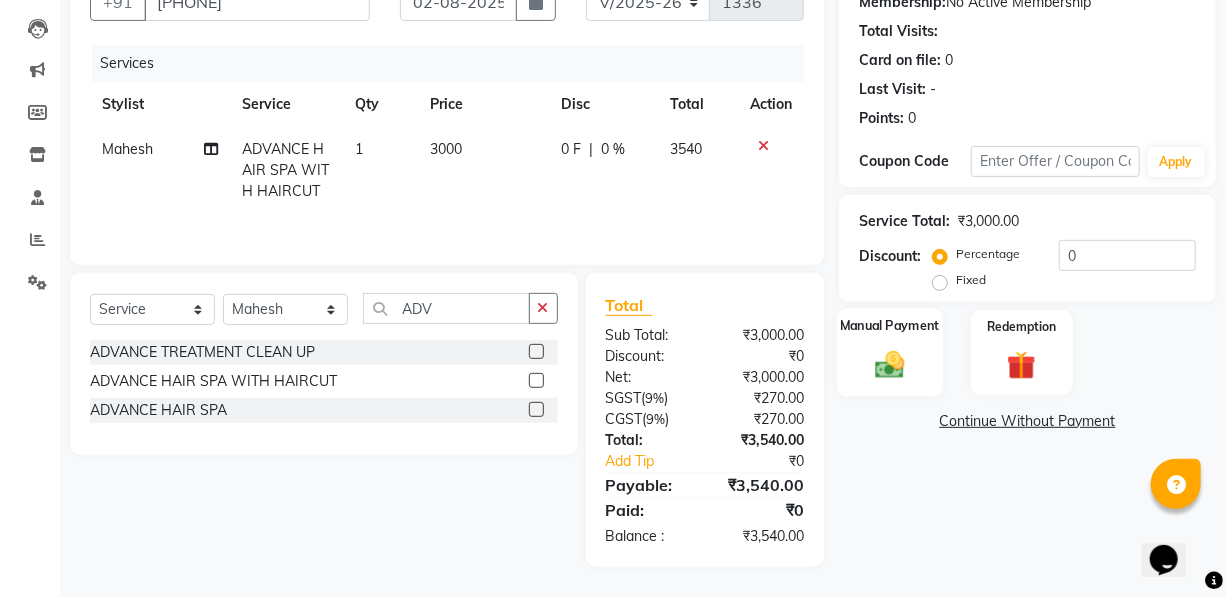 click 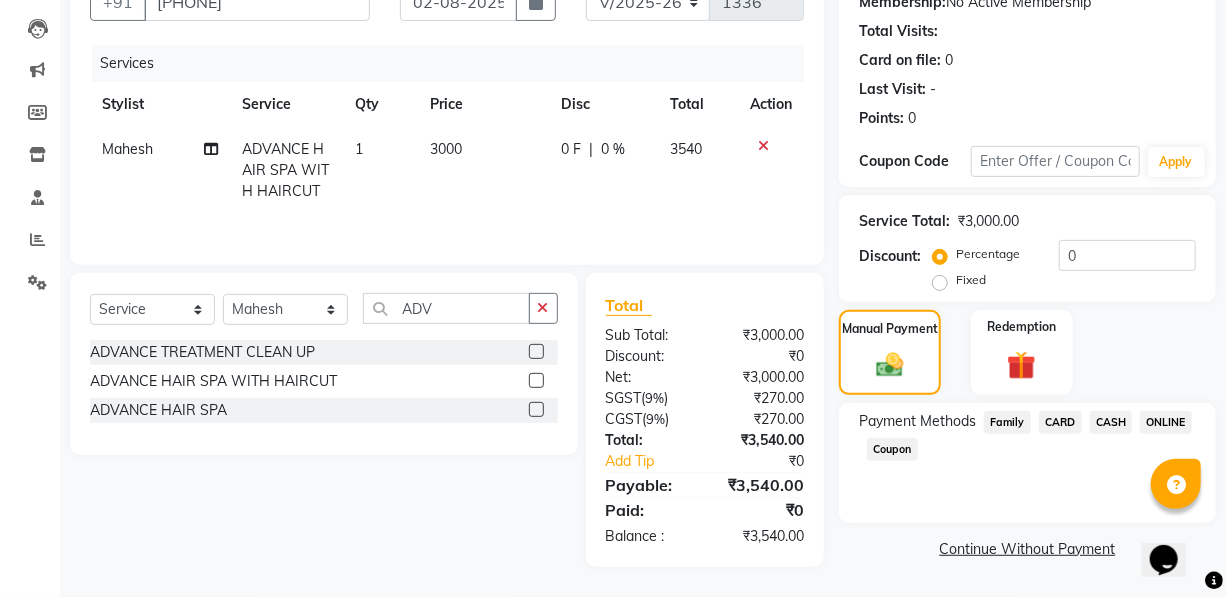 click on "ONLINE" 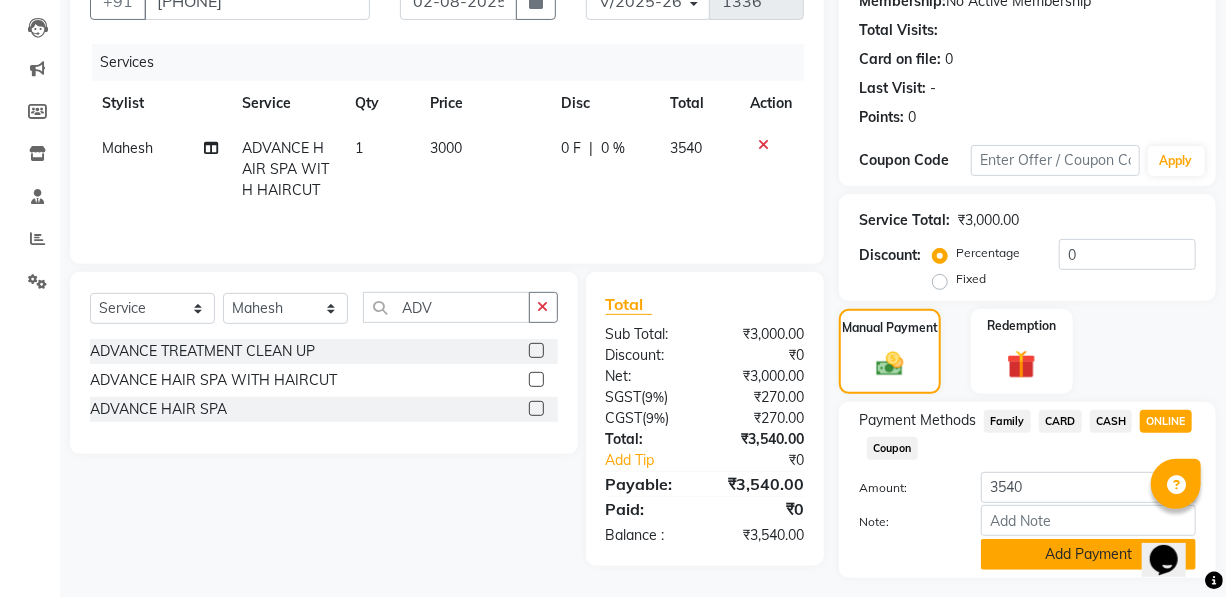 click on "Add Payment" 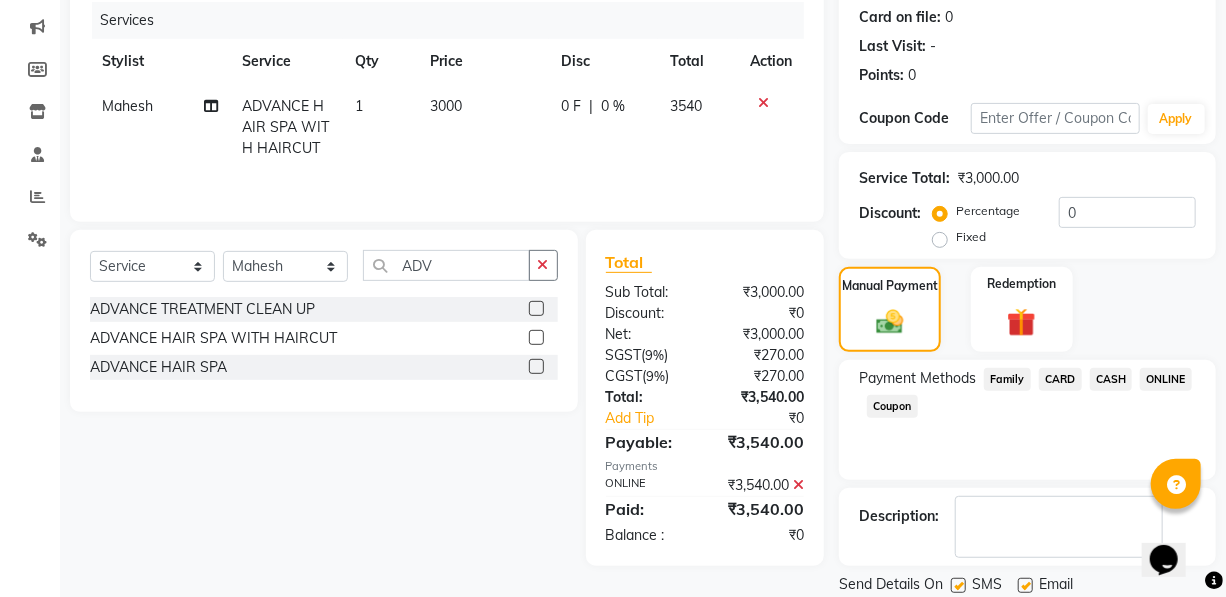 scroll, scrollTop: 311, scrollLeft: 0, axis: vertical 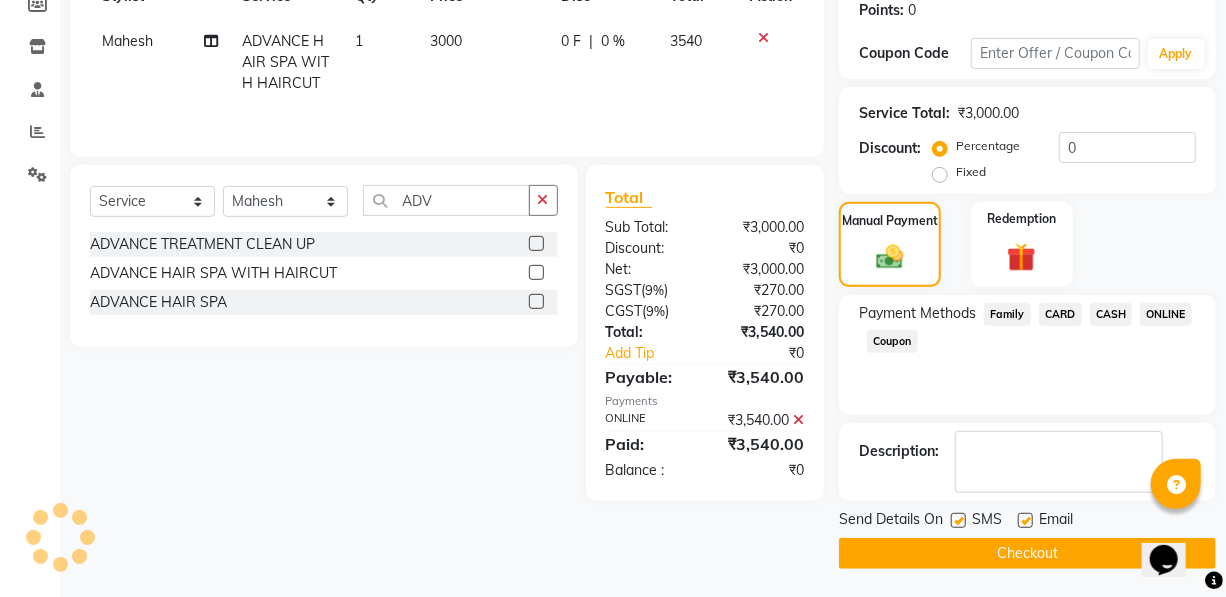 click on "Checkout" 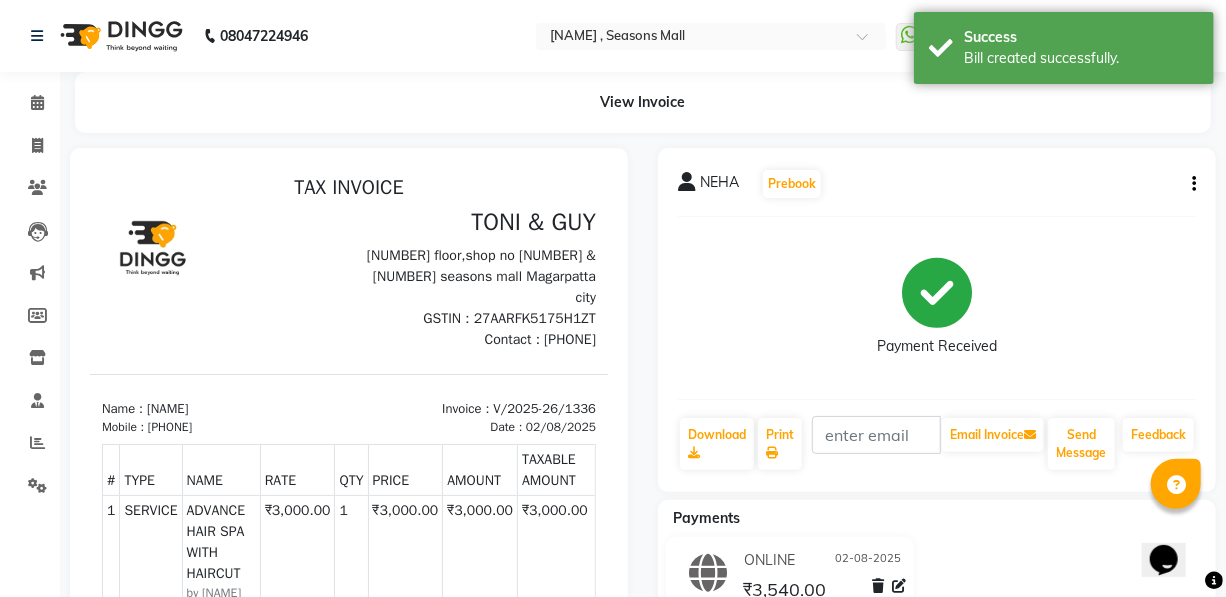 scroll, scrollTop: 0, scrollLeft: 0, axis: both 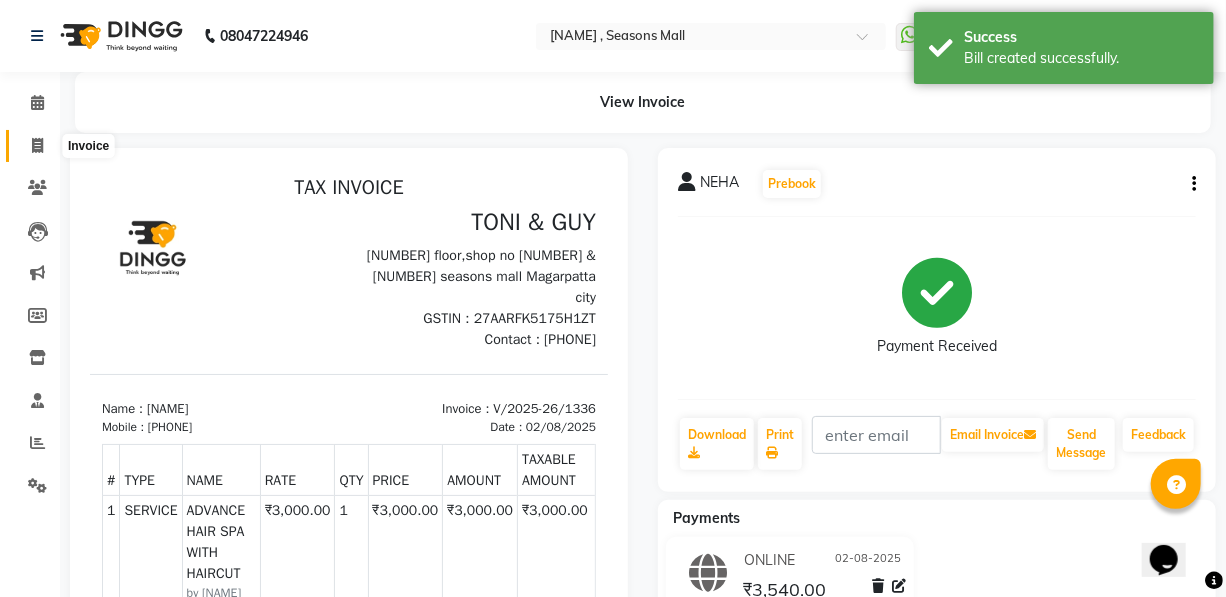 click 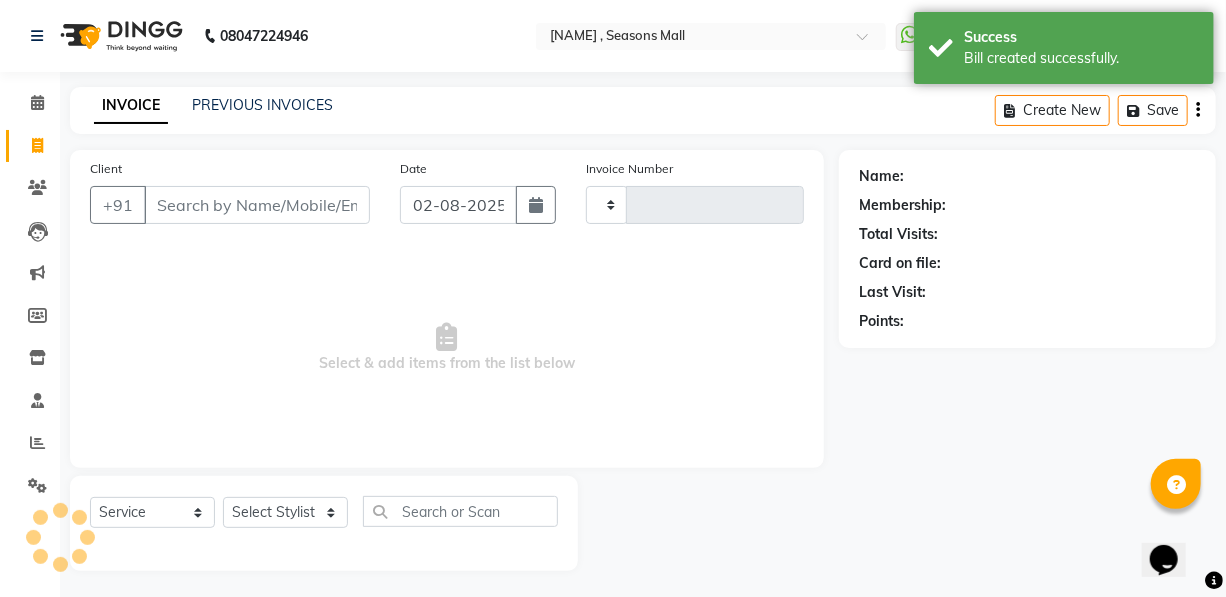 scroll, scrollTop: 4, scrollLeft: 0, axis: vertical 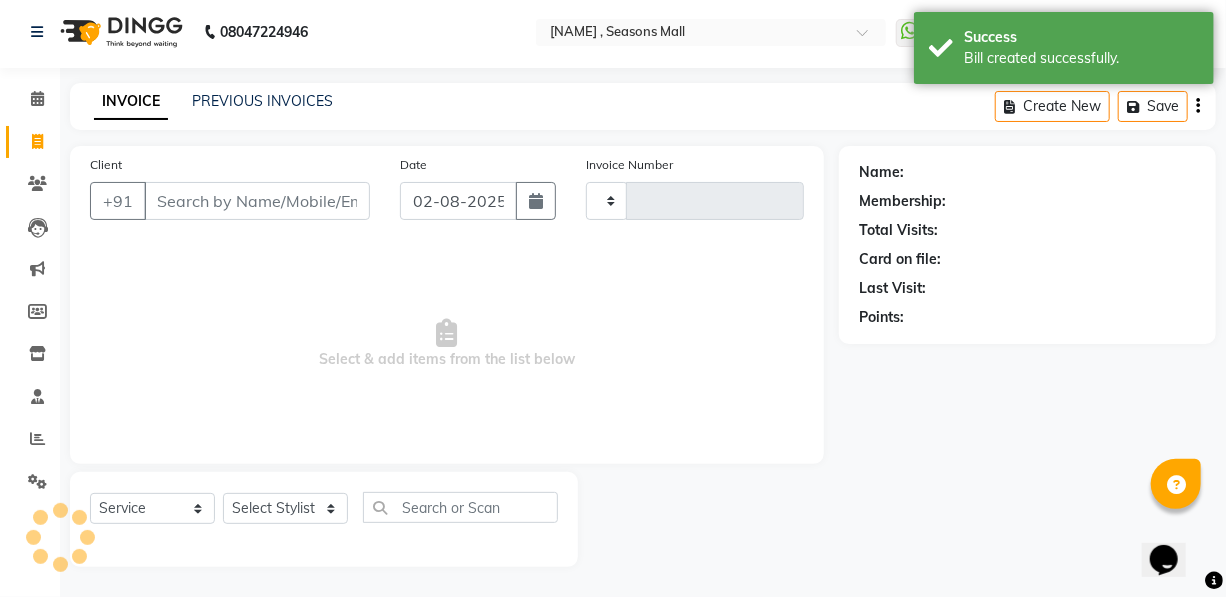 type on "1337" 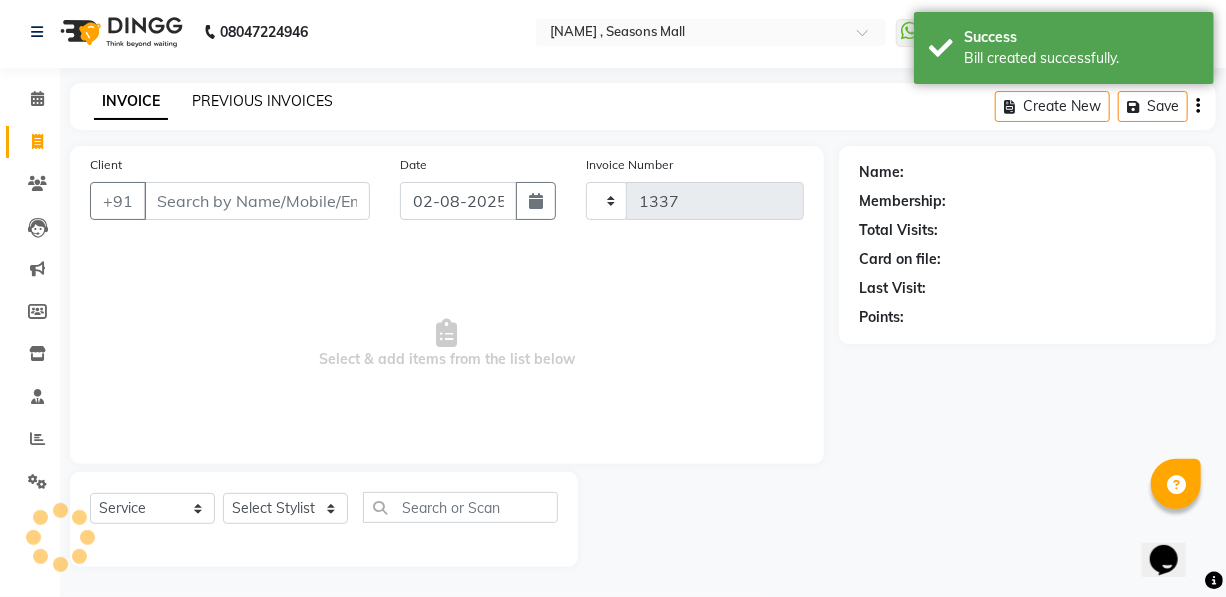 select on "3906" 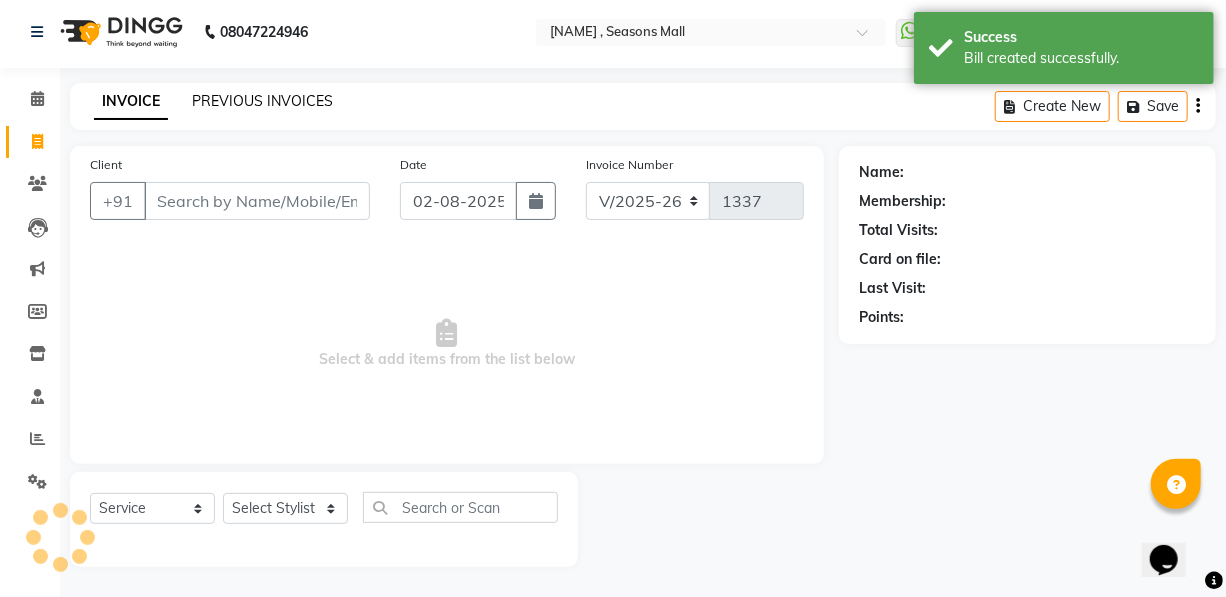 click on "PREVIOUS INVOICES" 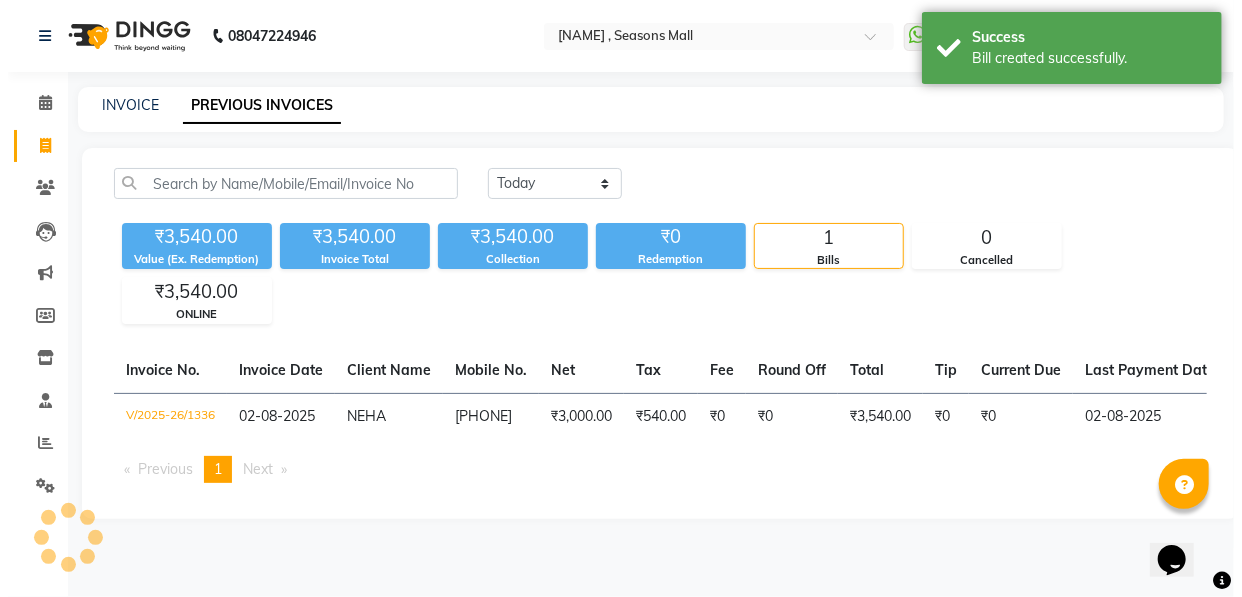 scroll, scrollTop: 0, scrollLeft: 0, axis: both 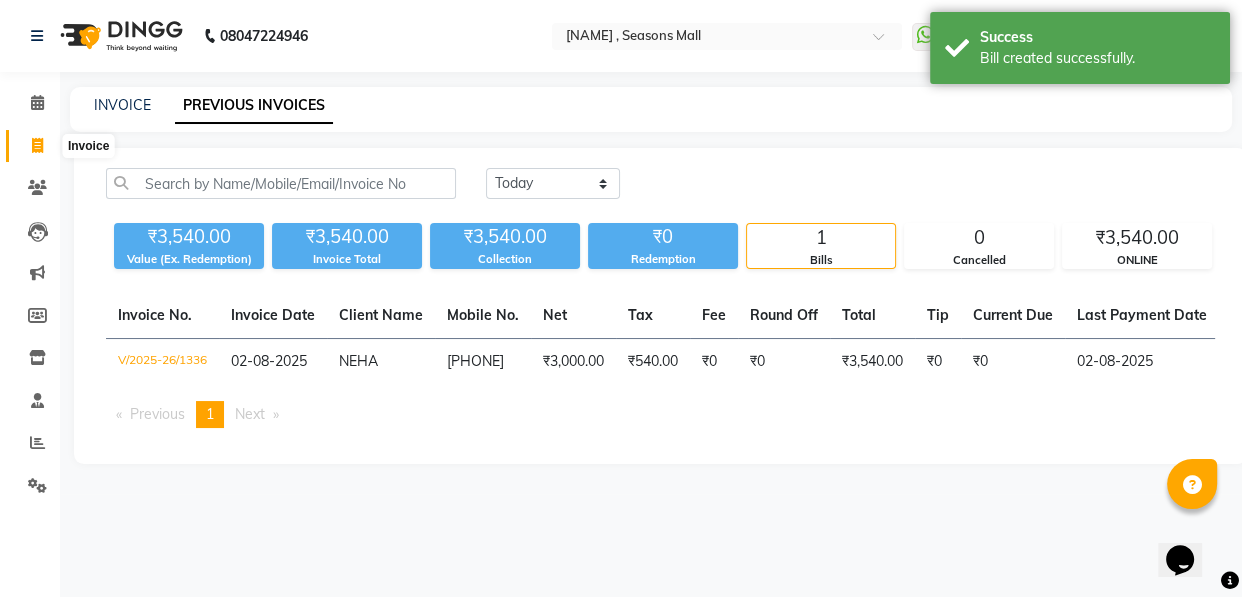 click 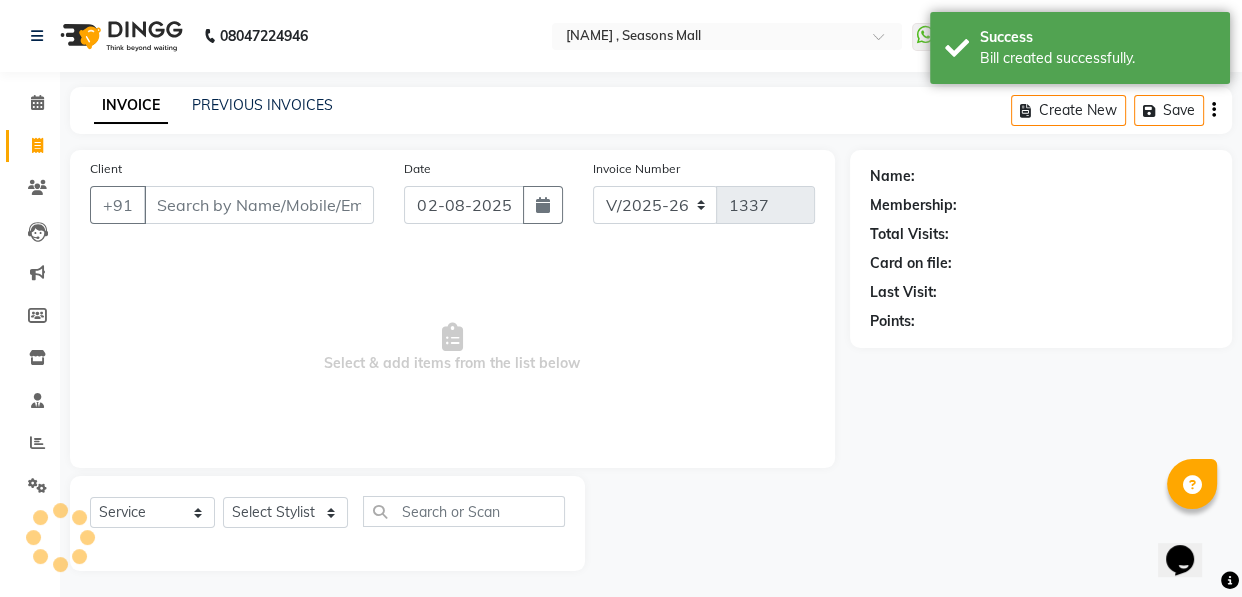 scroll, scrollTop: 4, scrollLeft: 0, axis: vertical 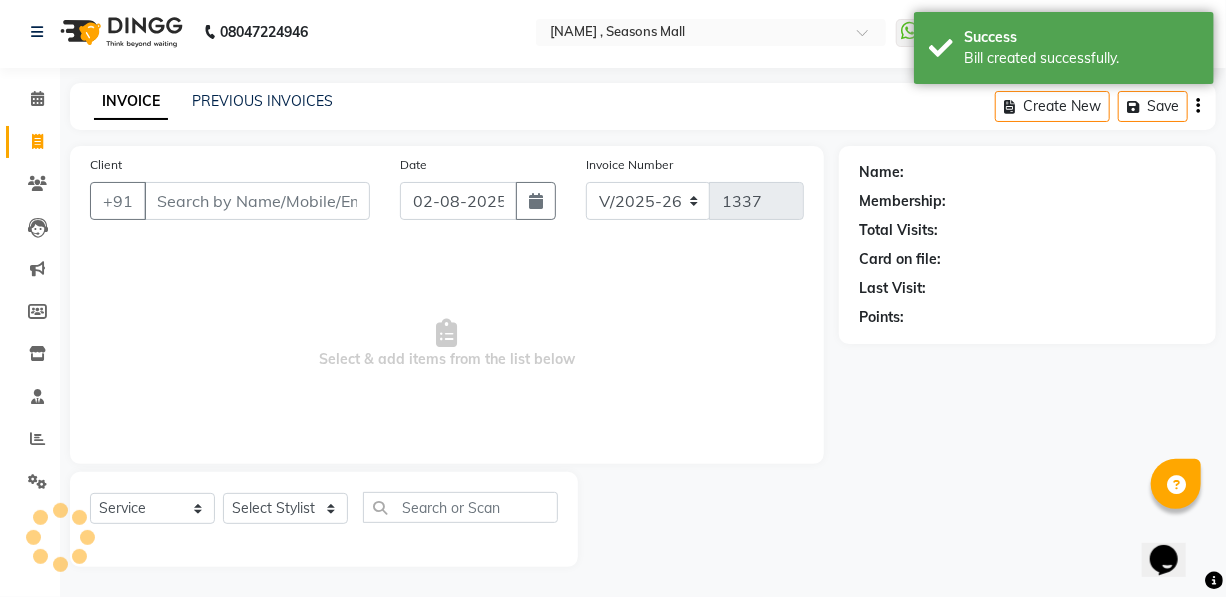 click on "Client" at bounding box center [257, 201] 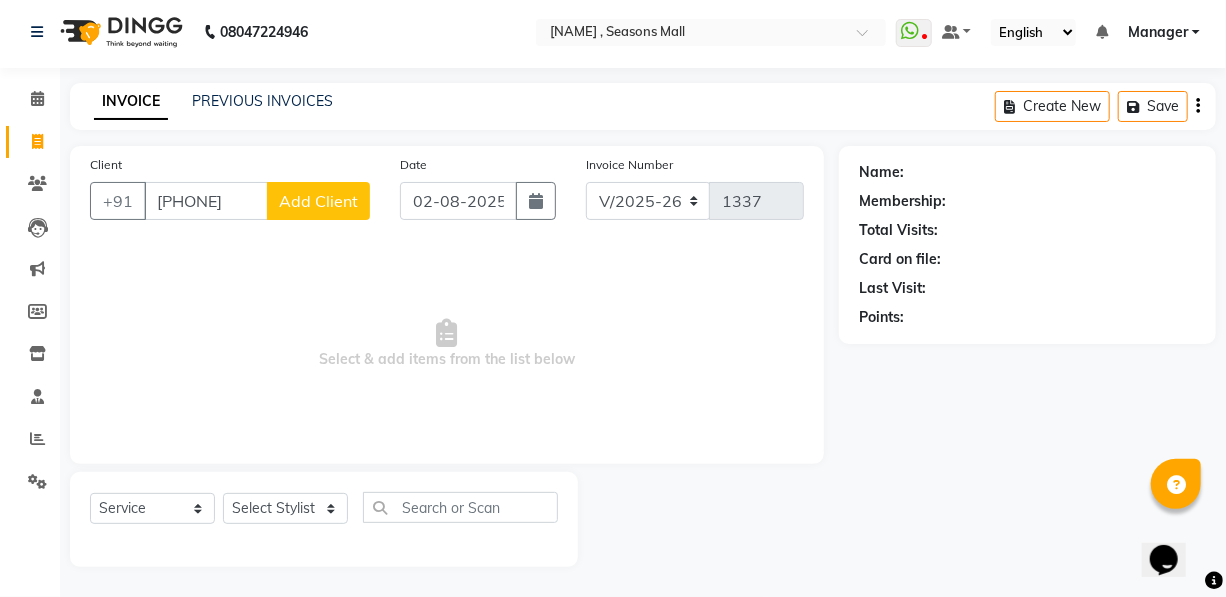 type on "[PHONE]" 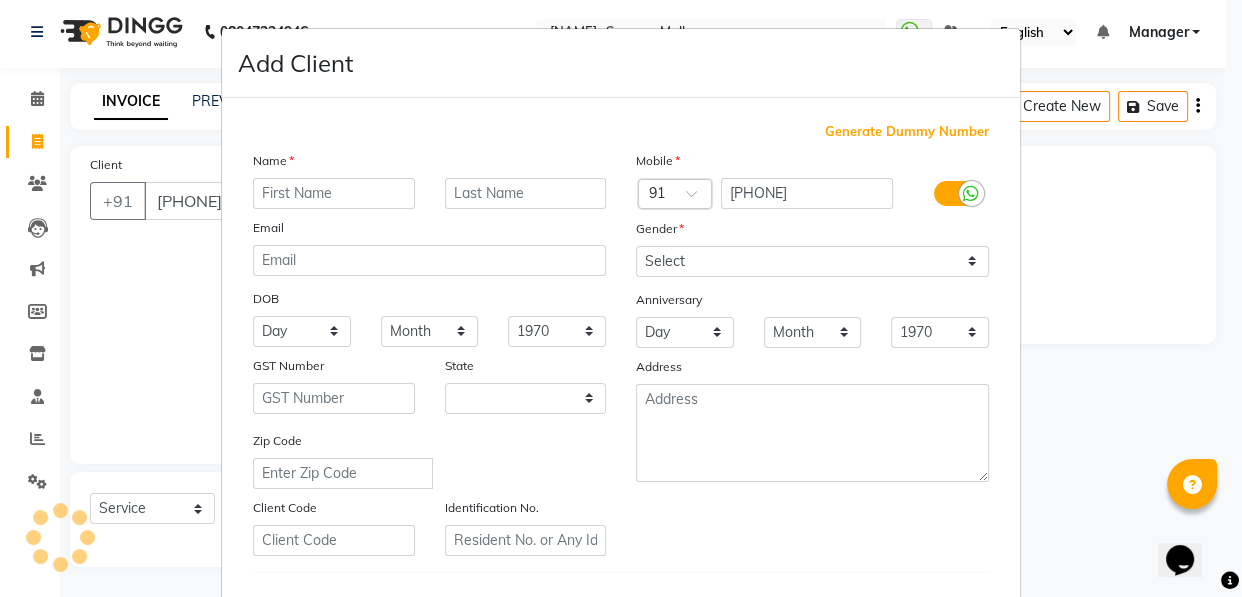 select on "22" 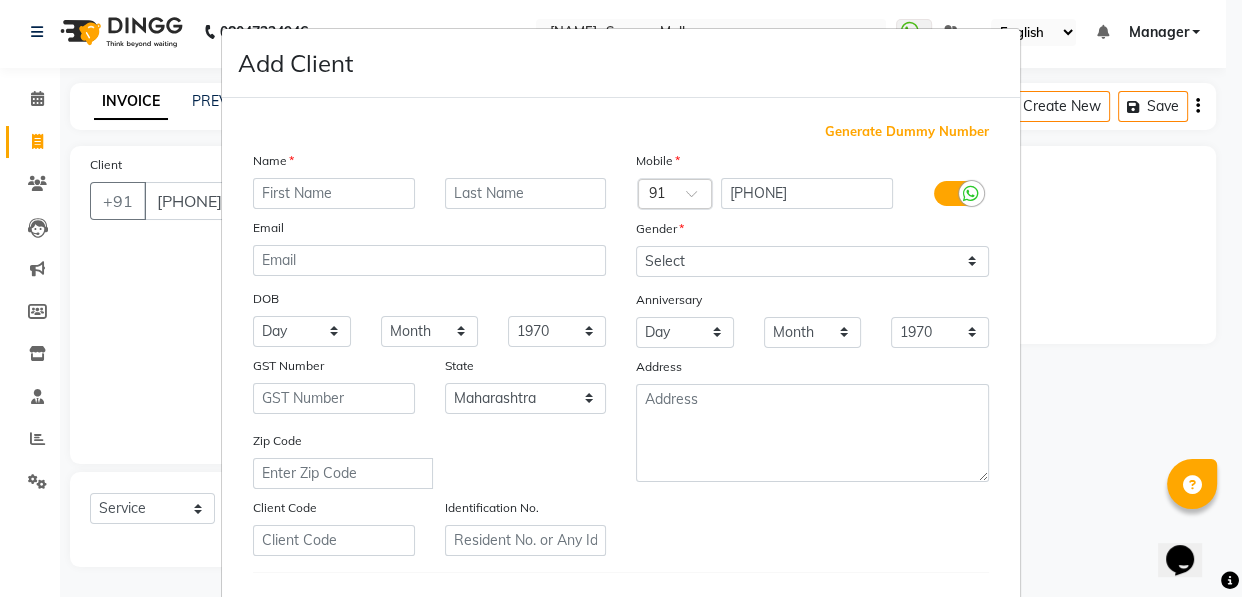 click at bounding box center [334, 193] 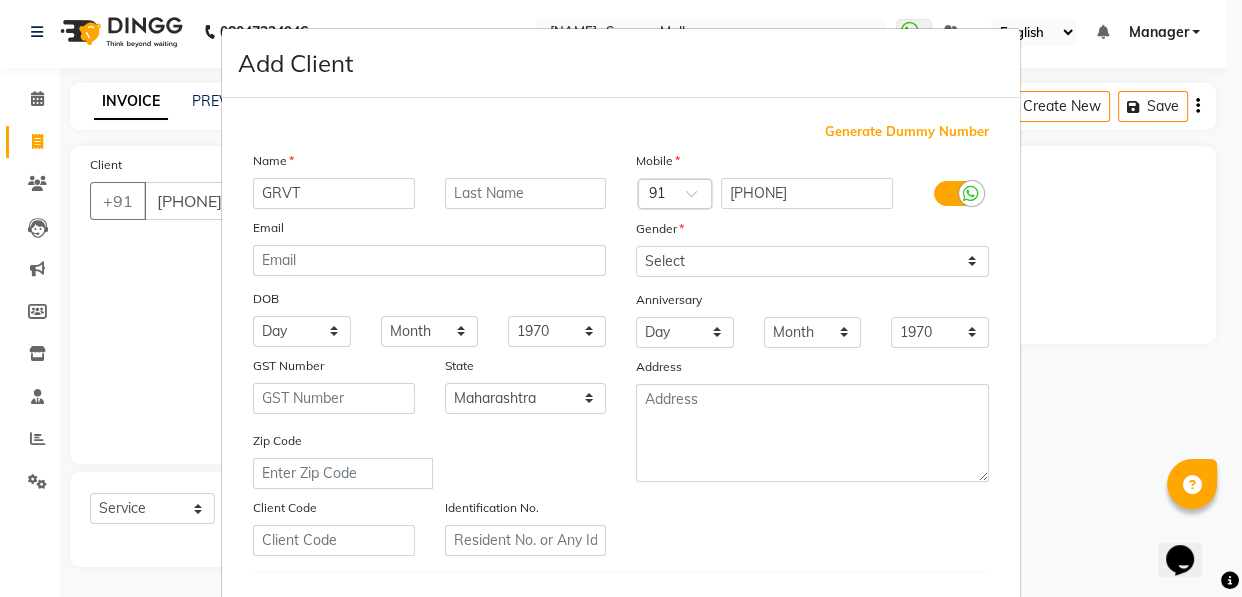 type on "GRVT" 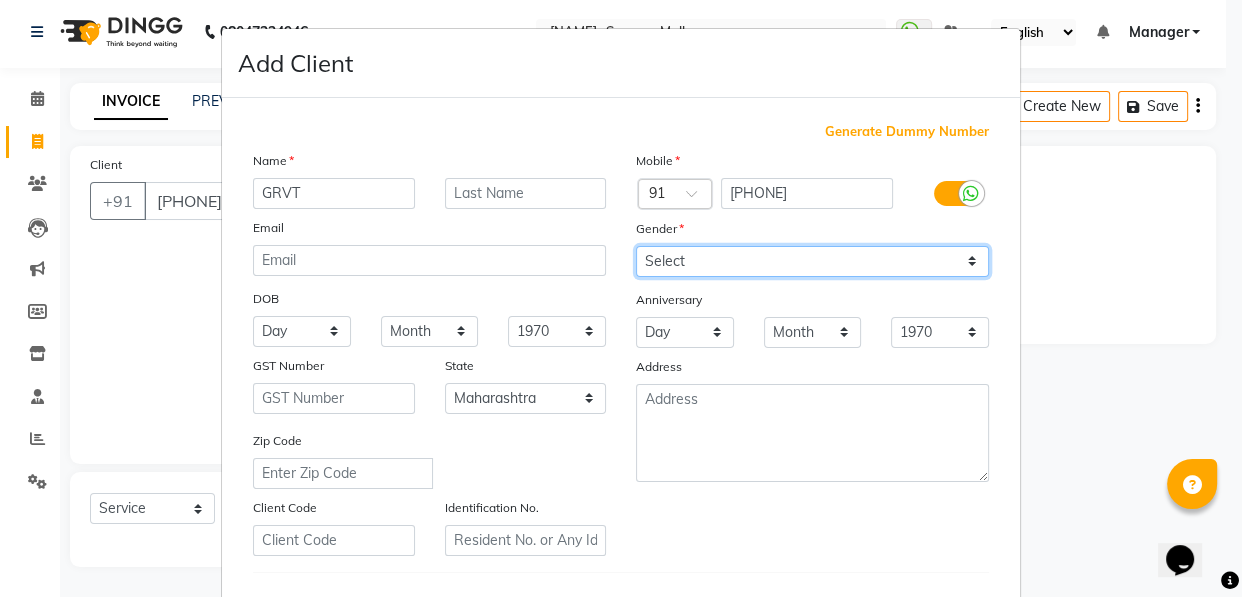 click on "Select Male Female Other Prefer Not To Say" at bounding box center [812, 261] 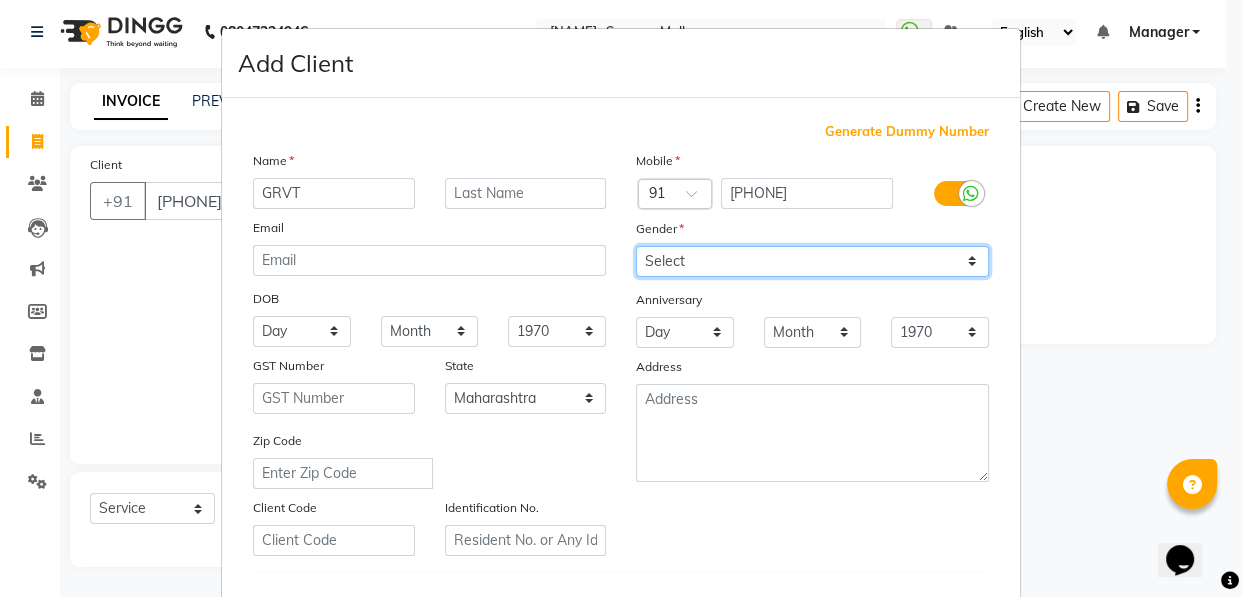 select on "male" 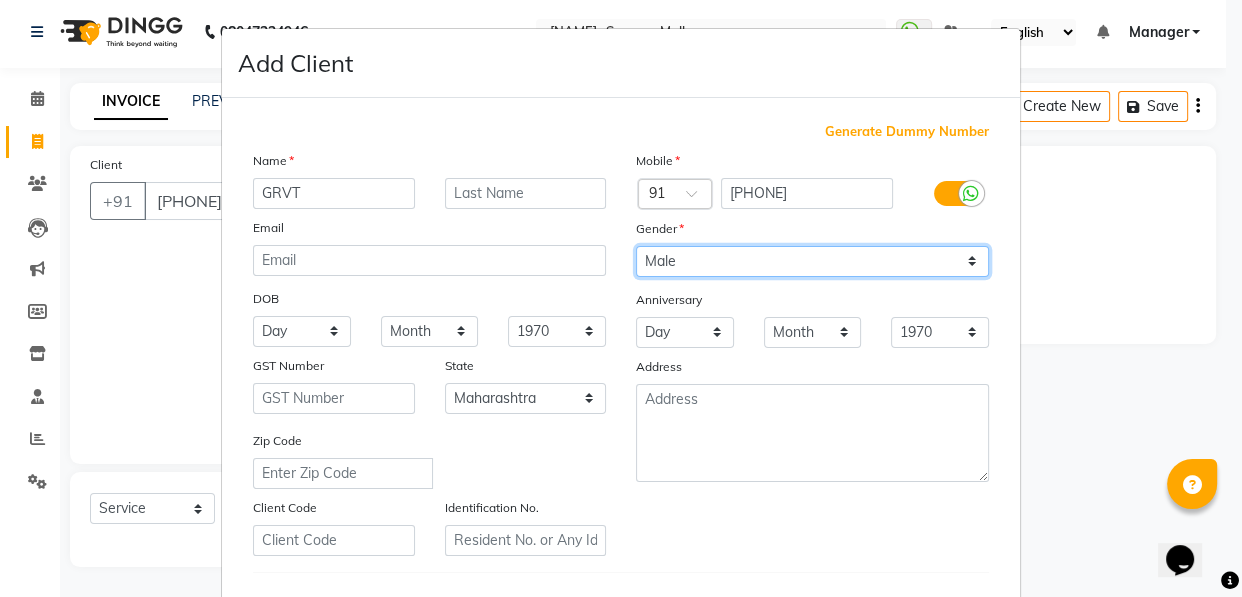 click on "Select Male Female Other Prefer Not To Say" at bounding box center (812, 261) 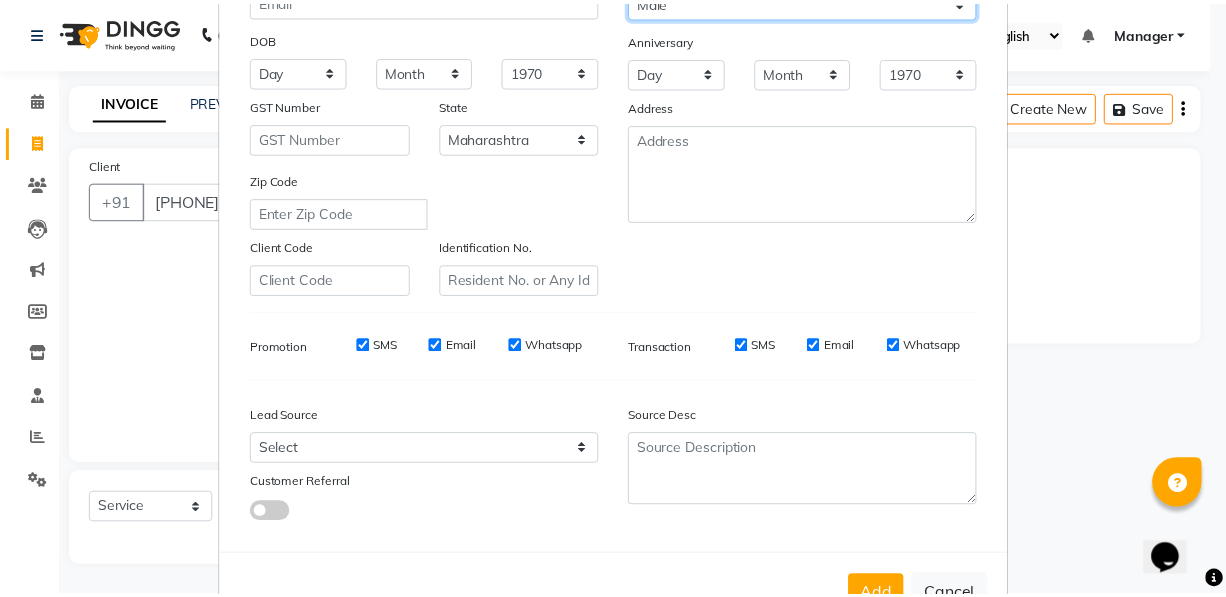 scroll, scrollTop: 331, scrollLeft: 0, axis: vertical 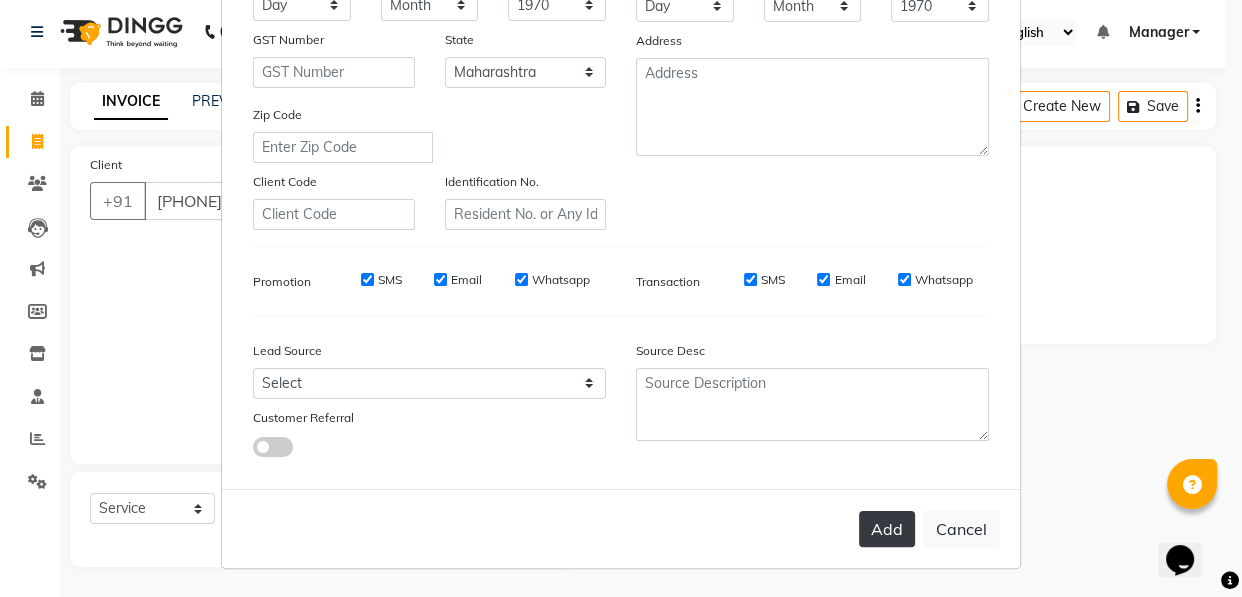 click on "Add" at bounding box center (887, 529) 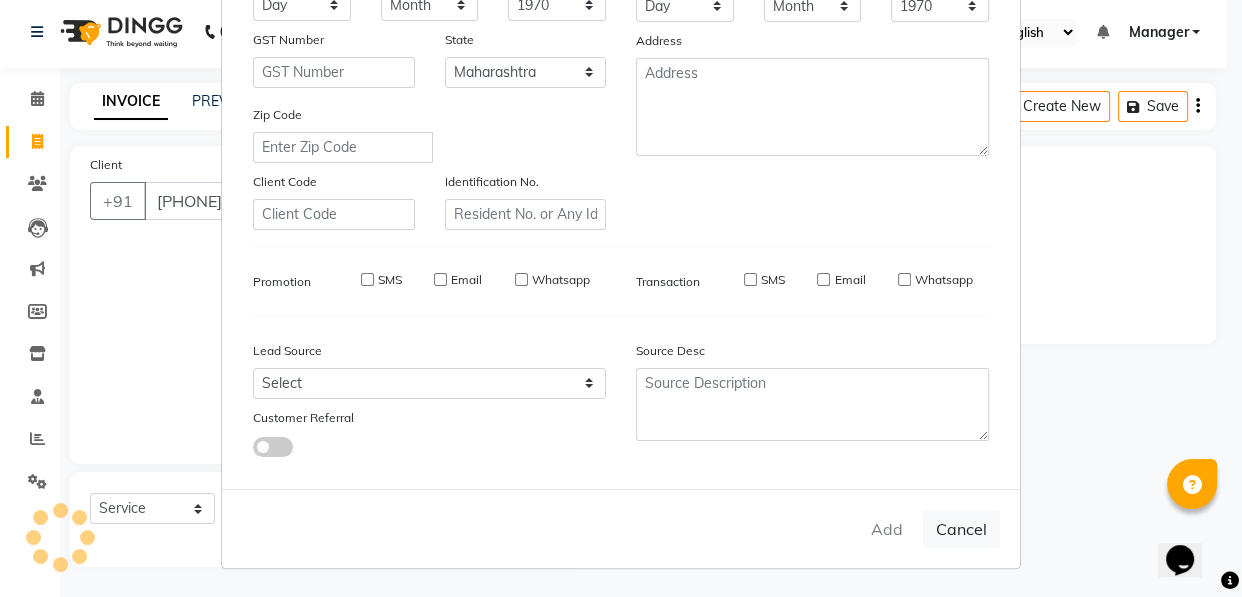 type on "77******08" 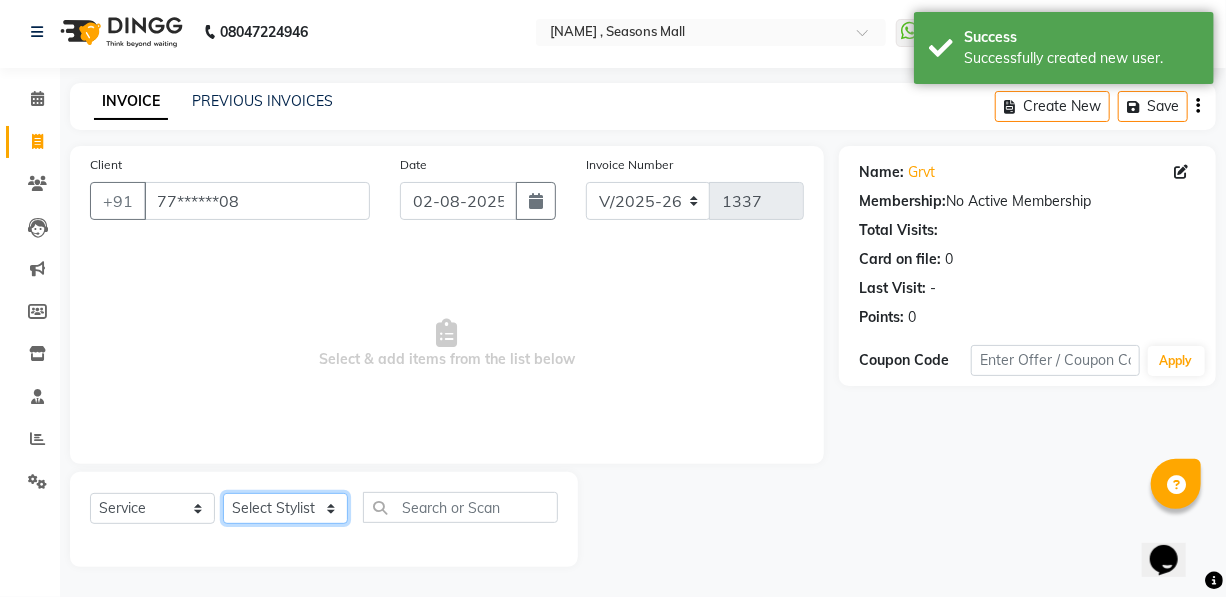click on "Select Stylist [NAME] [NAME] [NAME] [NAME] [NAME] [NAME] [NAME] [NAME] [NAME]" 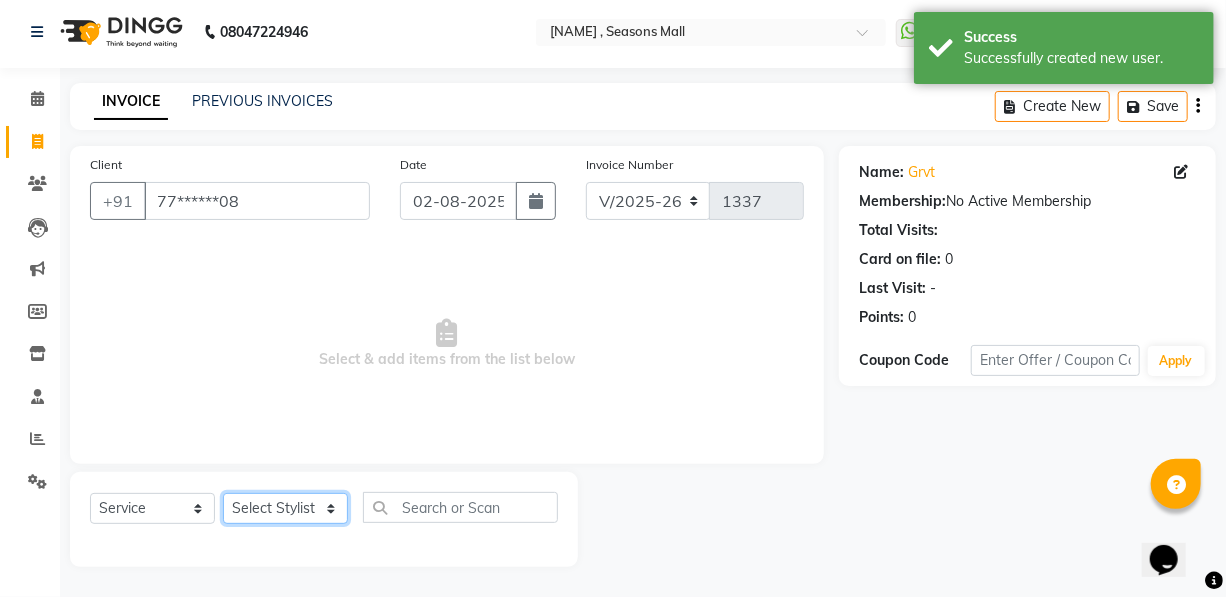 select on "66140" 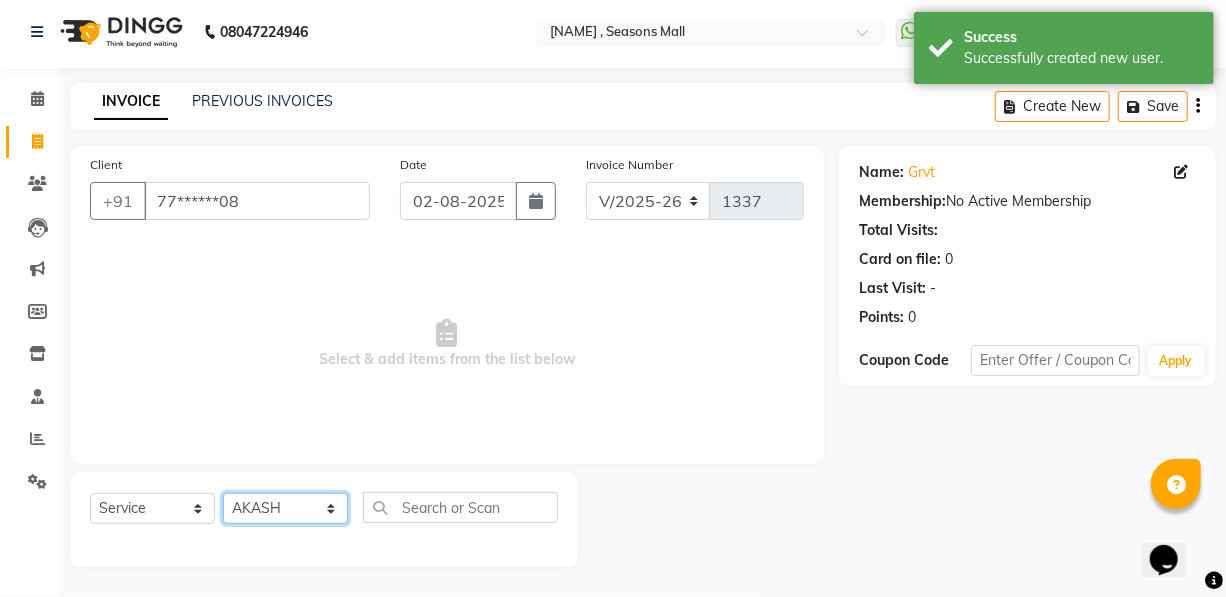 click on "Select Stylist [NAME] [NAME] [NAME] [NAME] [NAME] [NAME] [NAME] [NAME] [NAME]" 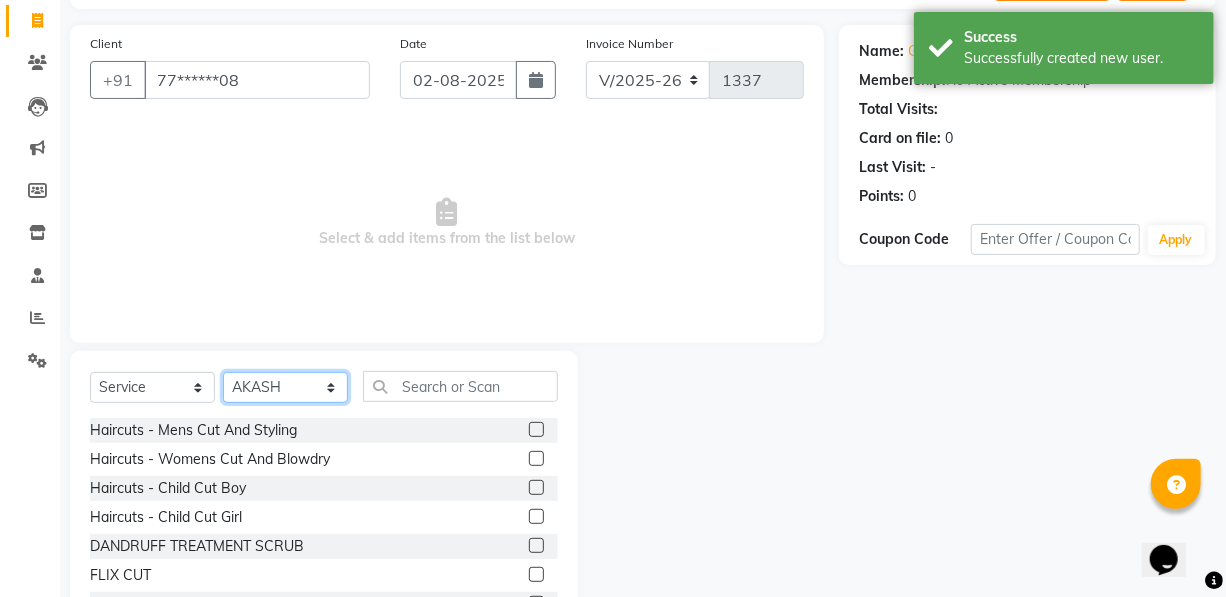 scroll, scrollTop: 204, scrollLeft: 0, axis: vertical 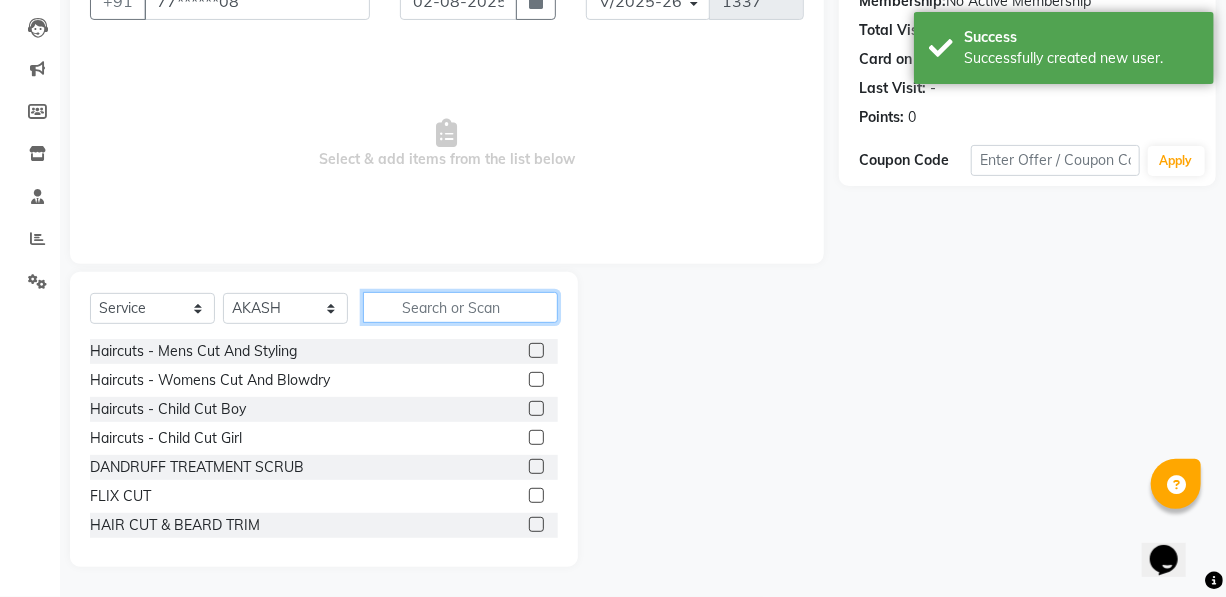 click 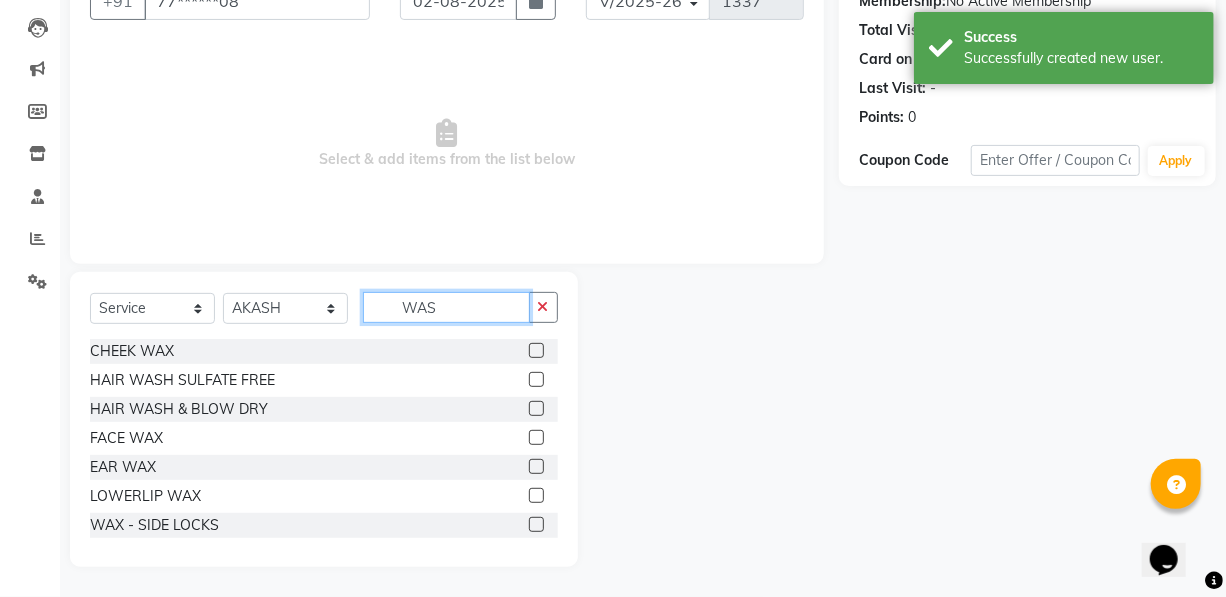 scroll, scrollTop: 149, scrollLeft: 0, axis: vertical 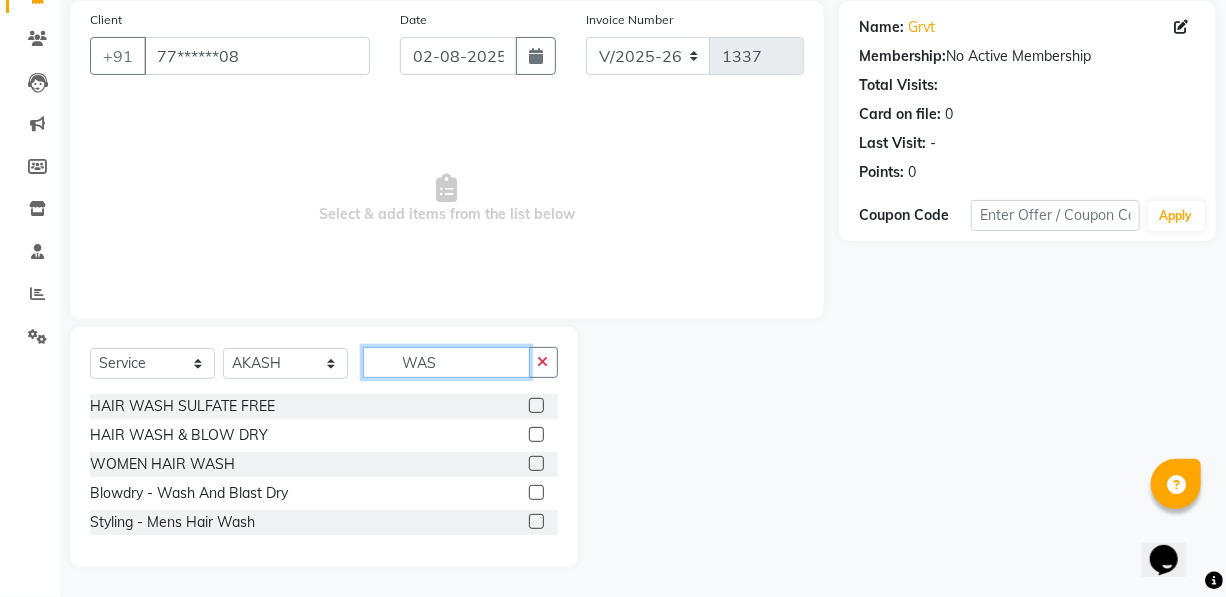 type on "WAS" 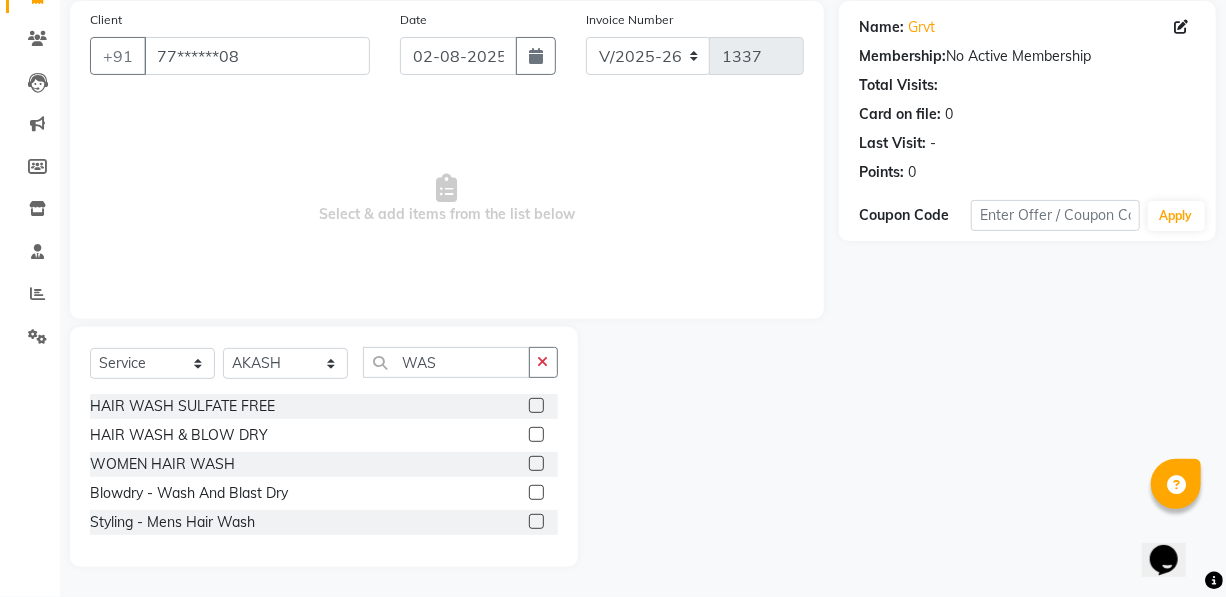 click 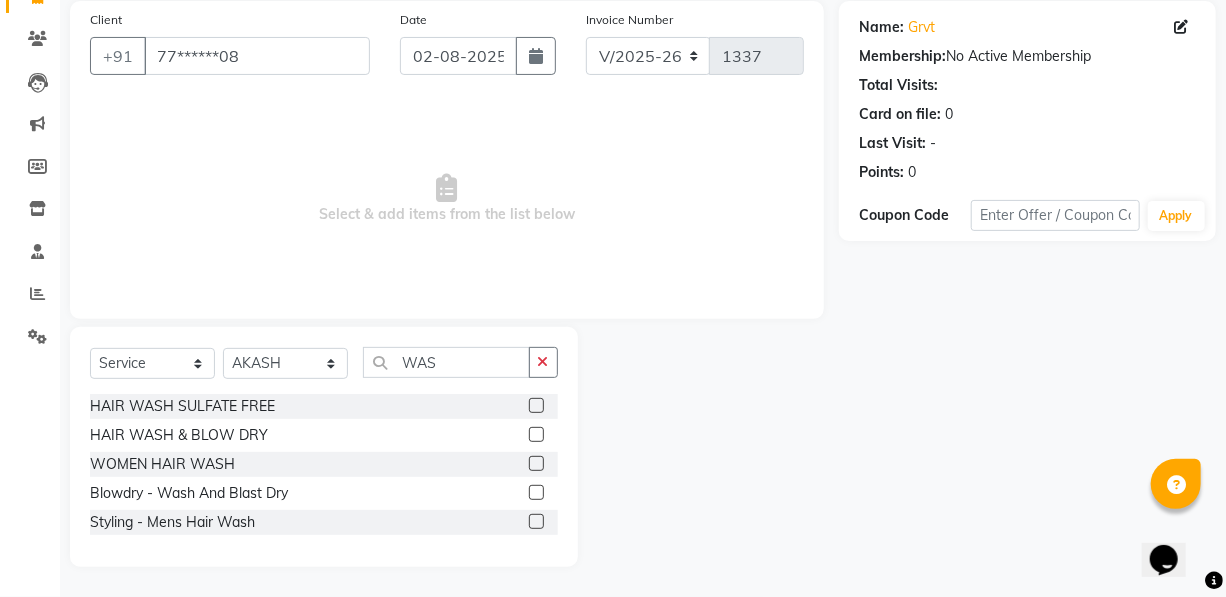 click at bounding box center (535, 522) 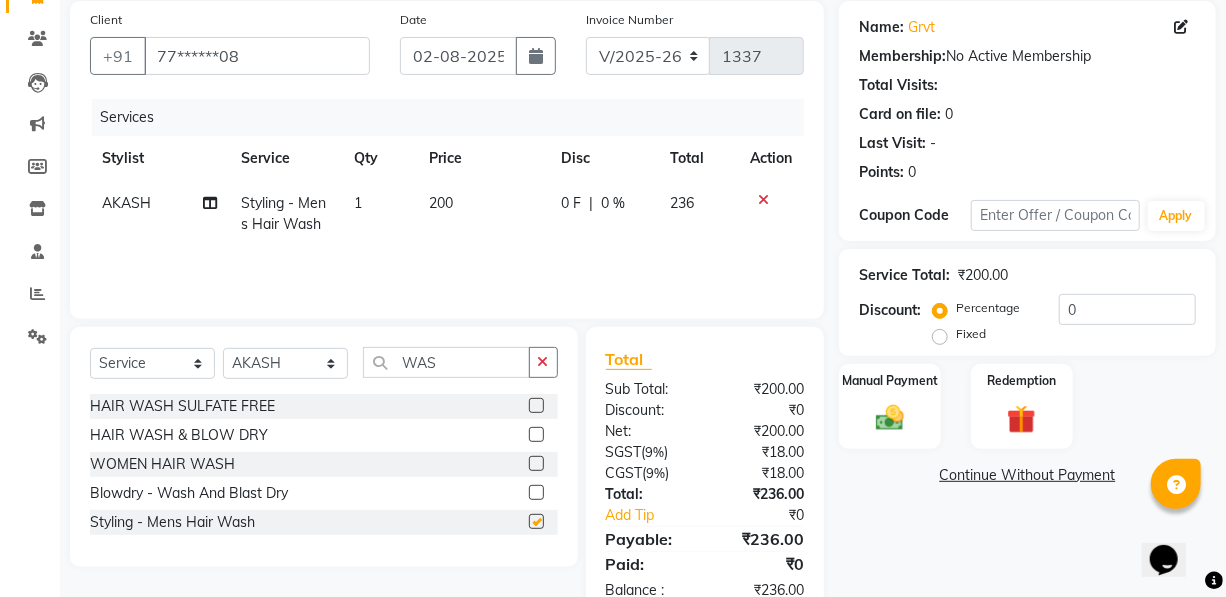 checkbox on "false" 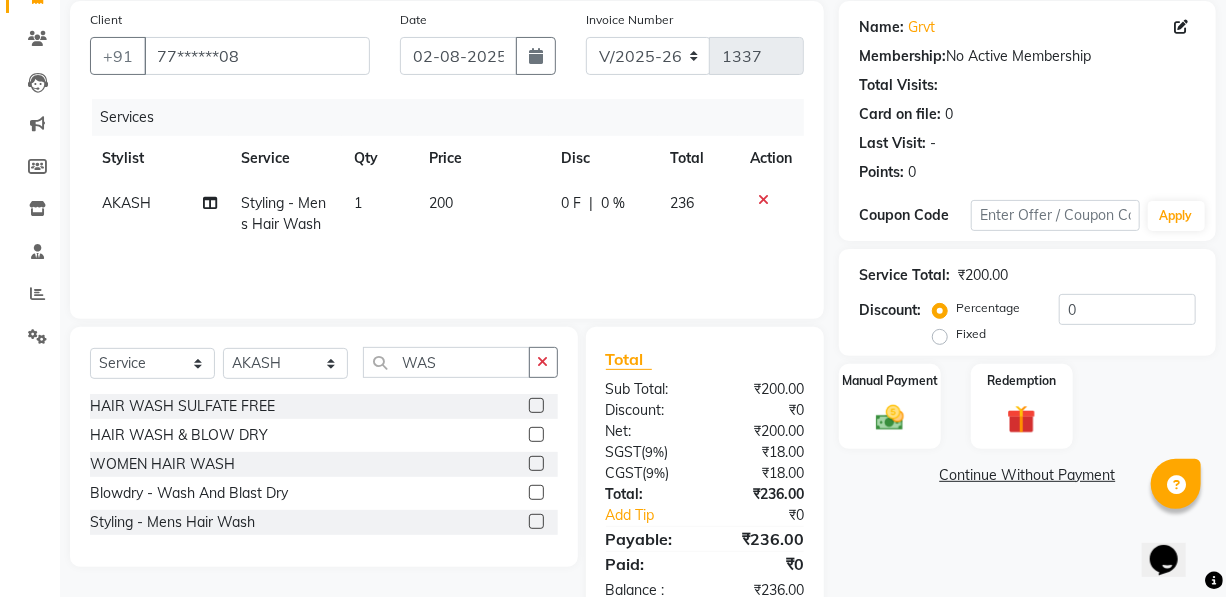 click on "200" 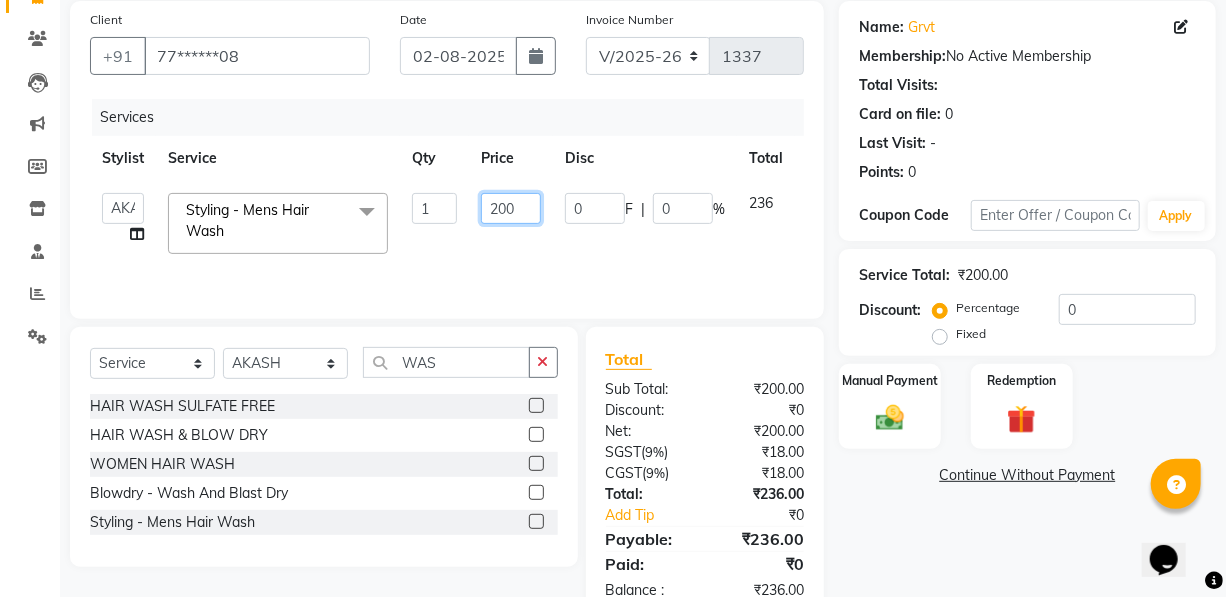 click on "200" 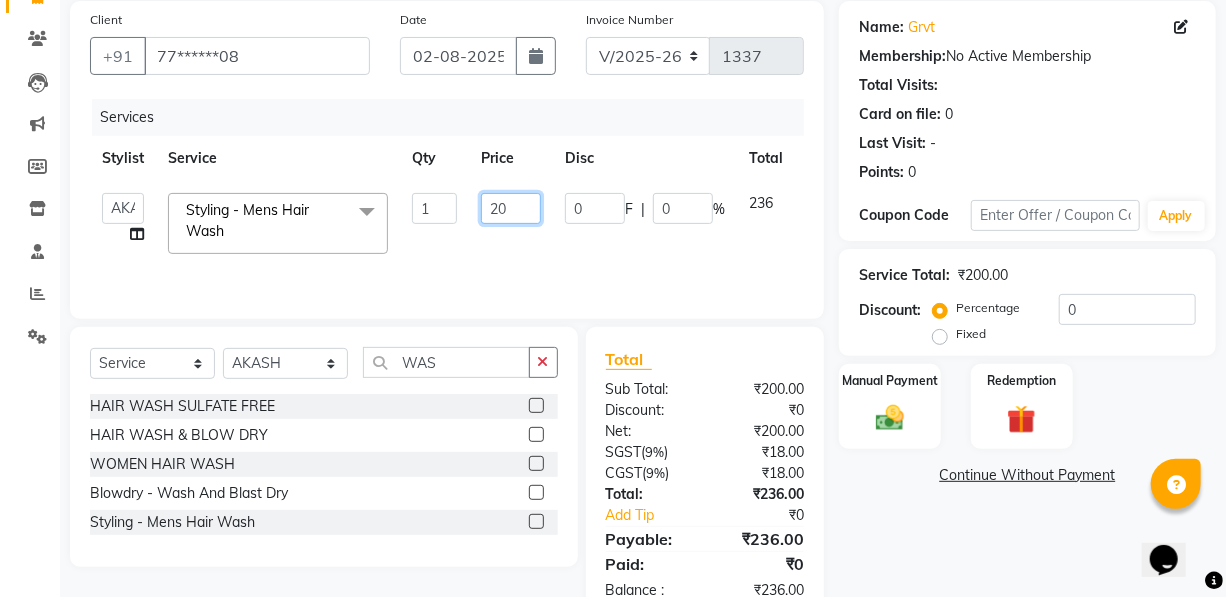 type on "2" 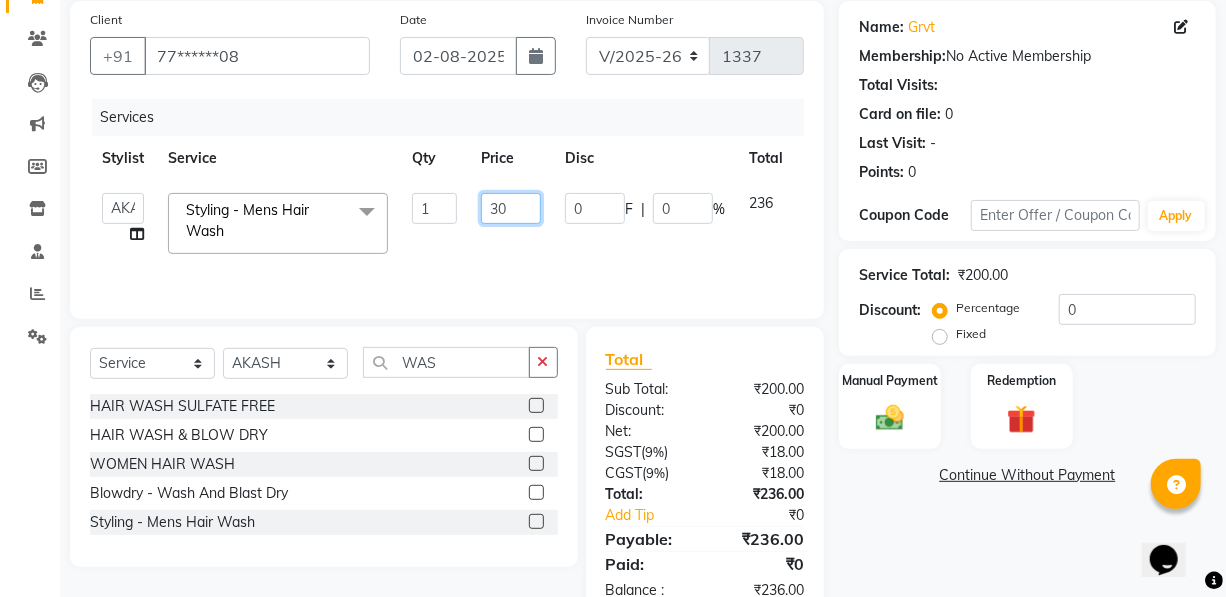 type on "300" 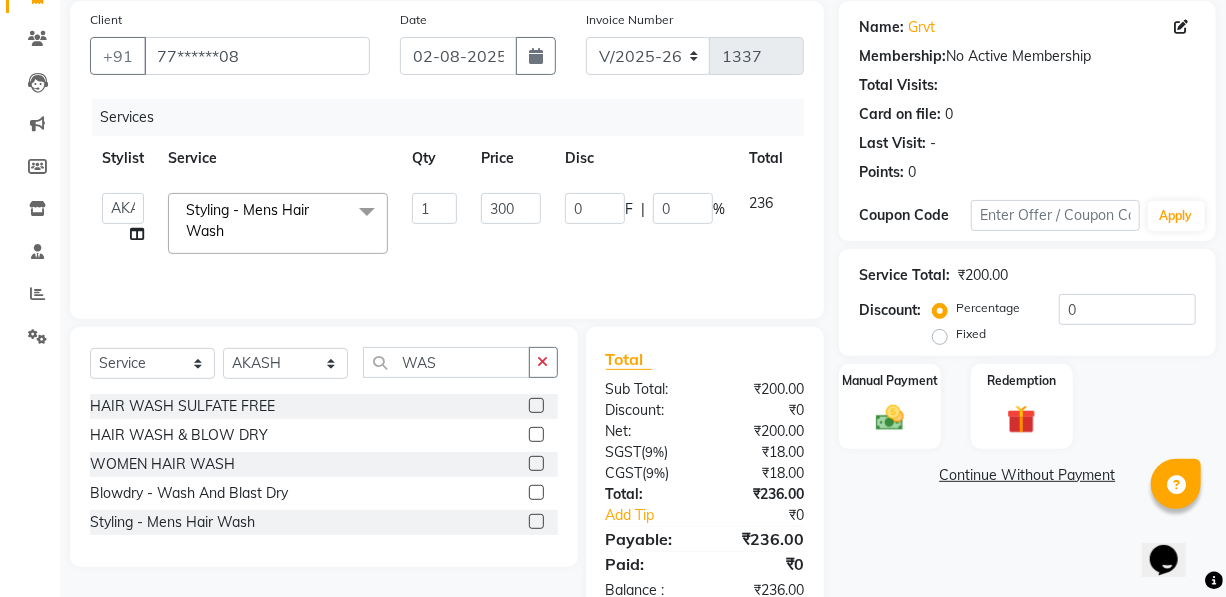 click on "0 F | 0 %" 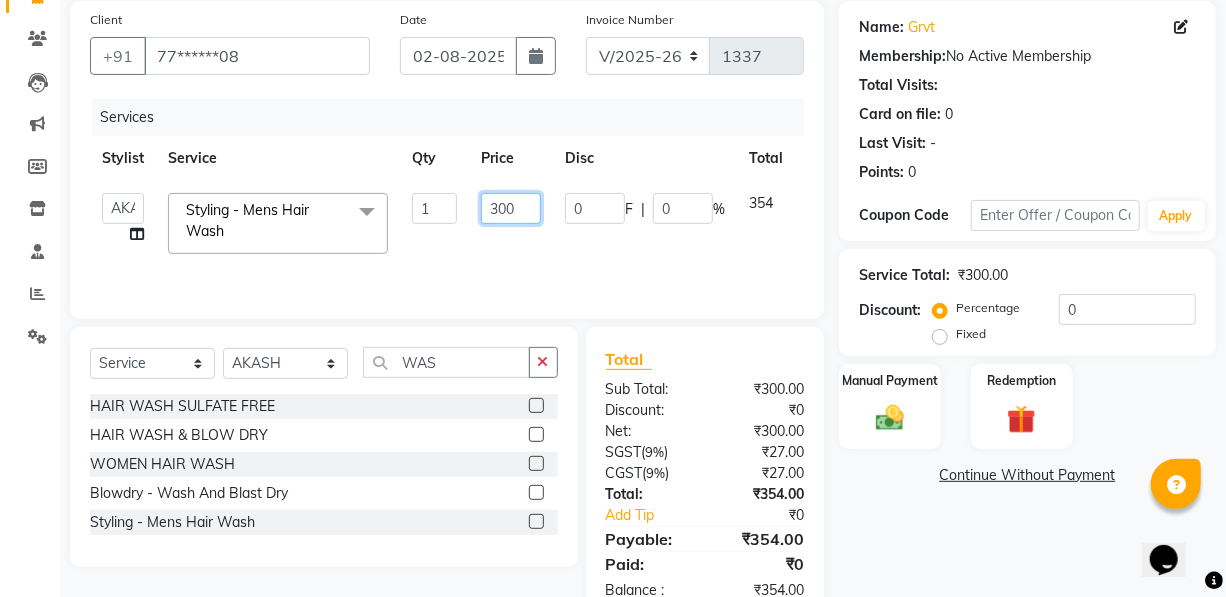 click on "300" 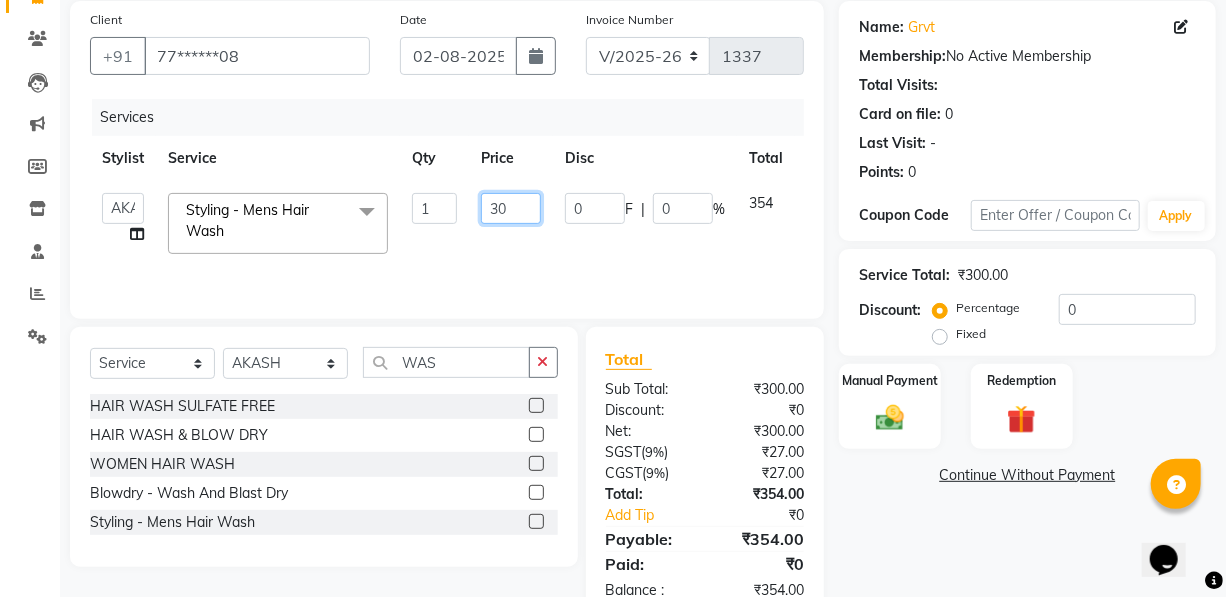 type on "3" 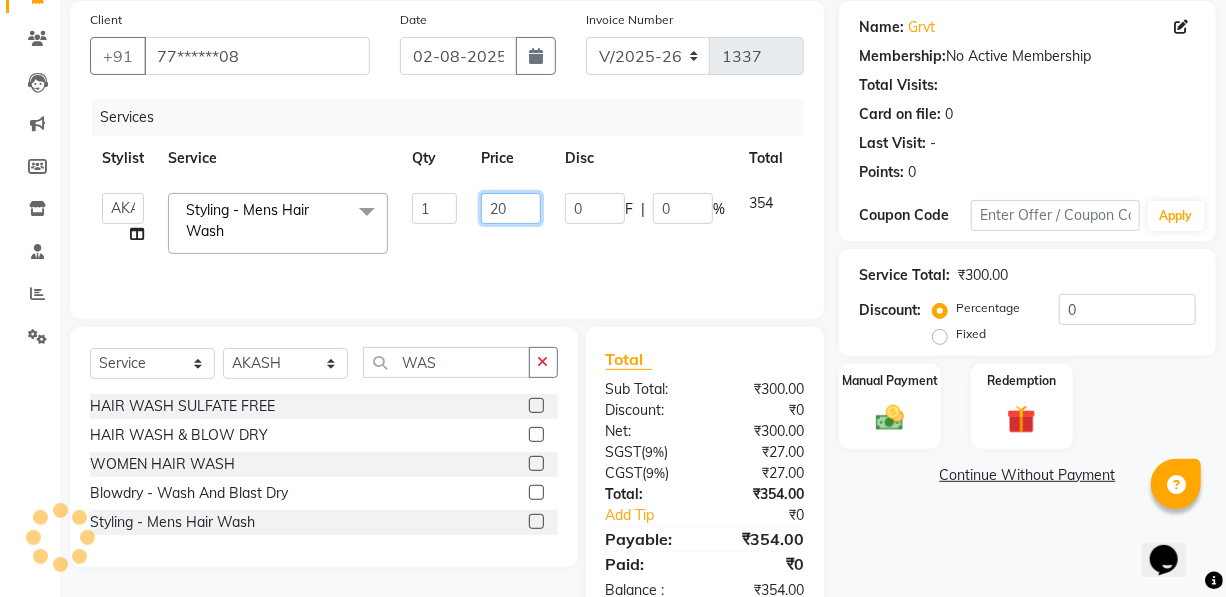 type on "200" 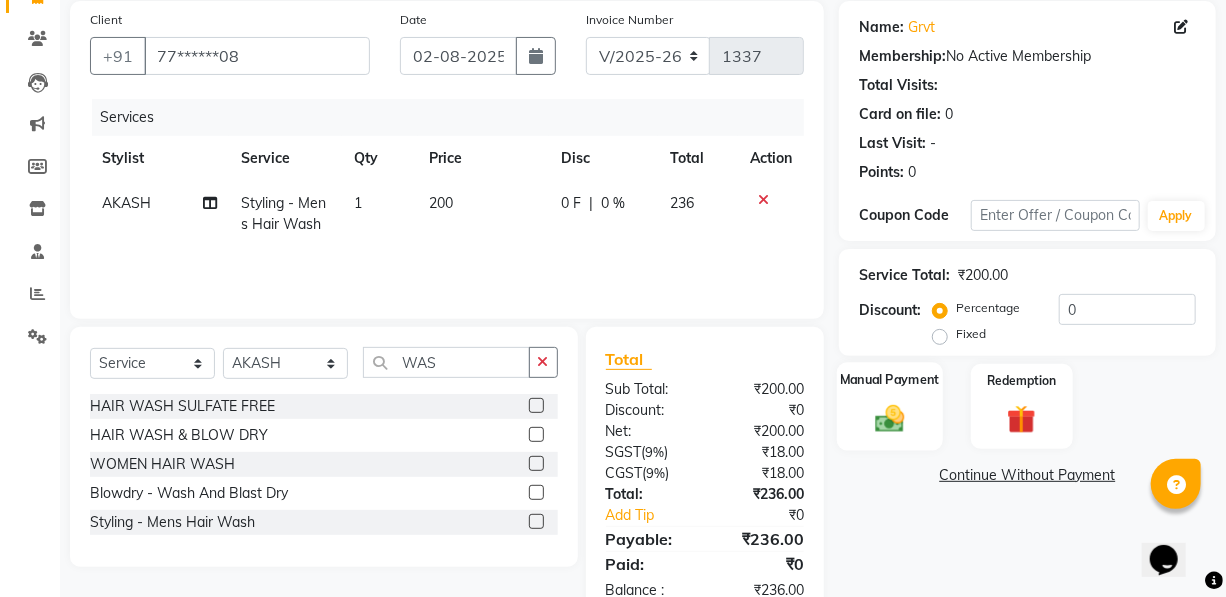 click 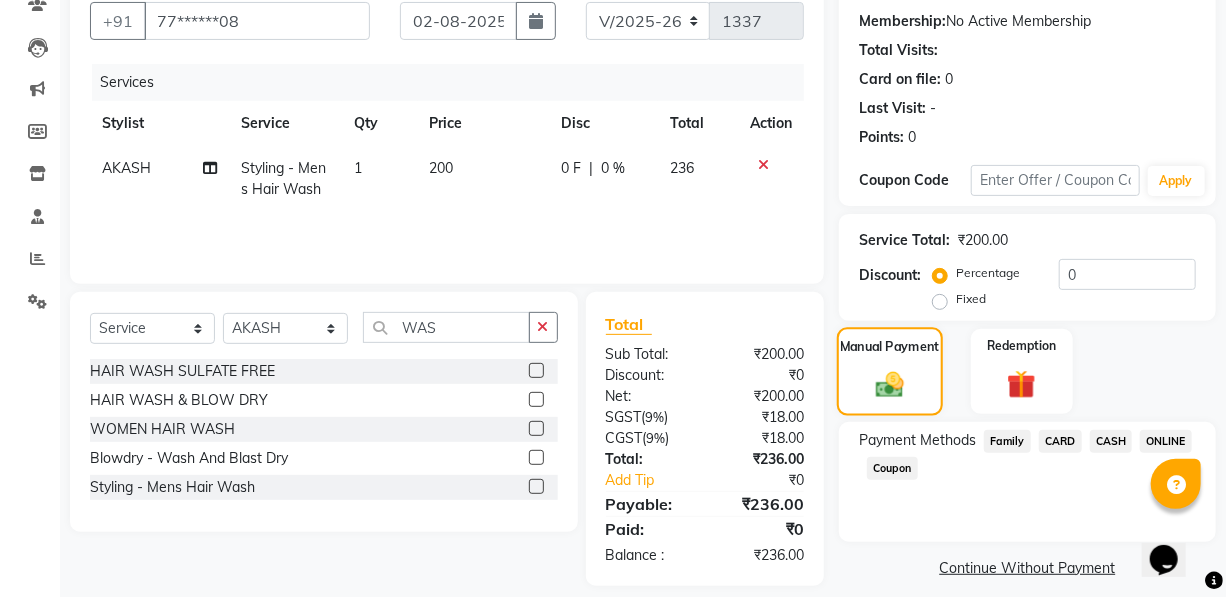 scroll, scrollTop: 203, scrollLeft: 0, axis: vertical 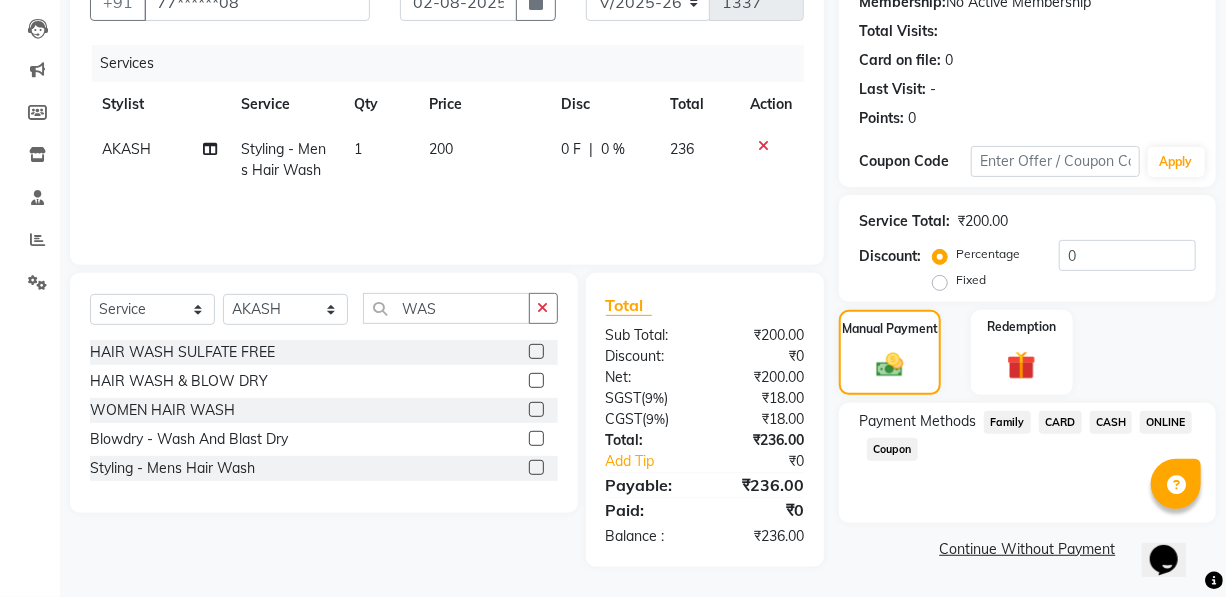 click on "CASH" 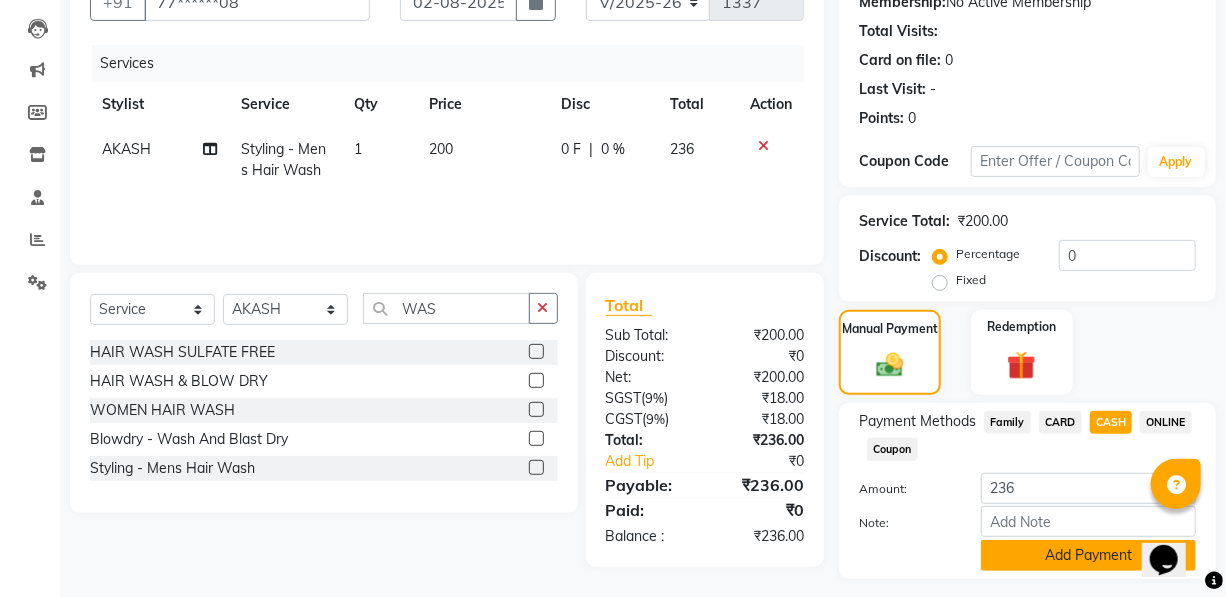 click on "Add Payment" 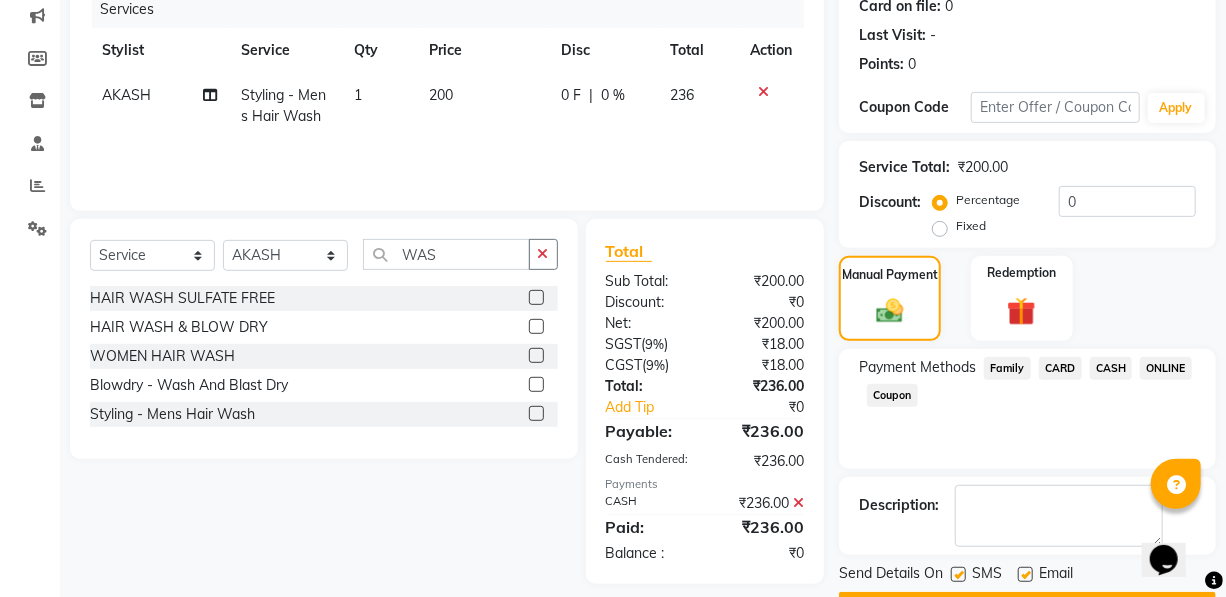 scroll, scrollTop: 311, scrollLeft: 0, axis: vertical 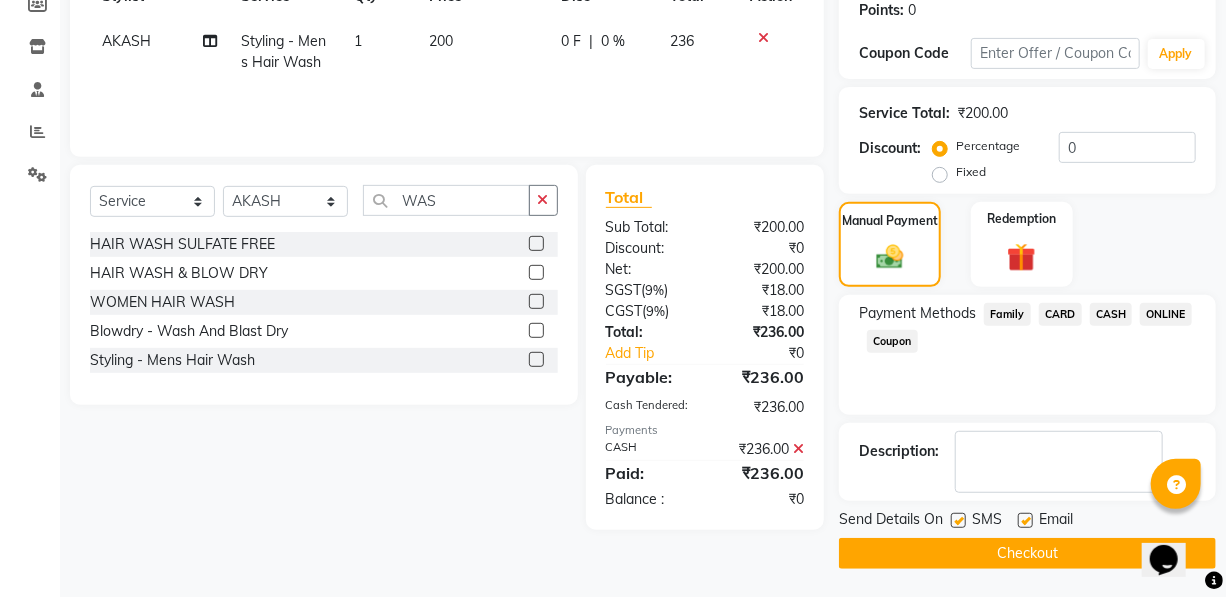 click on "Checkout" 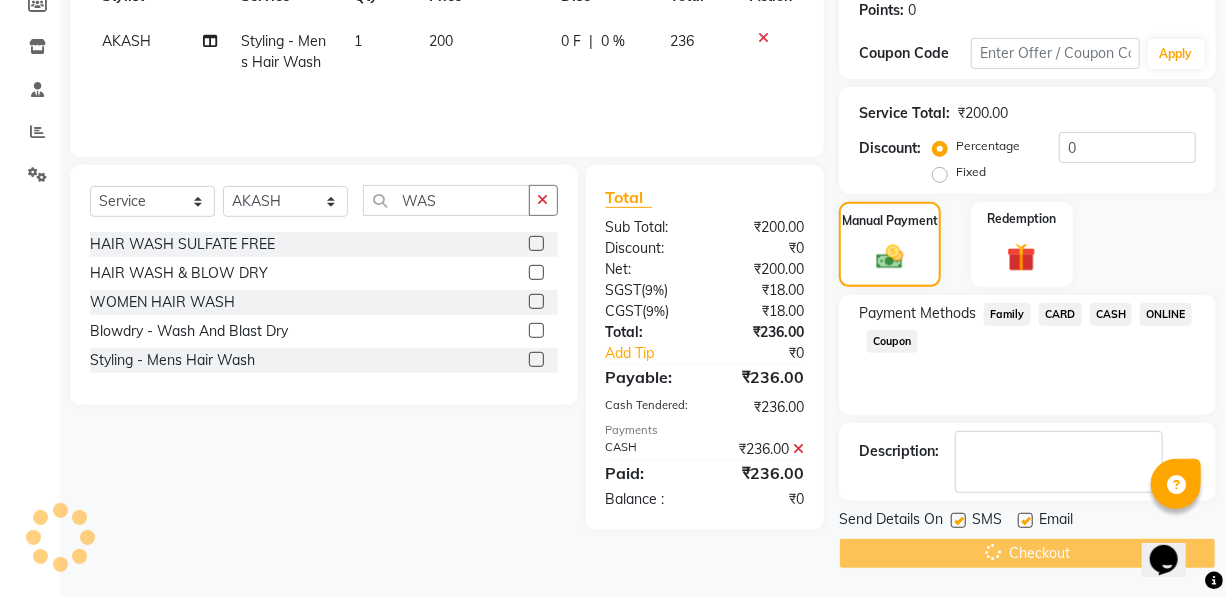 scroll, scrollTop: 0, scrollLeft: 0, axis: both 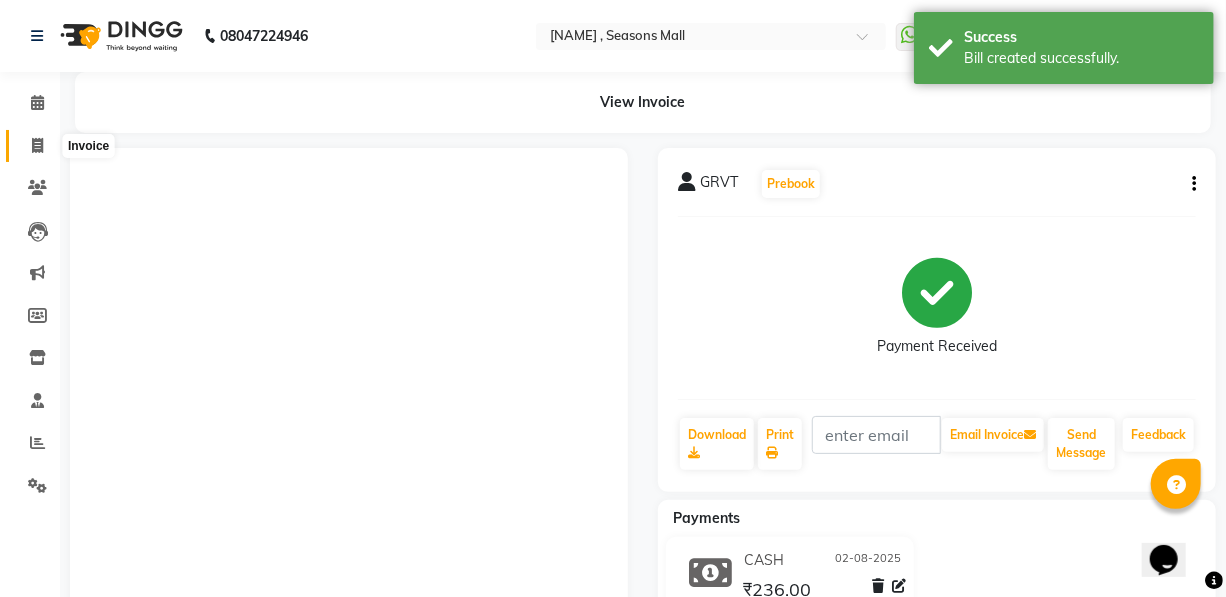click 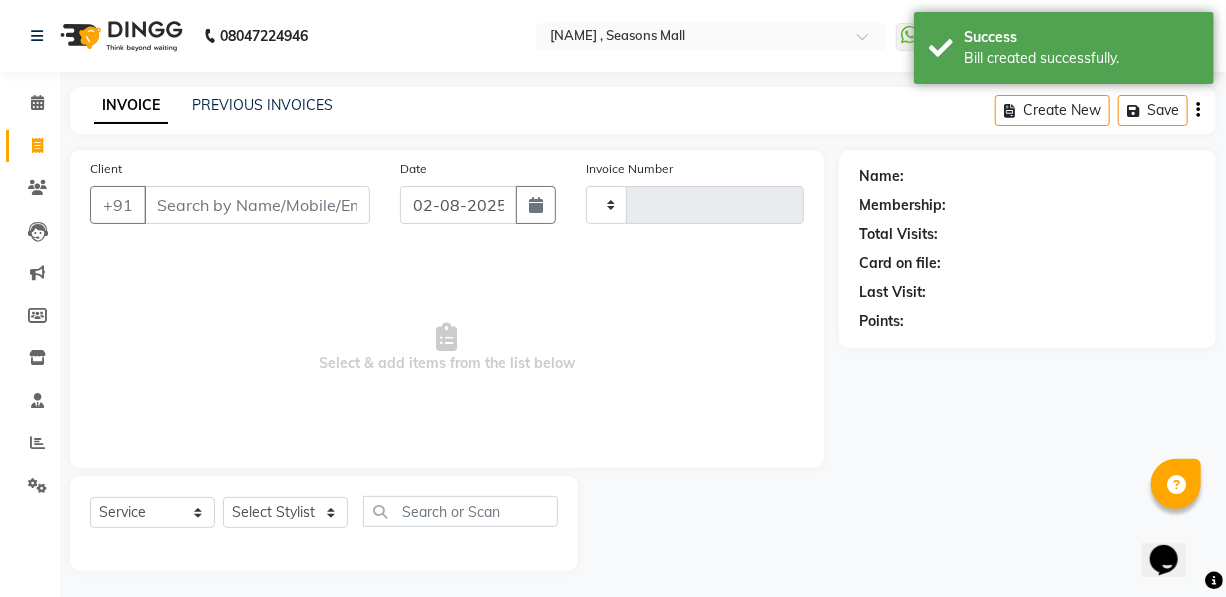 scroll, scrollTop: 4, scrollLeft: 0, axis: vertical 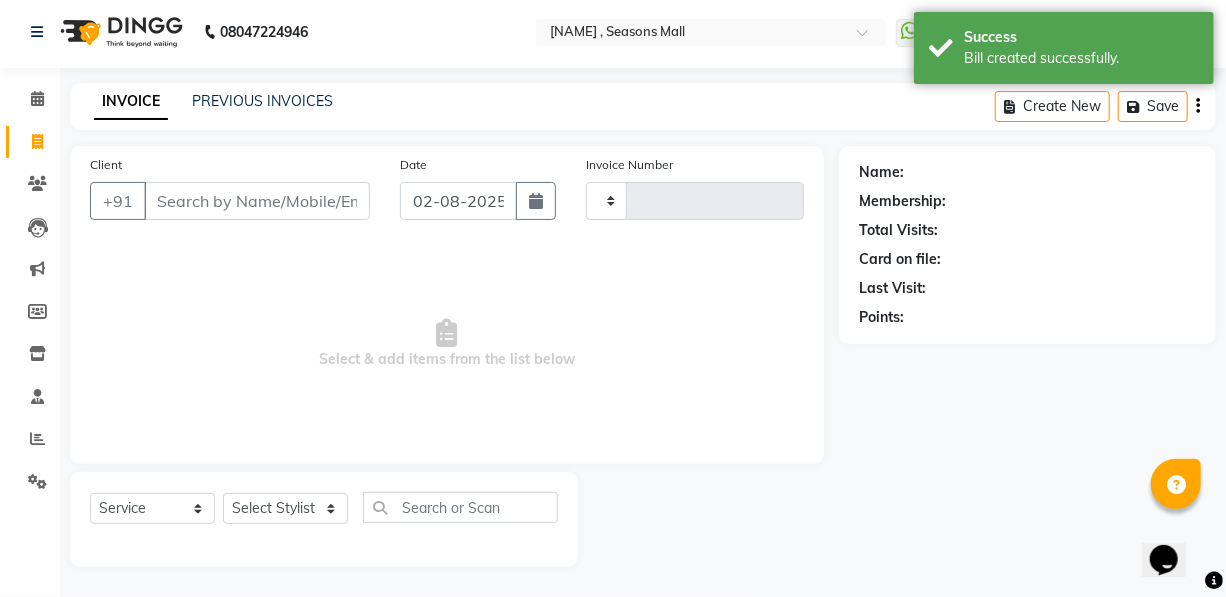 type on "1338" 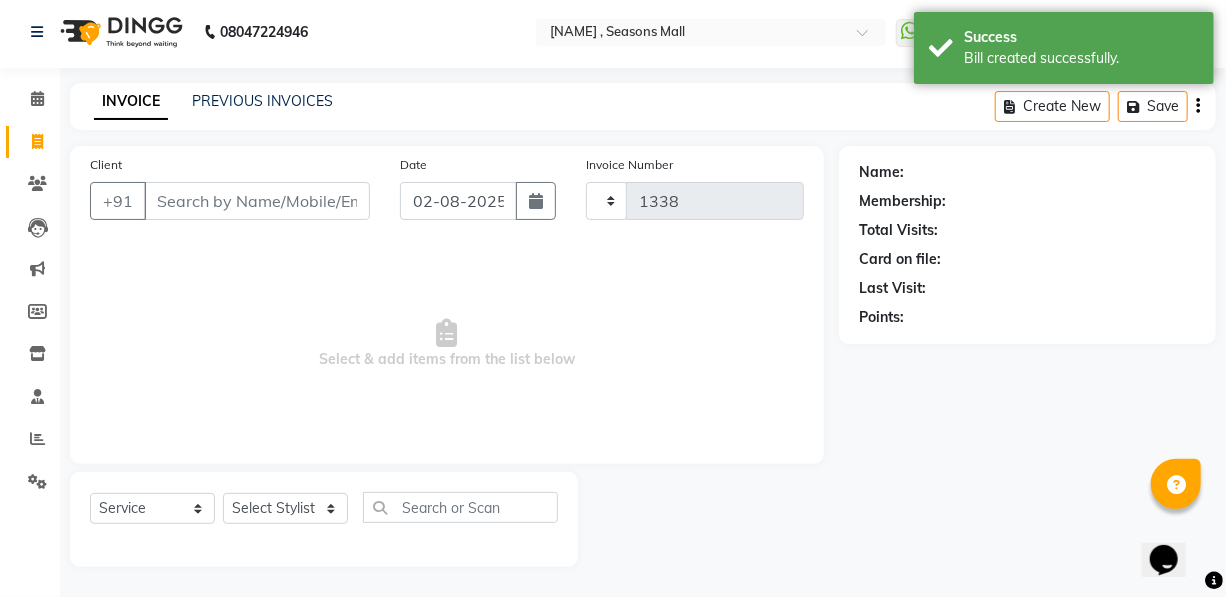 select on "3906" 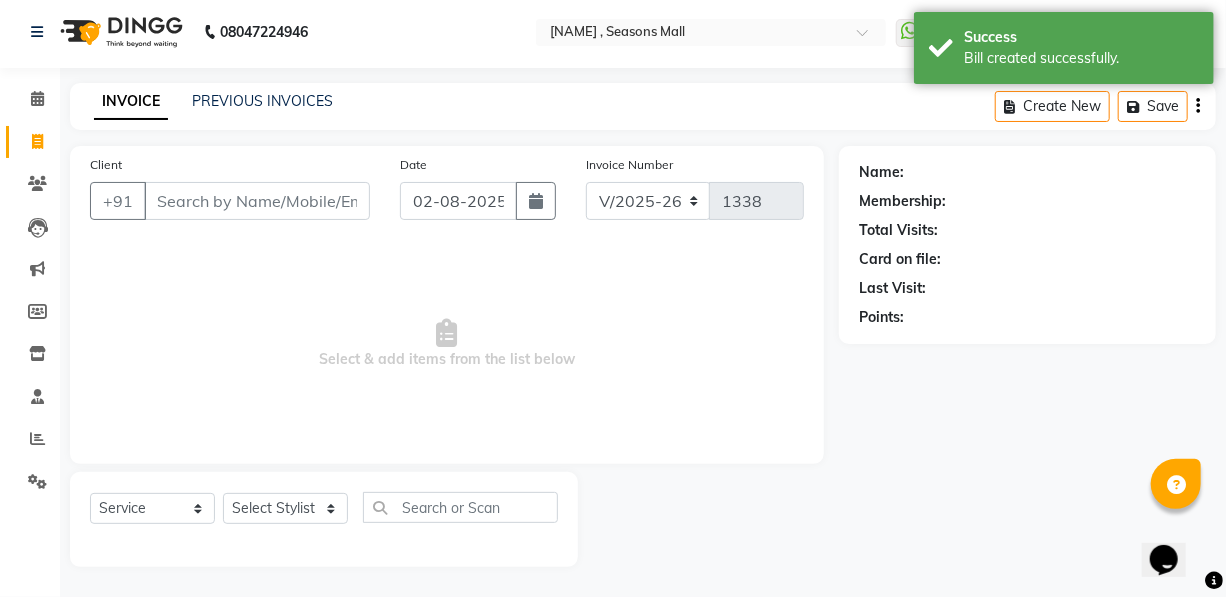 click on "Client" at bounding box center (257, 201) 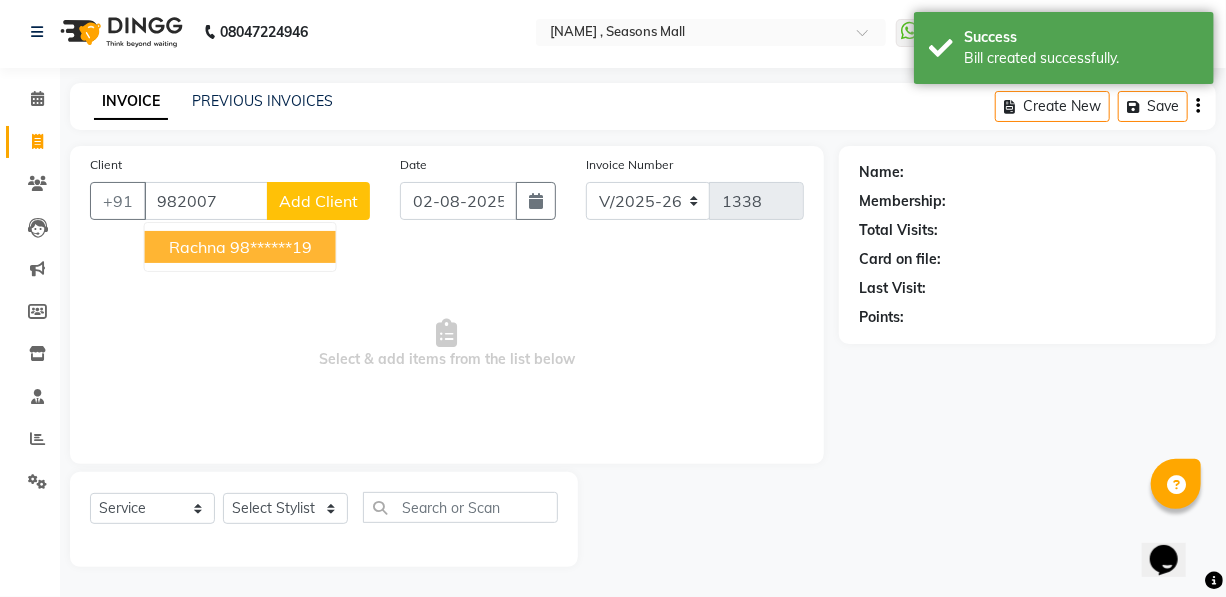 click on "98******19" at bounding box center [271, 247] 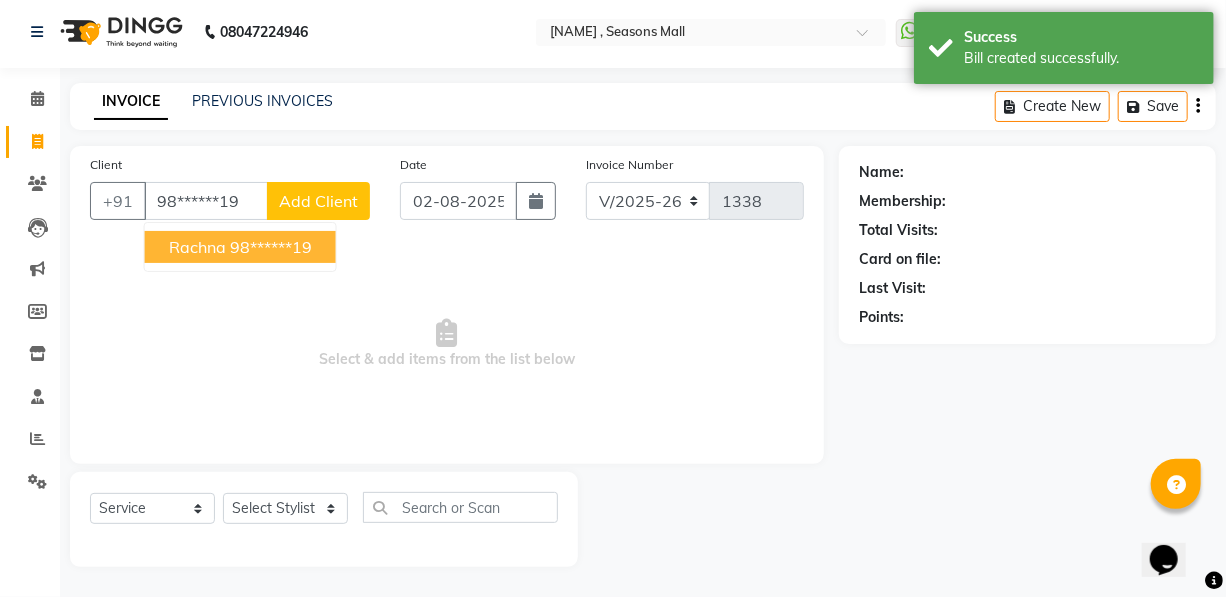 type on "98******19" 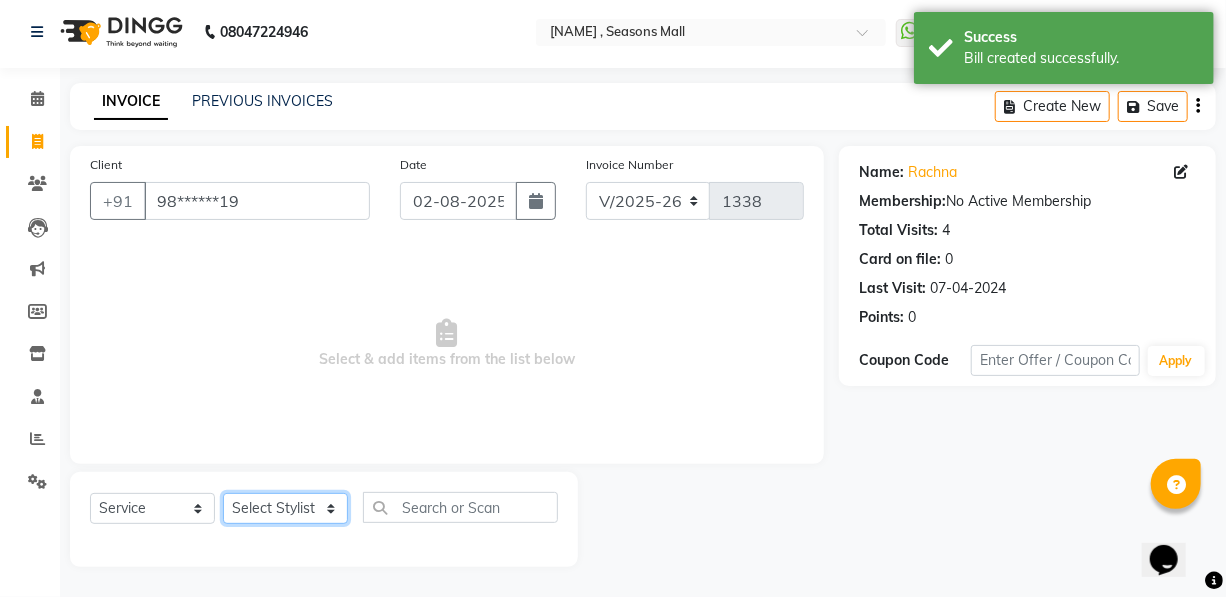click on "Select Stylist [NAME] [NAME] [NAME] [NAME] [NAME] [NAME] [NAME] [NAME] [NAME]" 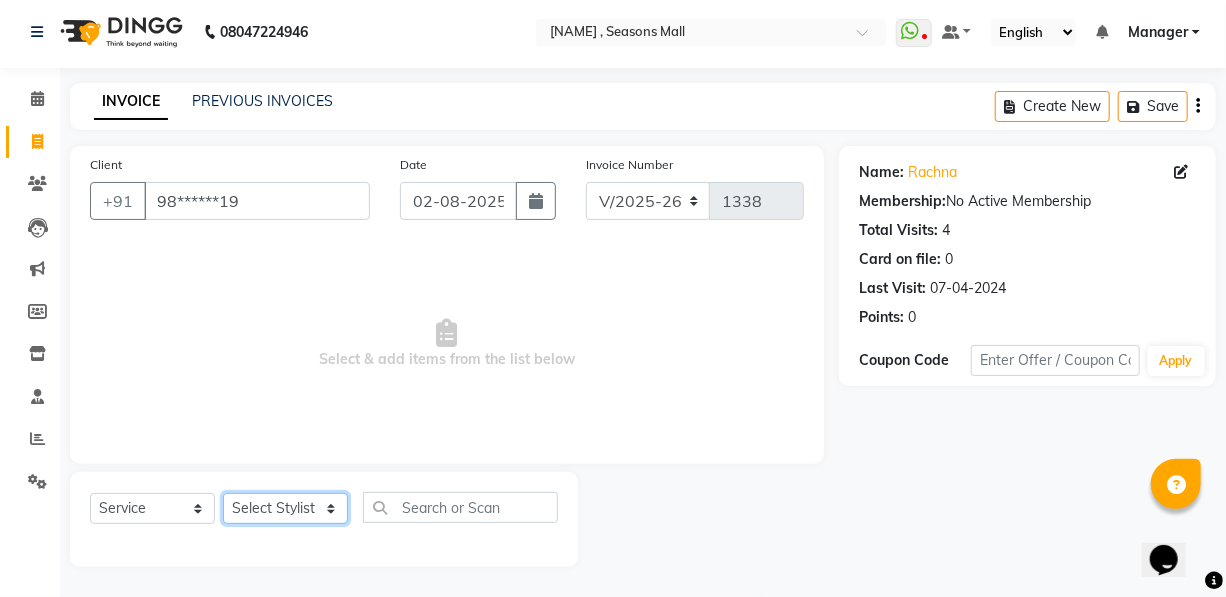 select on "19829" 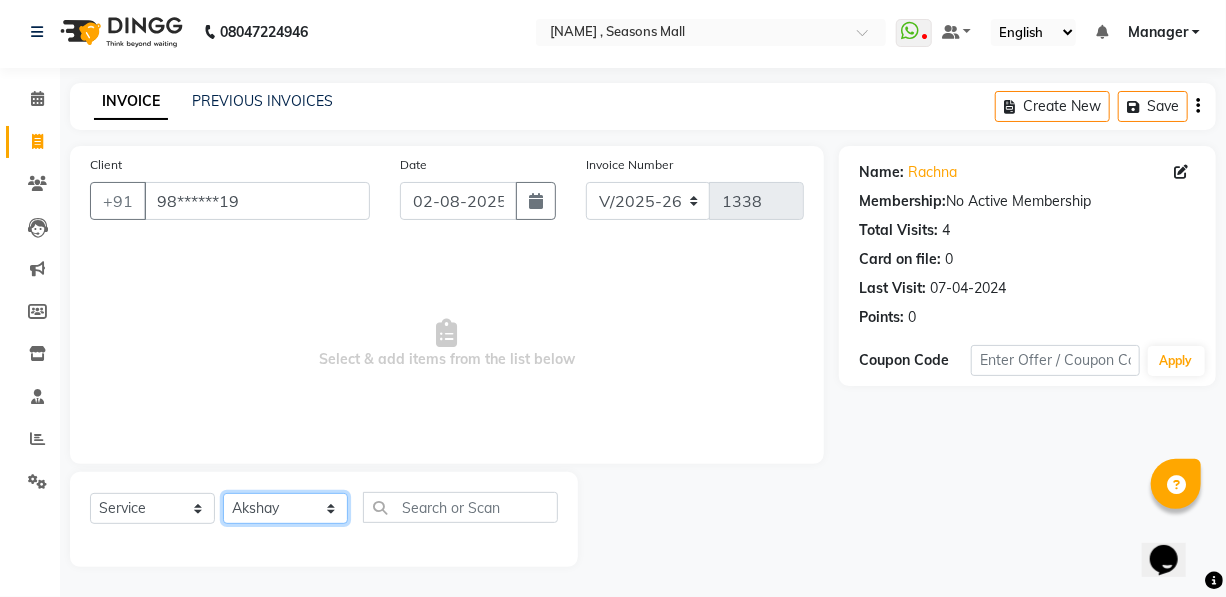 click on "Select Stylist [NAME] [NAME] [NAME] [NAME] [NAME] [NAME] [NAME] [NAME] [NAME]" 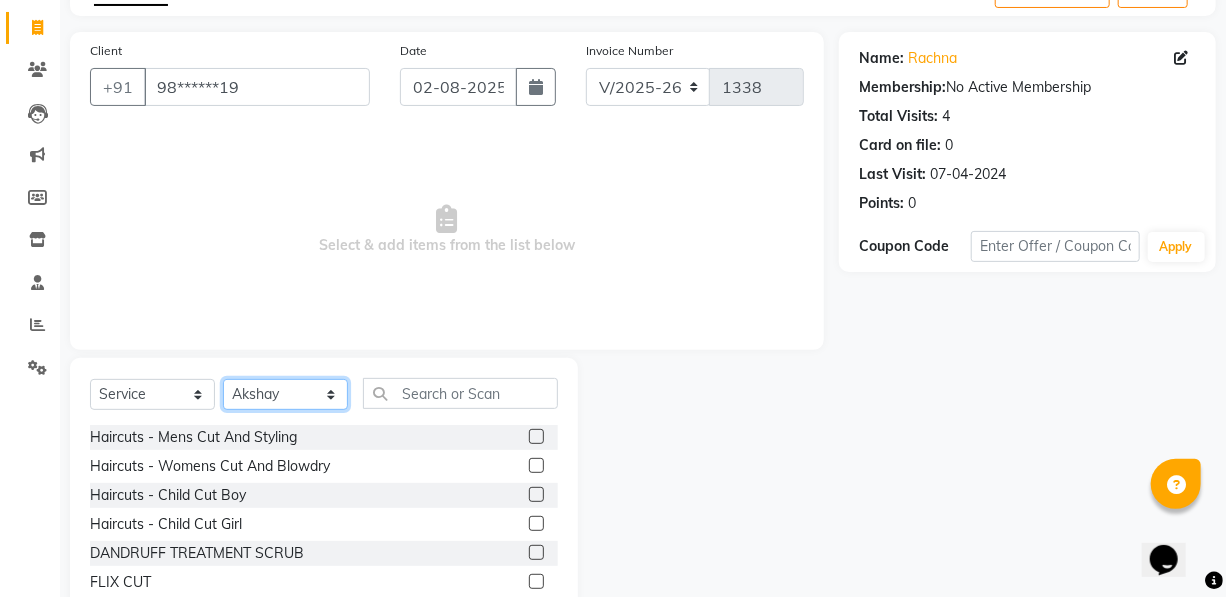 scroll, scrollTop: 204, scrollLeft: 0, axis: vertical 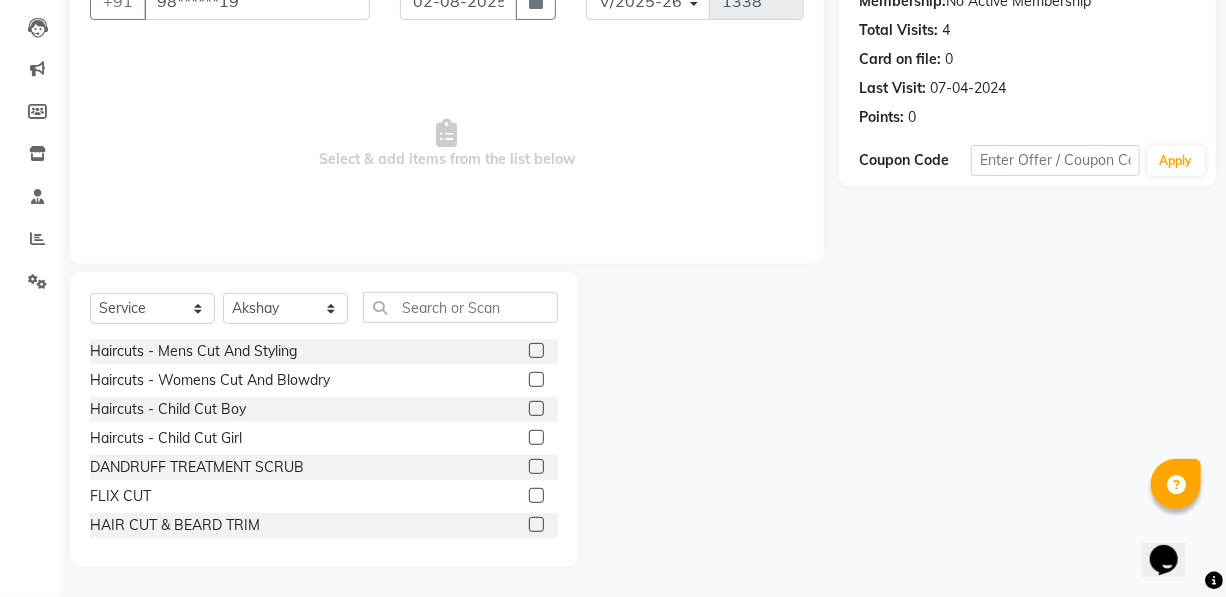 click 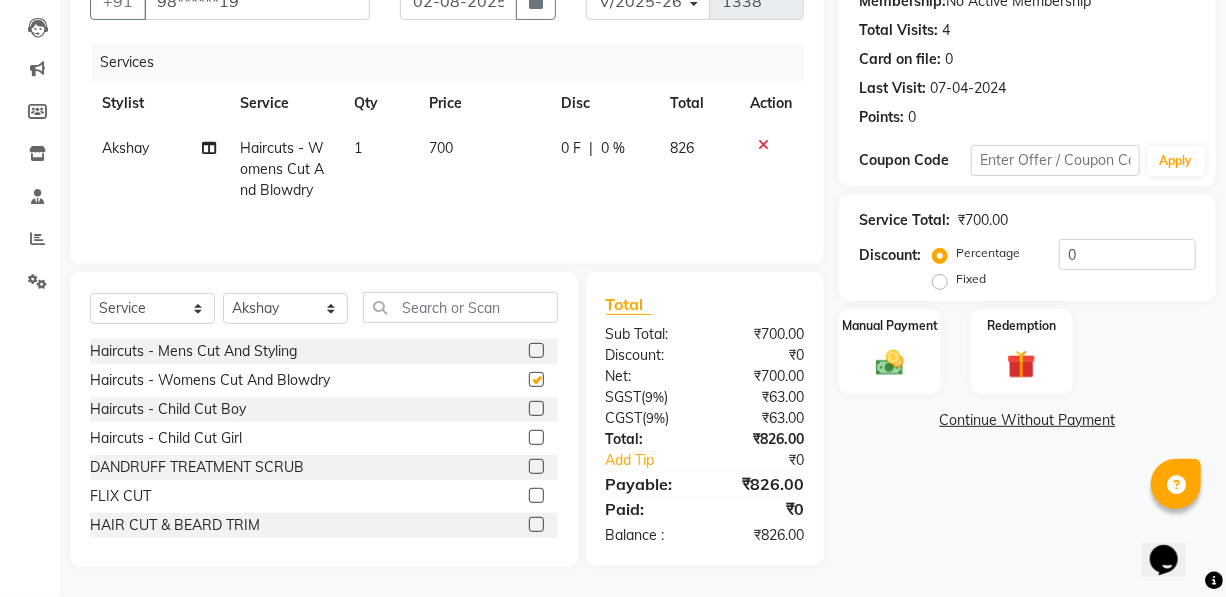 checkbox on "false" 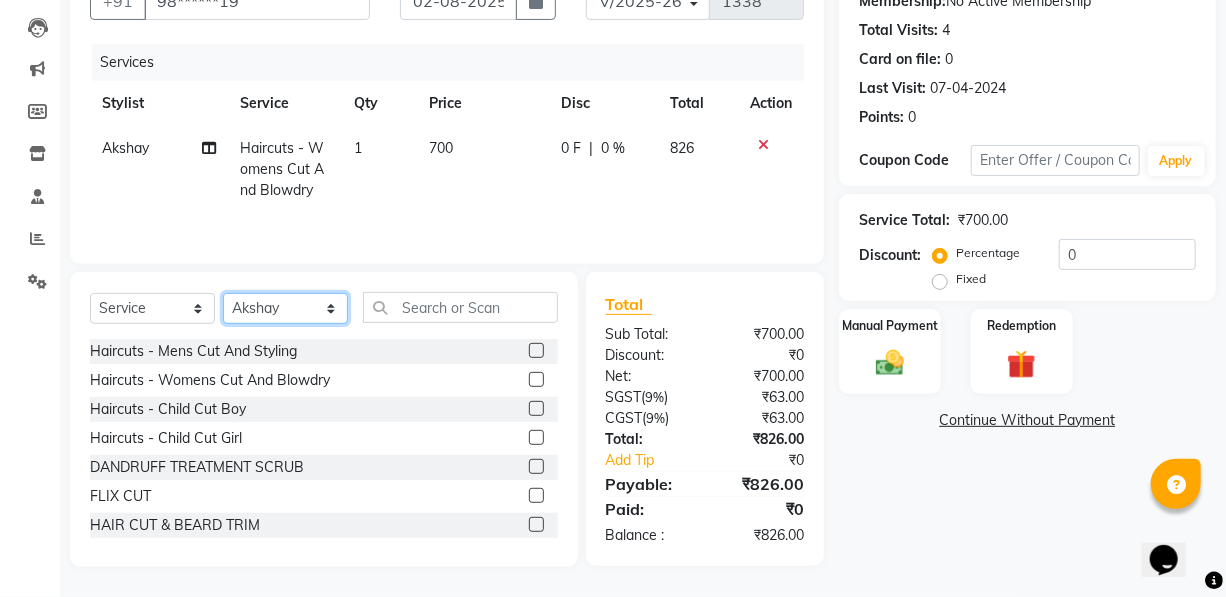 click on "Select Stylist [NAME] [NAME] [NAME] [NAME] [NAME] [NAME] [NAME] [NAME] [NAME]" 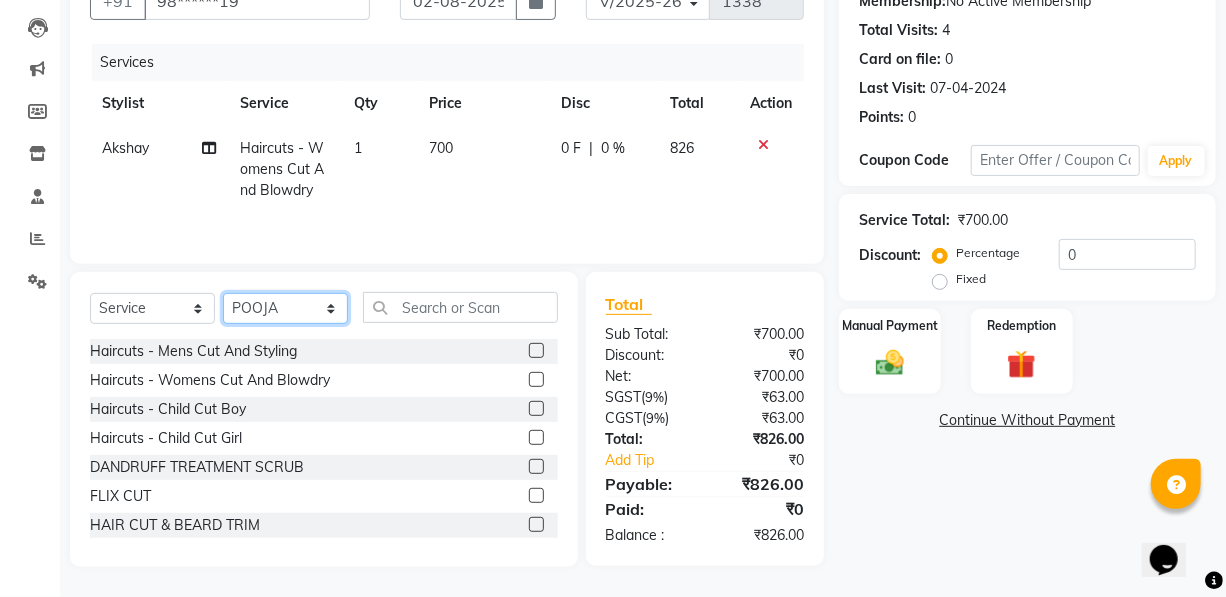 click on "Select Stylist [NAME] [NAME] [NAME] [NAME] [NAME] [NAME] [NAME] [NAME] [NAME]" 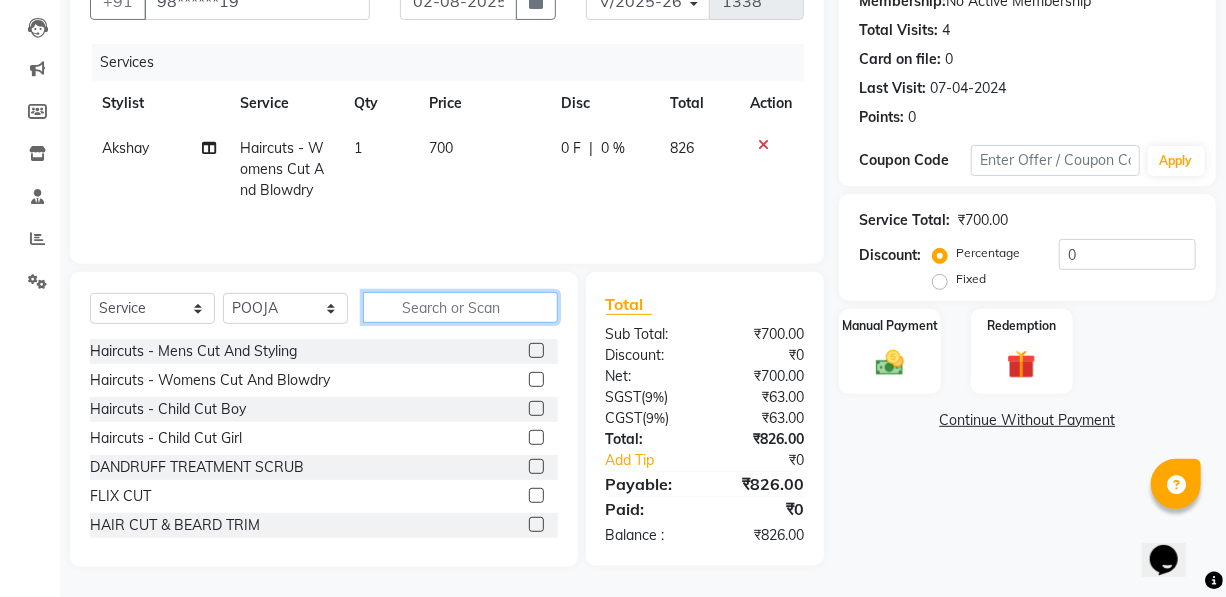 click 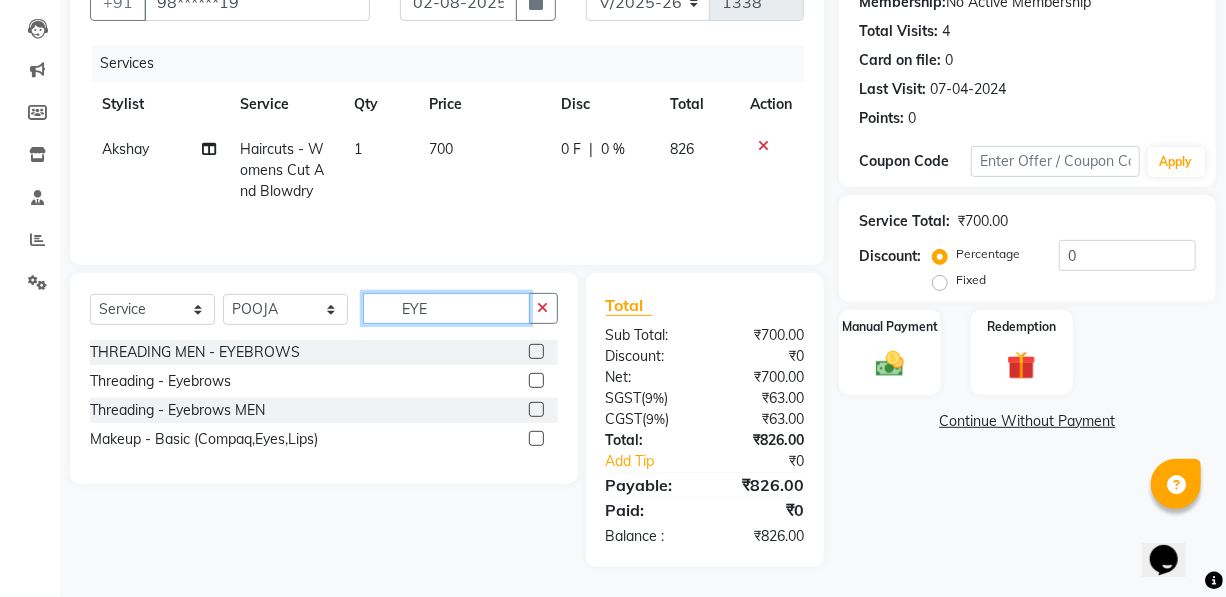 type on "EYE" 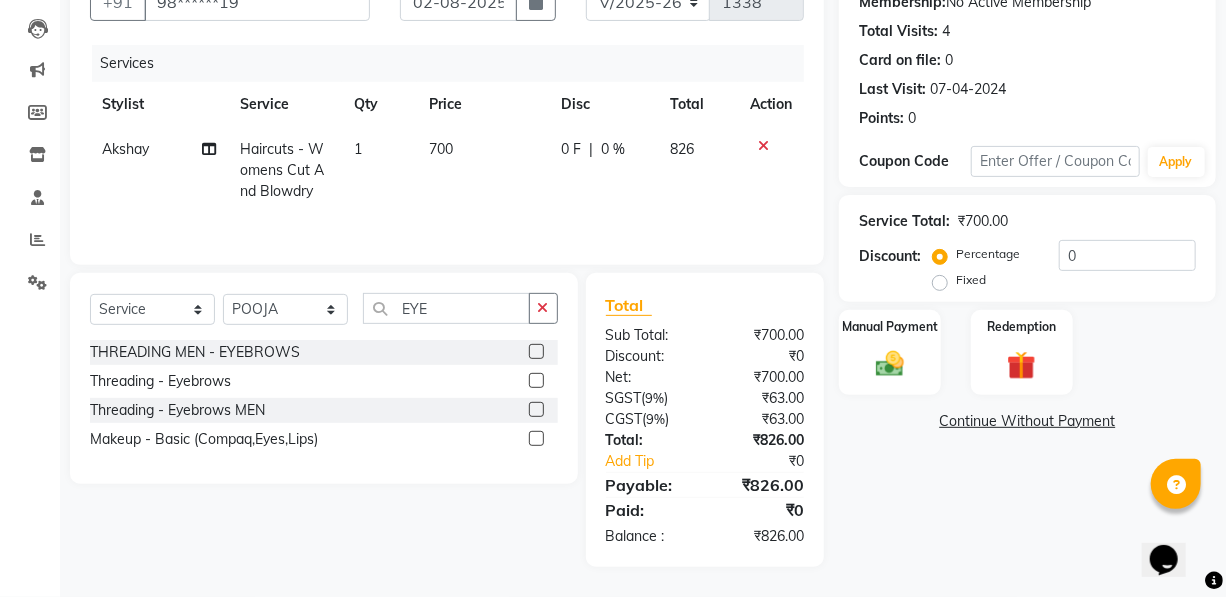 click 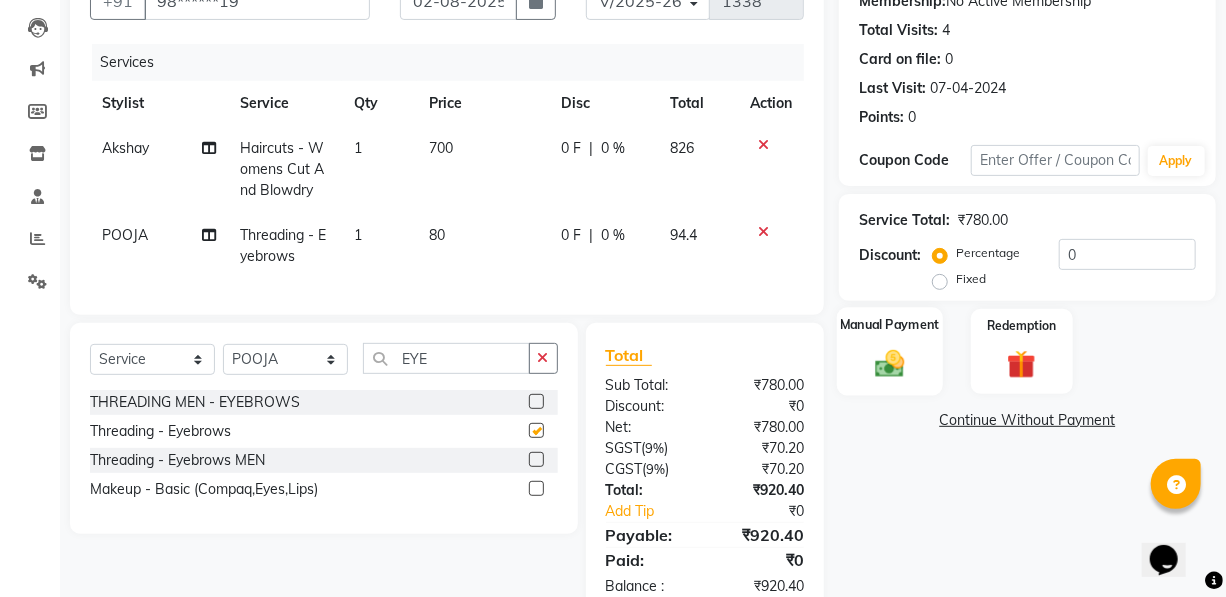 checkbox on "false" 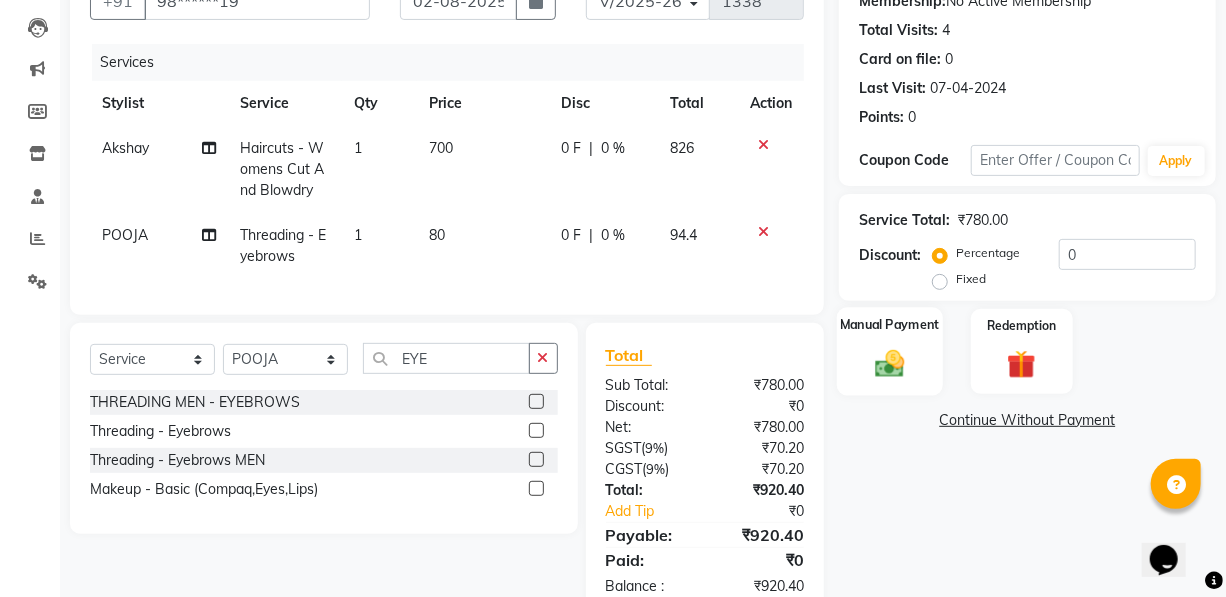 click 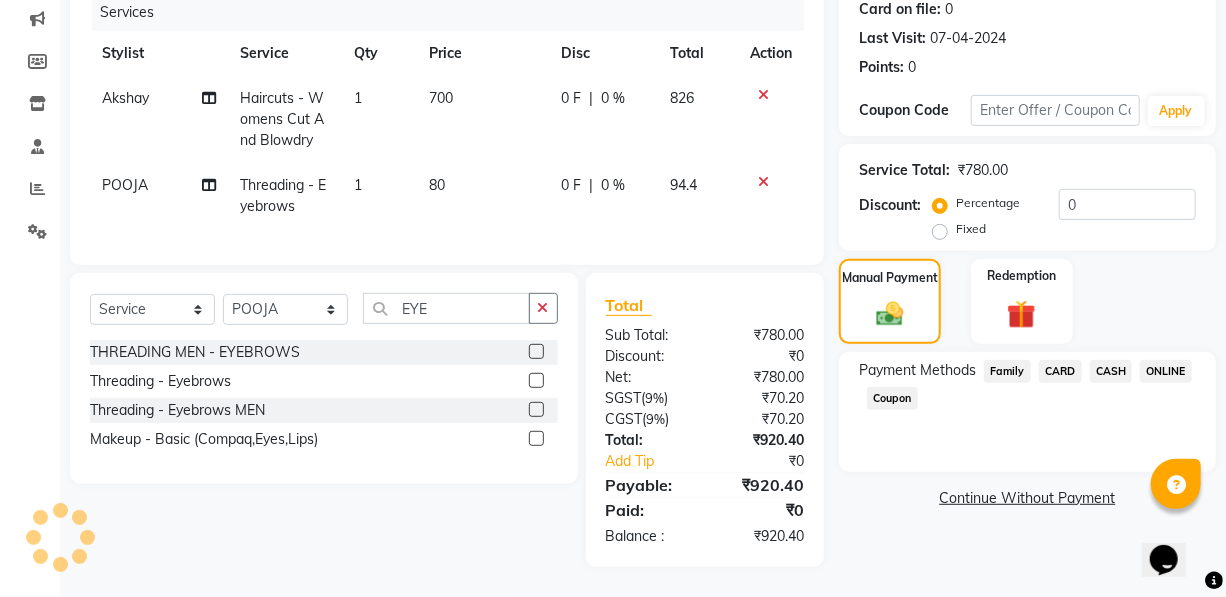 scroll, scrollTop: 270, scrollLeft: 0, axis: vertical 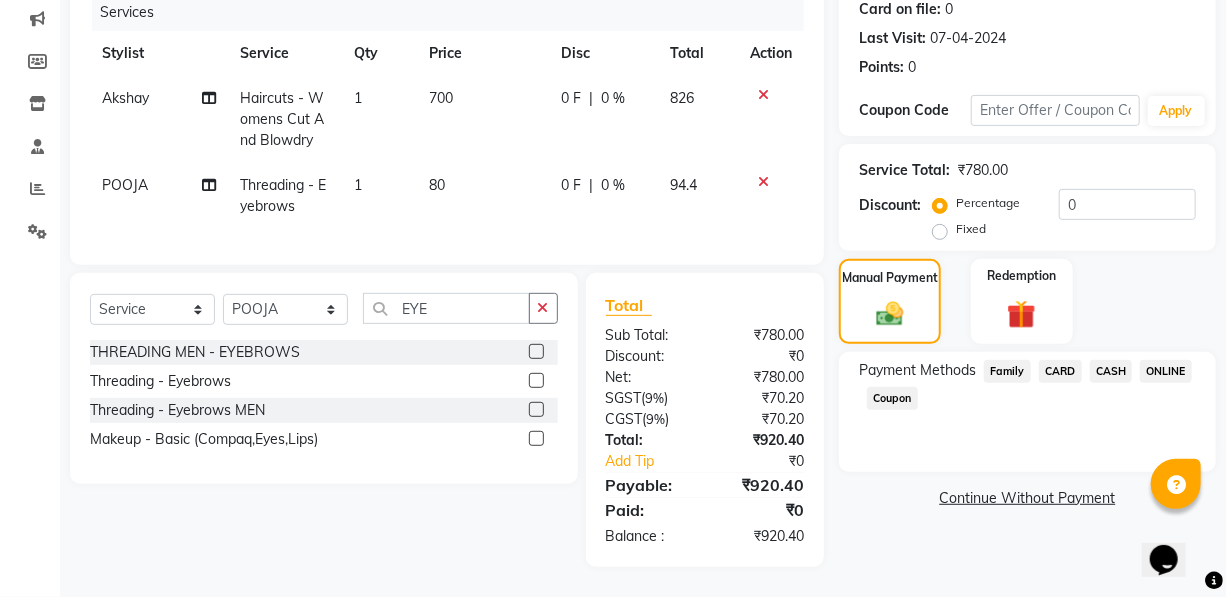 click on "ONLINE" 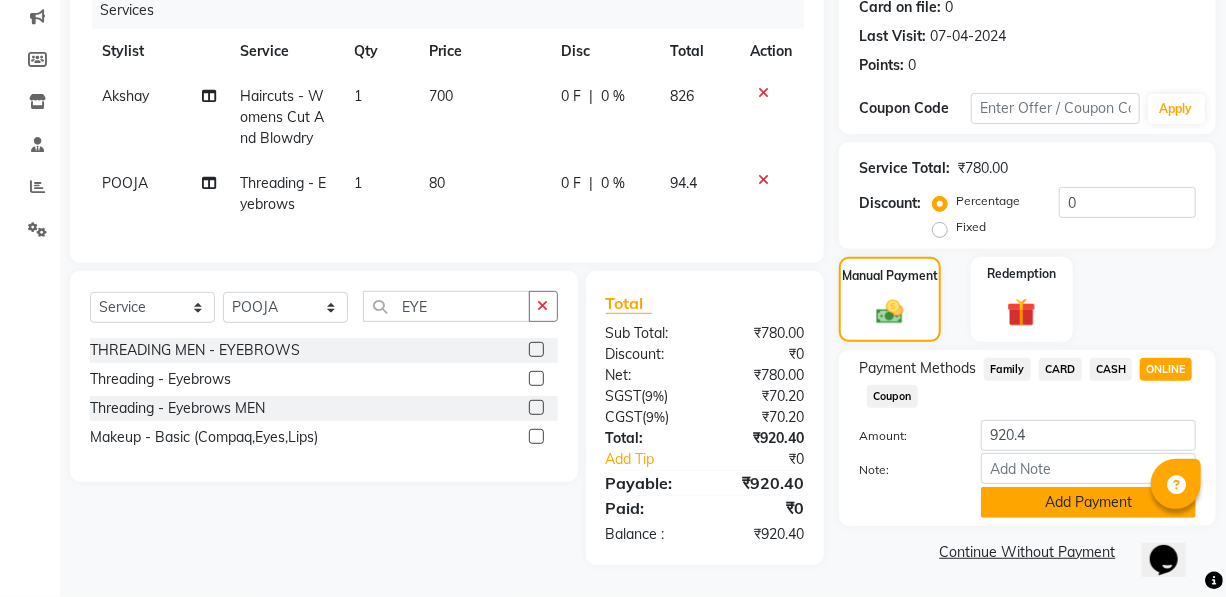 click on "Add Payment" 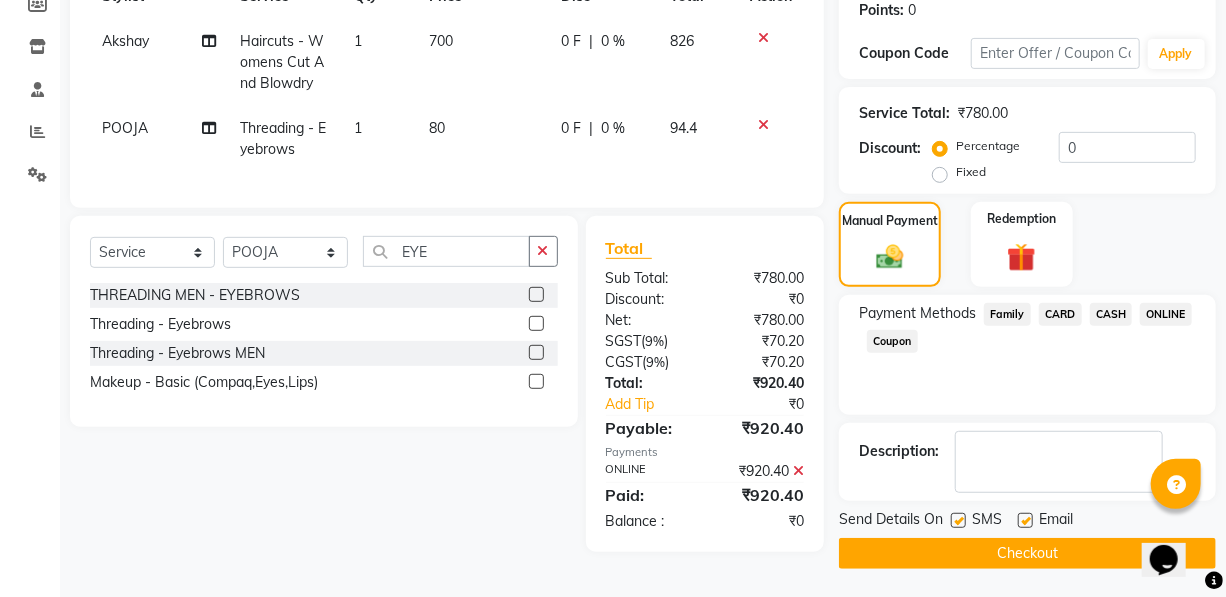 click on "Checkout" 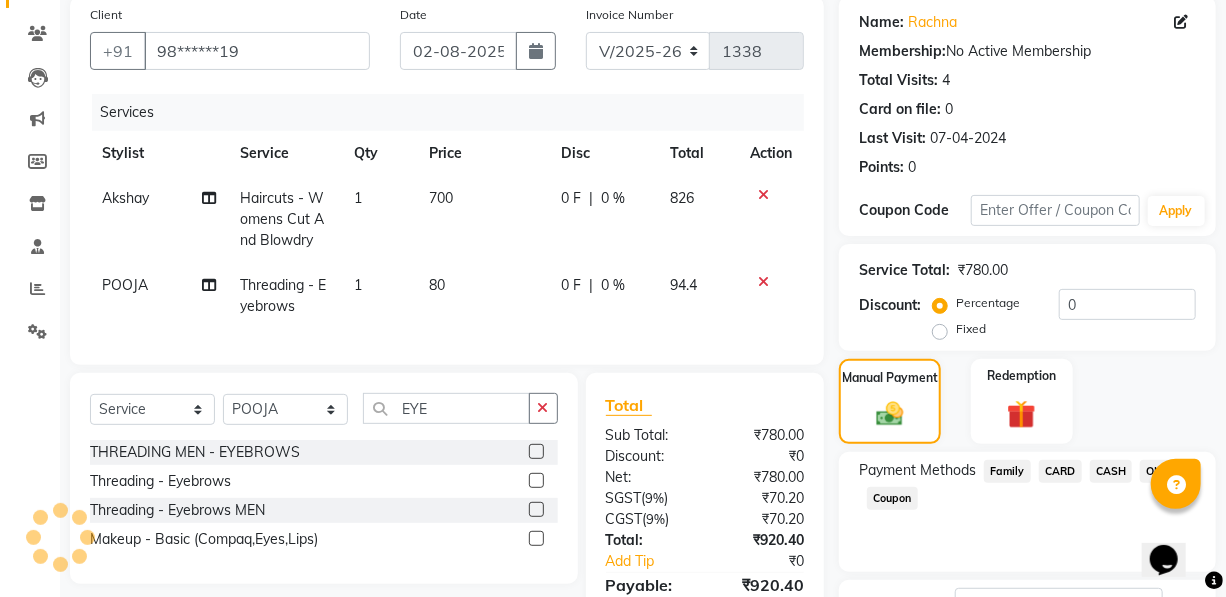scroll, scrollTop: 0, scrollLeft: 0, axis: both 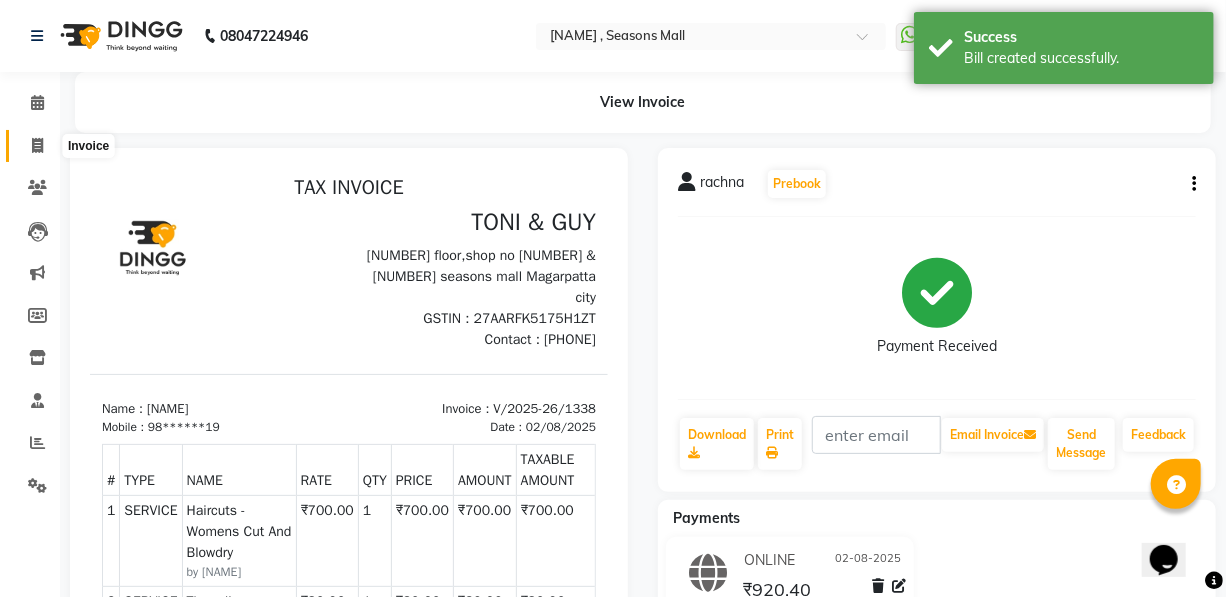 click 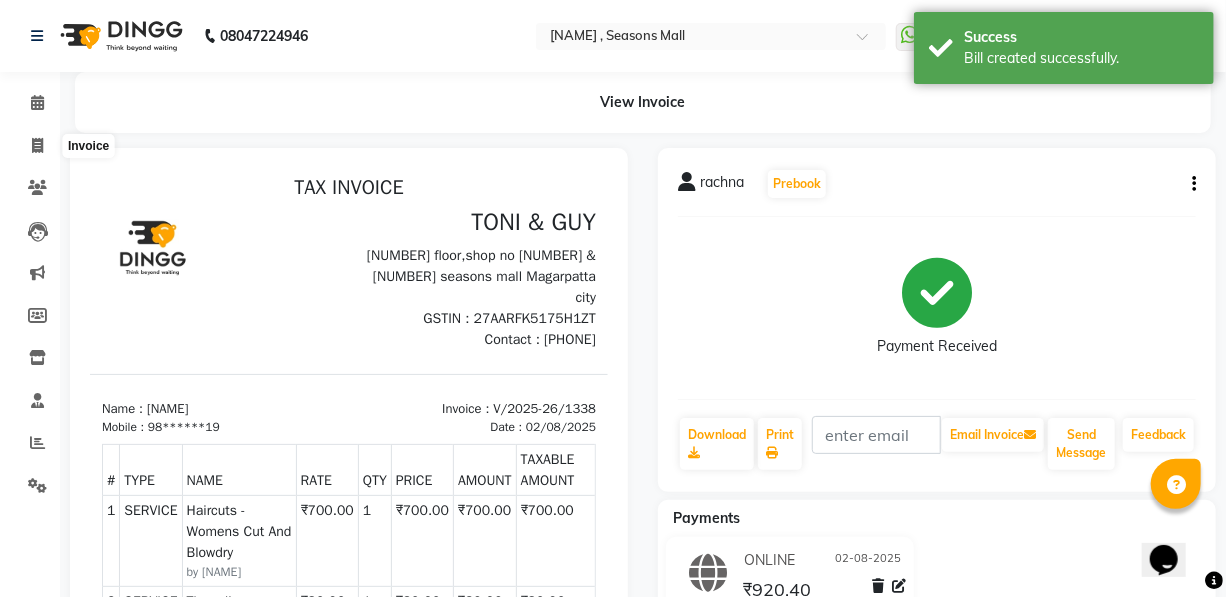 select on "service" 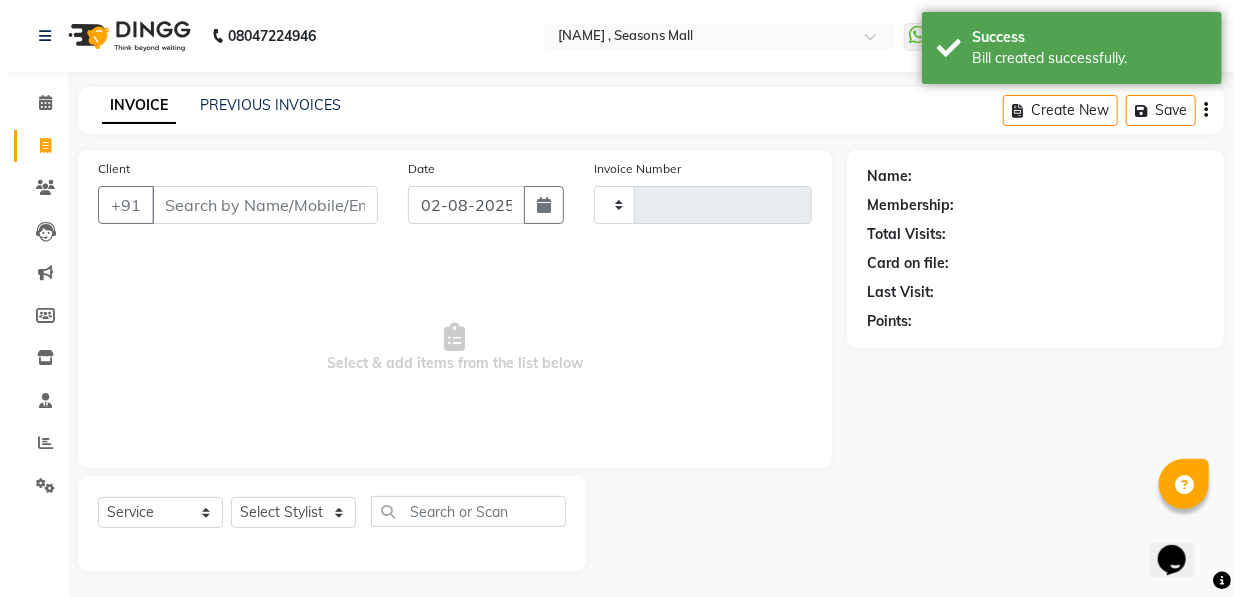 scroll, scrollTop: 4, scrollLeft: 0, axis: vertical 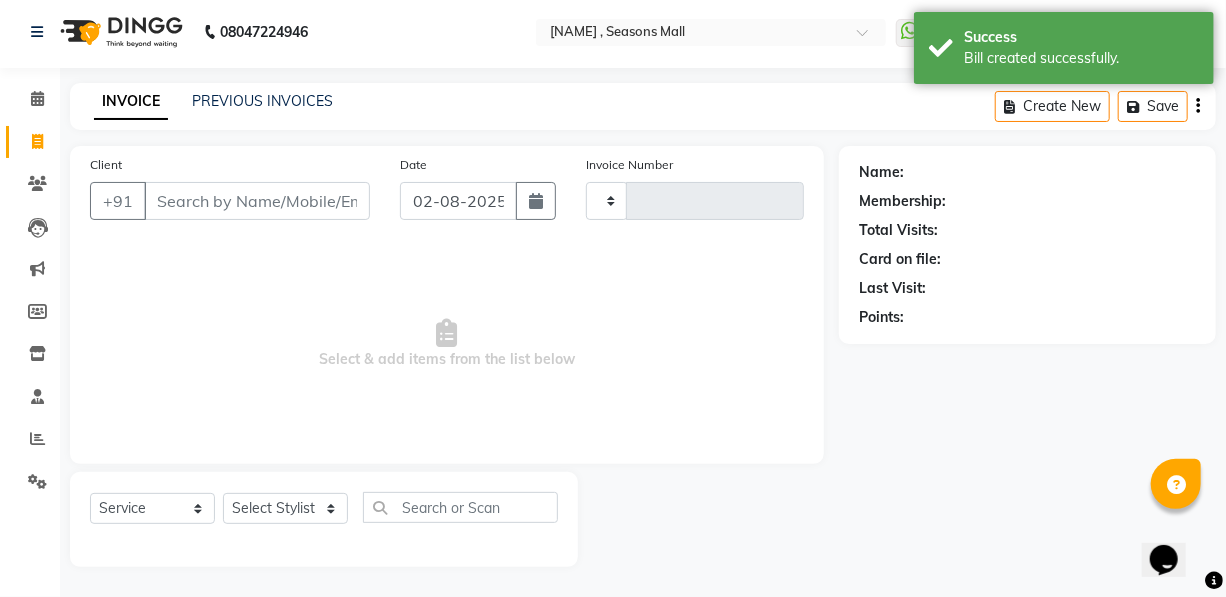 type on "1339" 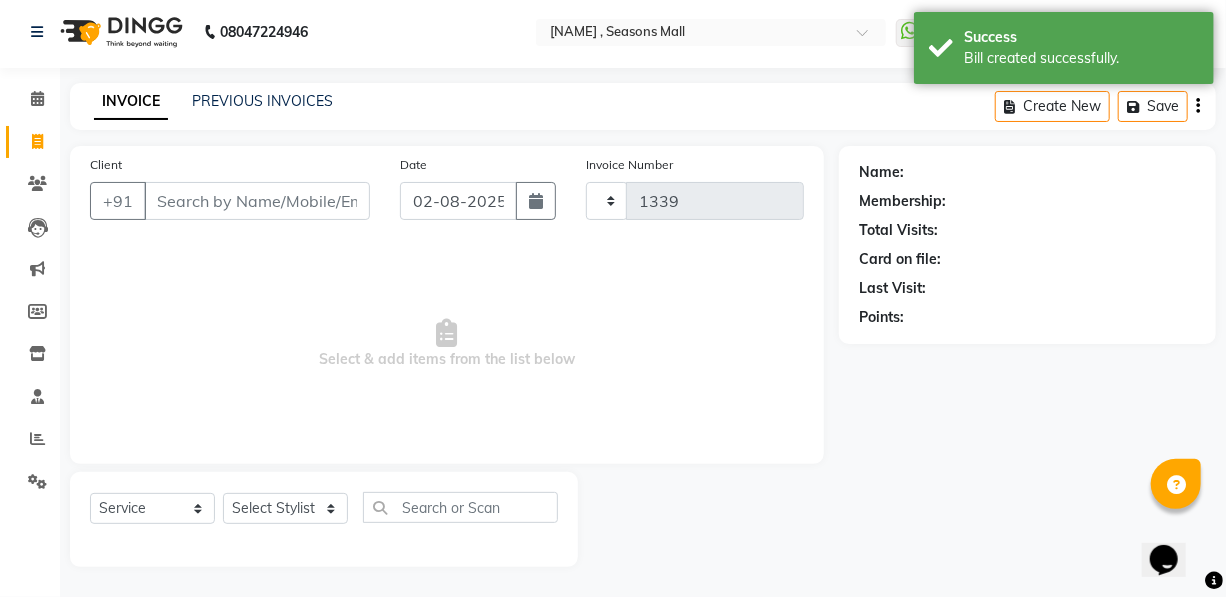 select on "3906" 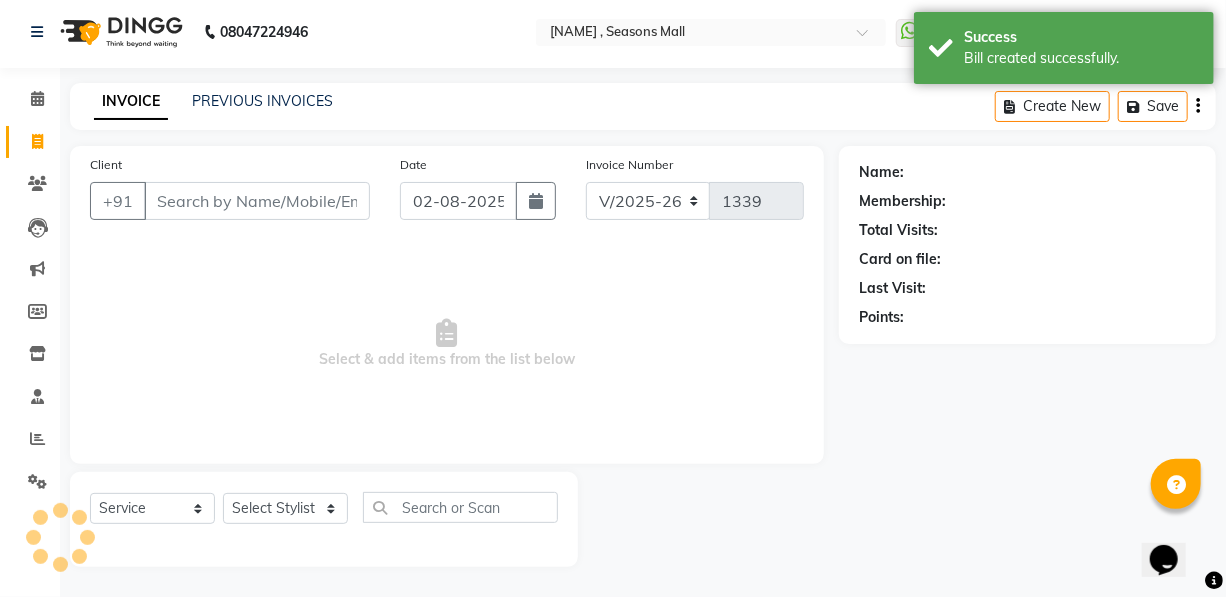 click on "Client" at bounding box center (257, 201) 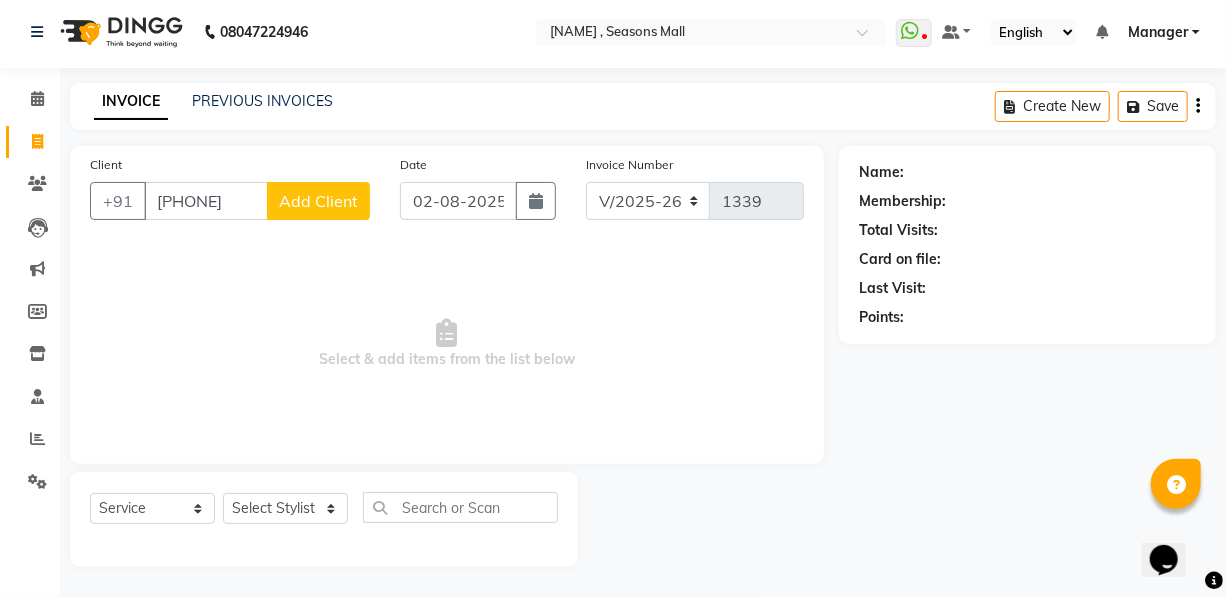 type on "[PHONE]" 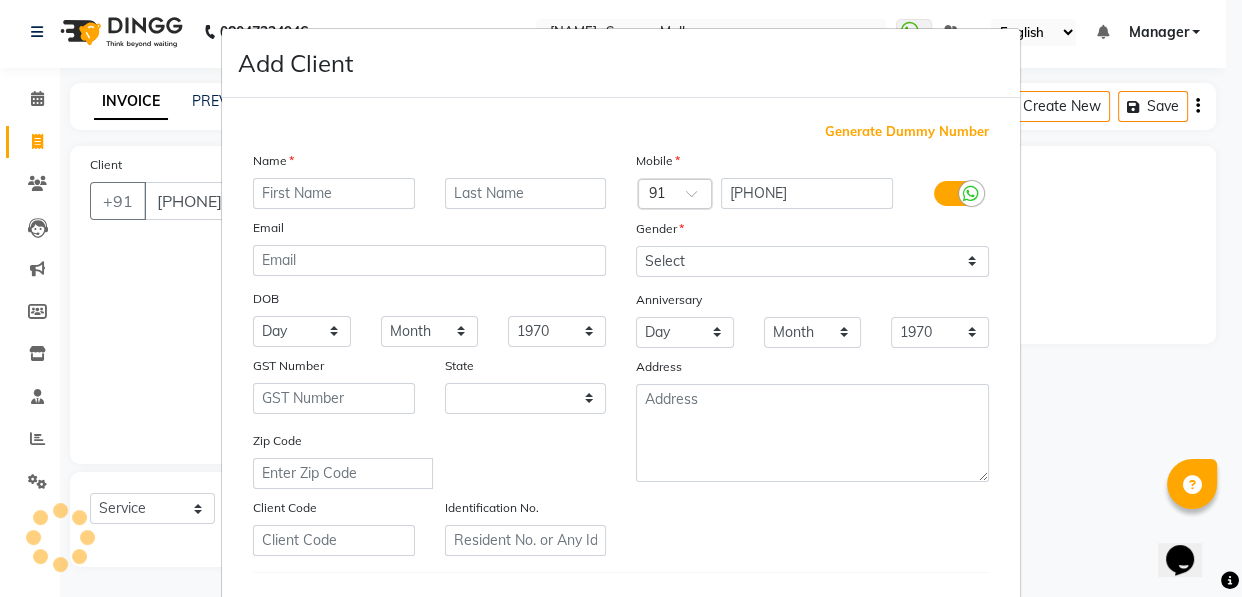 select on "22" 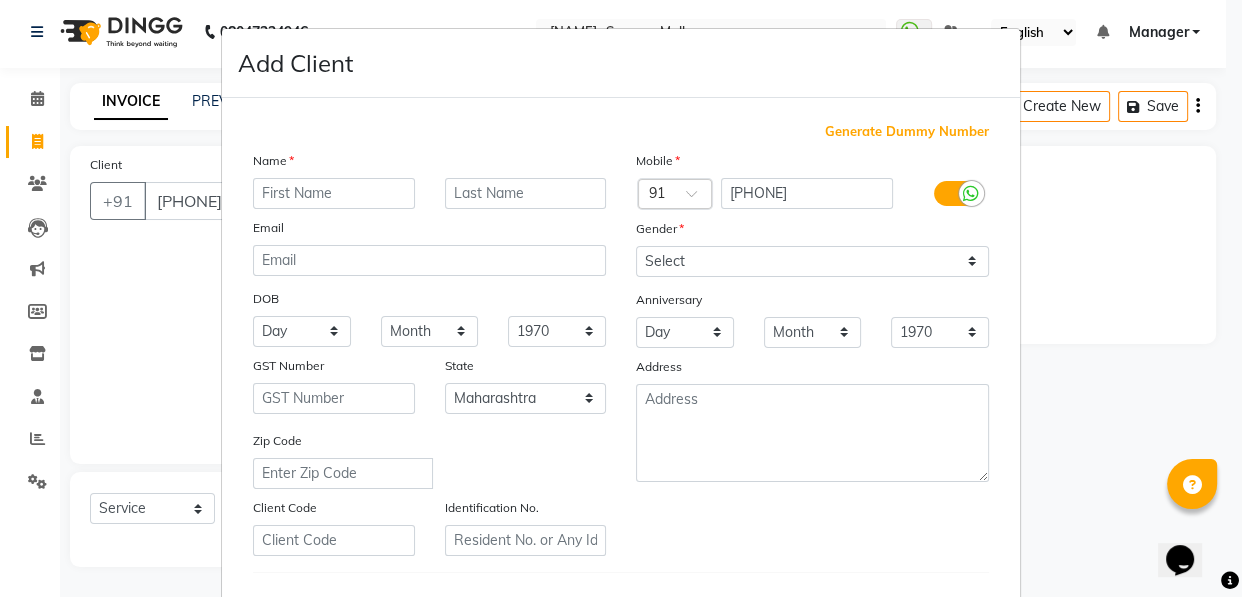 click at bounding box center (334, 193) 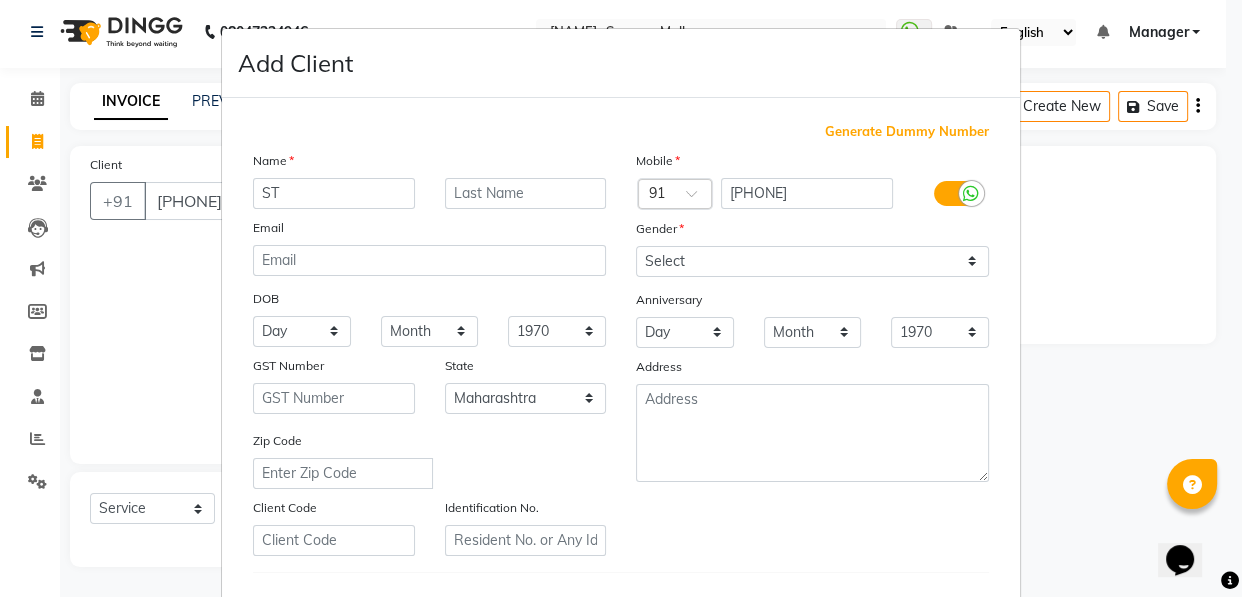 type on "S" 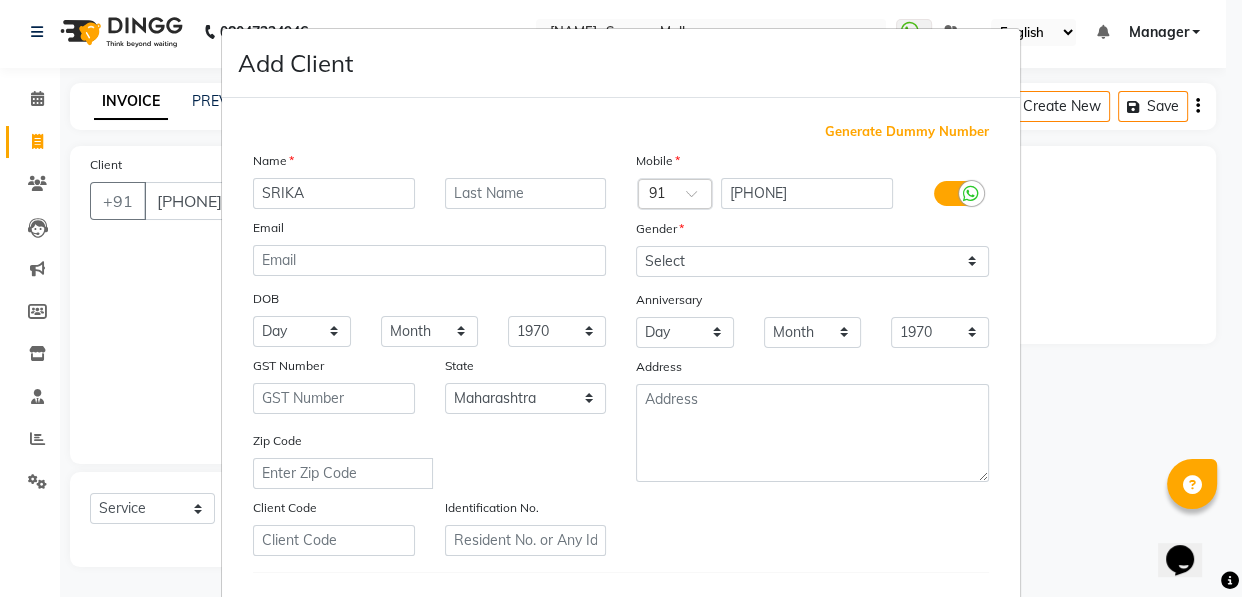 type on "SRIKA" 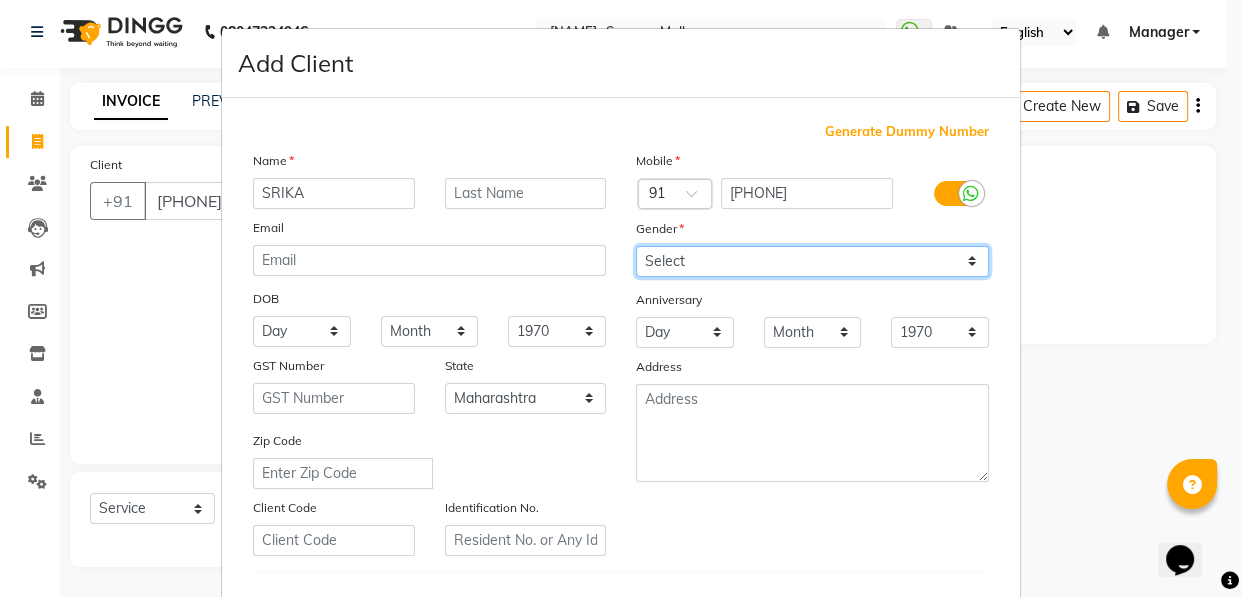click on "Select Male Female Other Prefer Not To Say" at bounding box center [812, 261] 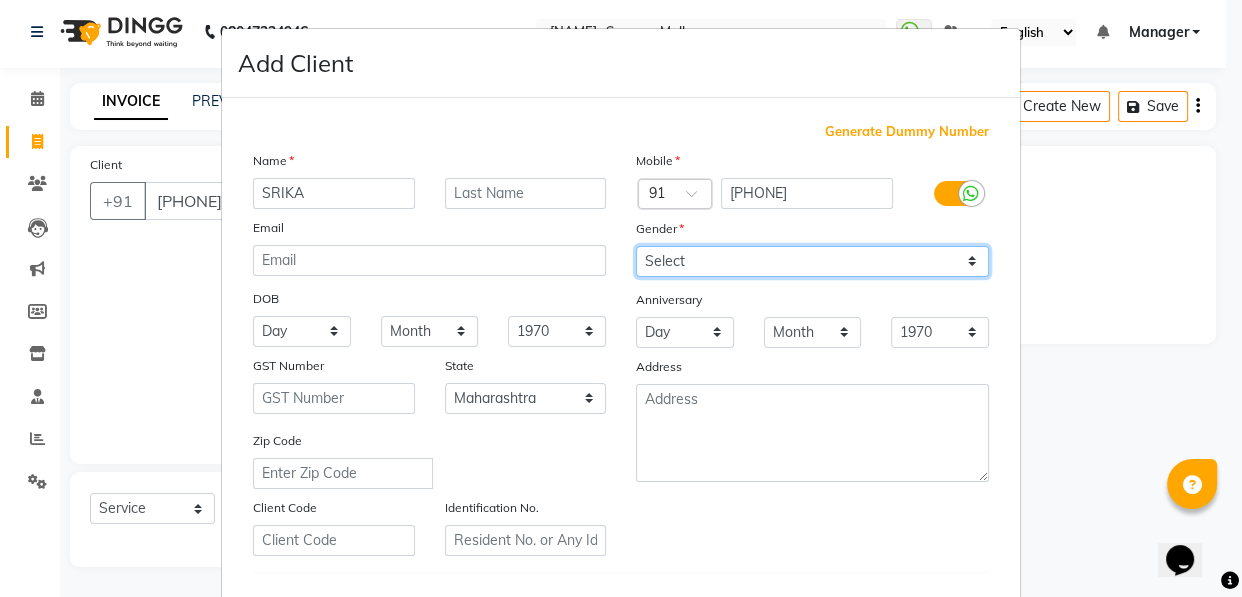 select on "female" 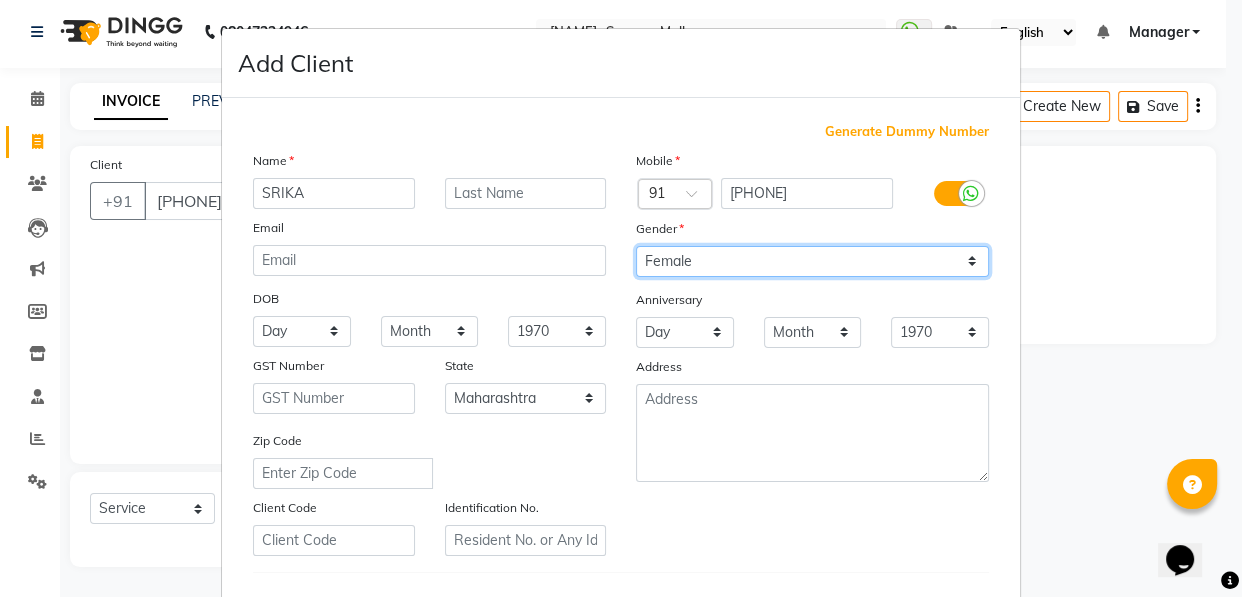 click on "Select Male Female Other Prefer Not To Say" at bounding box center [812, 261] 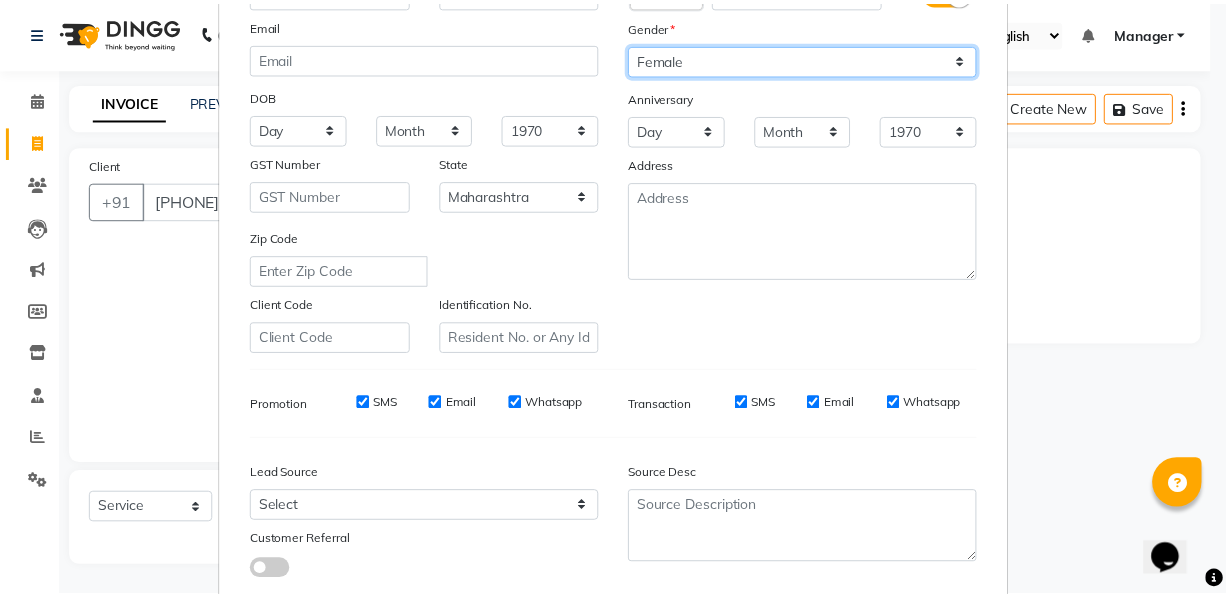 scroll, scrollTop: 331, scrollLeft: 0, axis: vertical 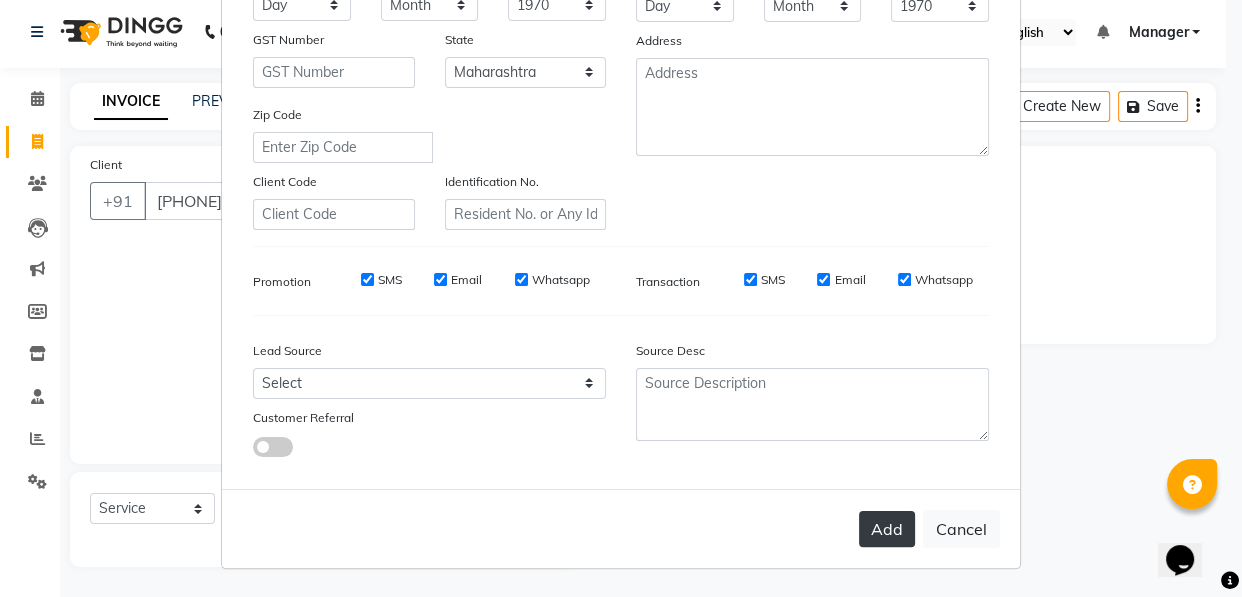 click on "Add" at bounding box center (887, 529) 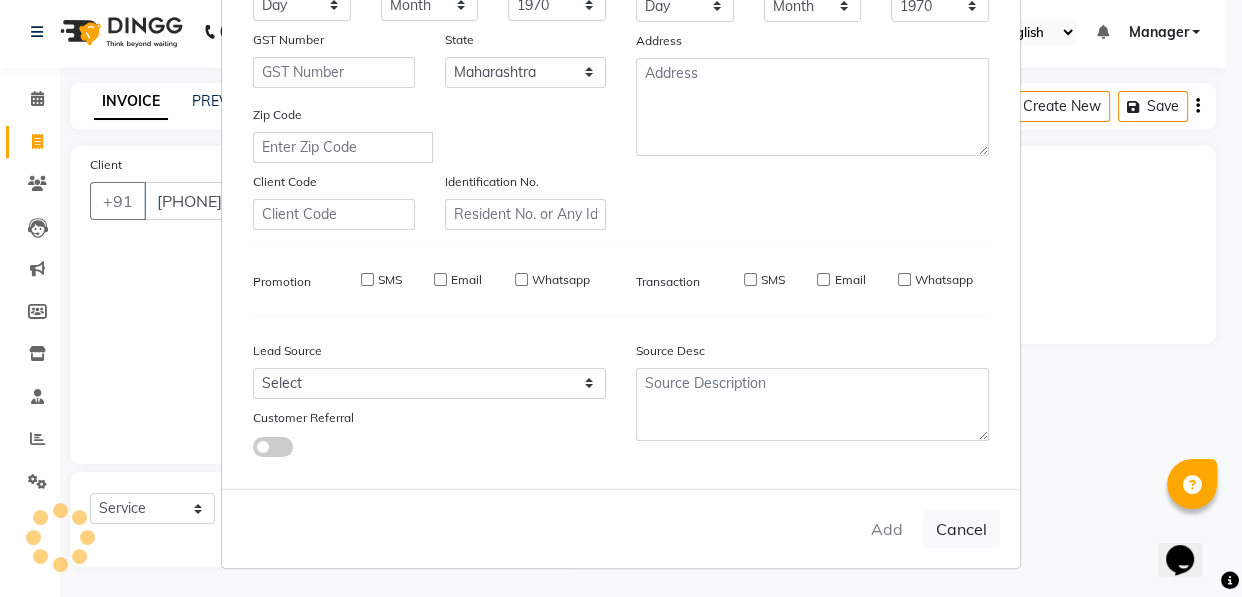 type on "72******31" 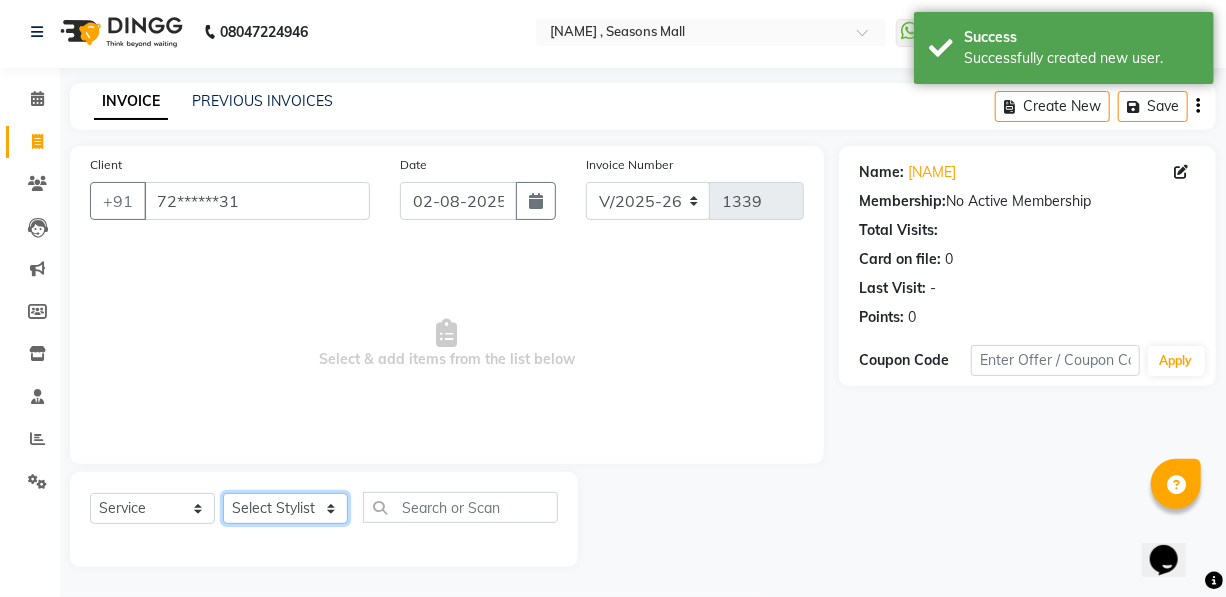 click on "Select Stylist [NAME] [NAME] [NAME] [NAME] [NAME] [NAME] [NAME] [NAME] [NAME]" 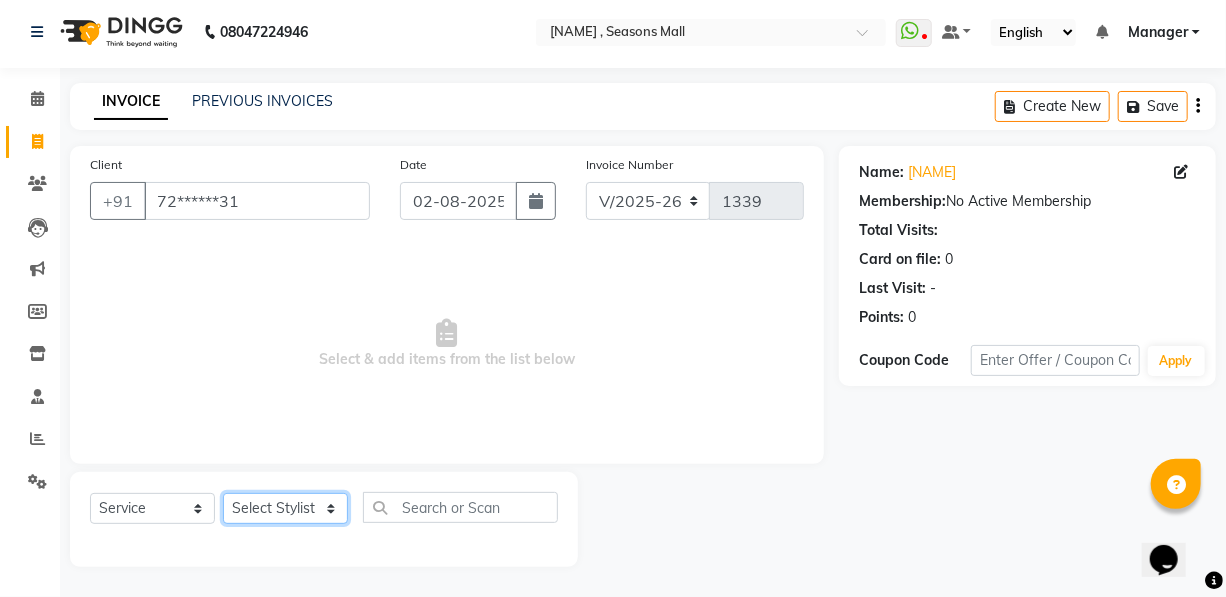 select on "66140" 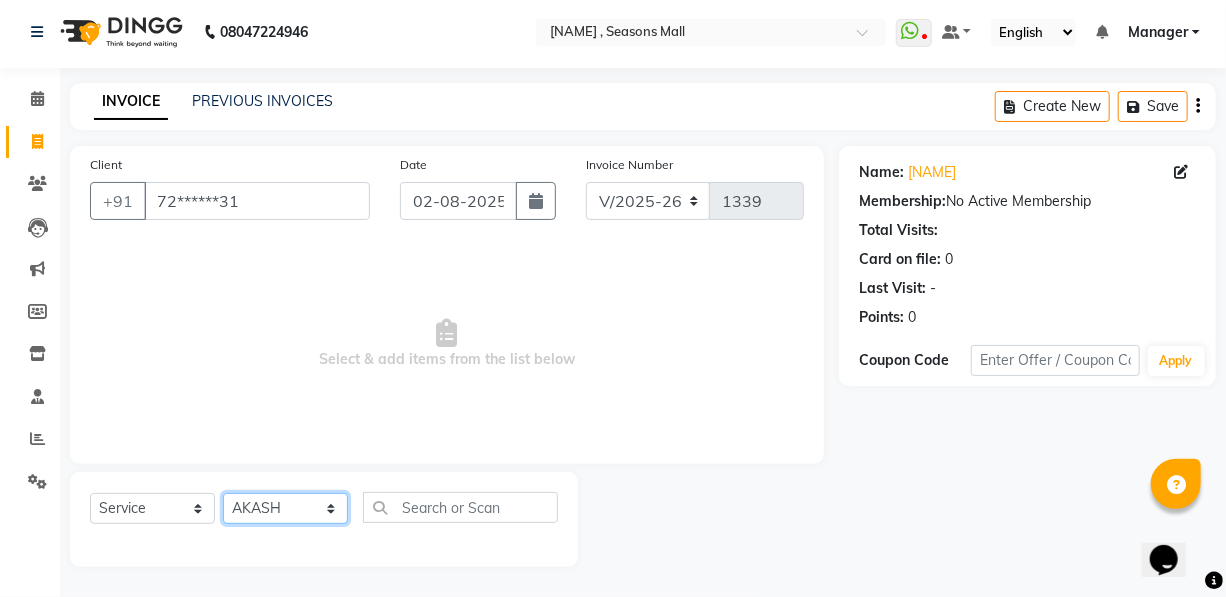 click on "Select Stylist [NAME] [NAME] [NAME] [NAME] [NAME] [NAME] [NAME] [NAME] [NAME]" 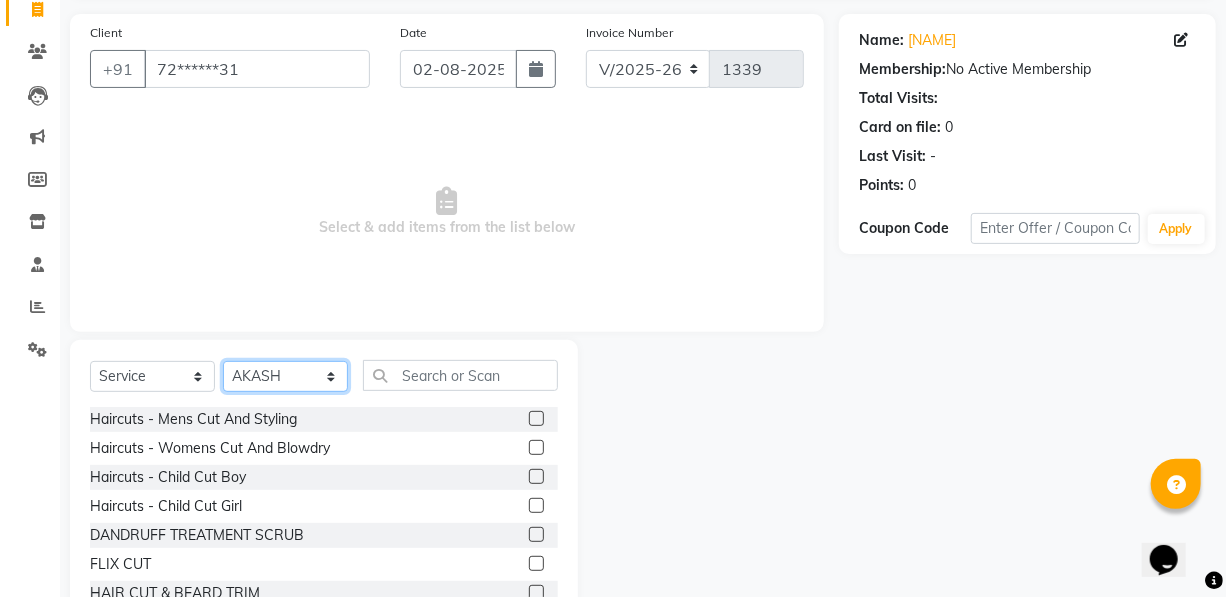 scroll, scrollTop: 204, scrollLeft: 0, axis: vertical 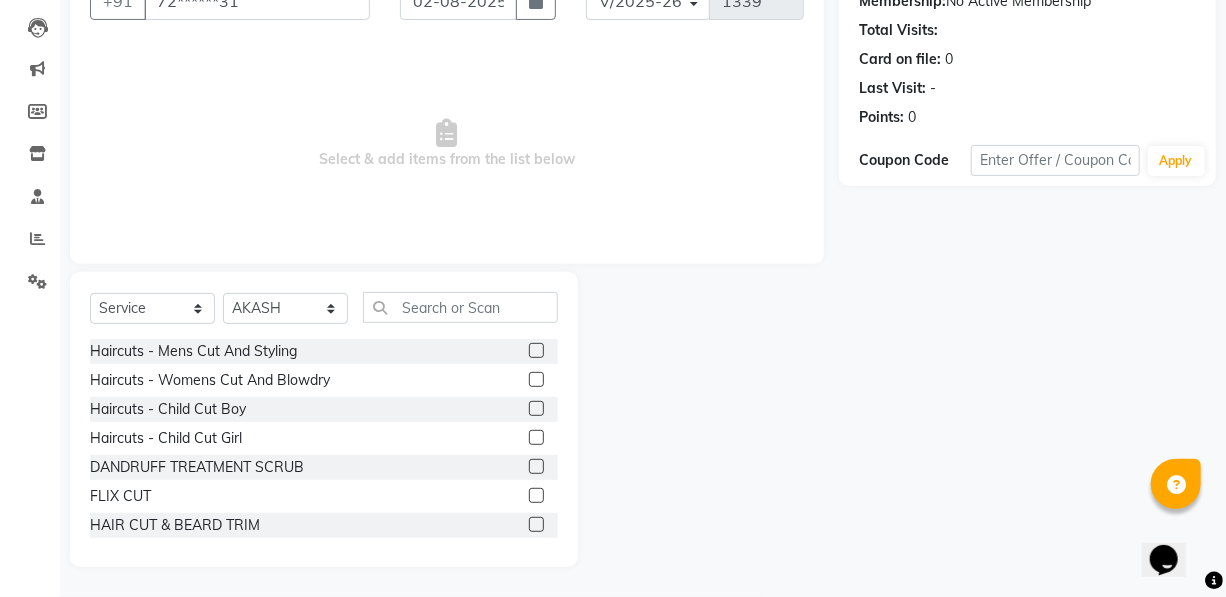 click 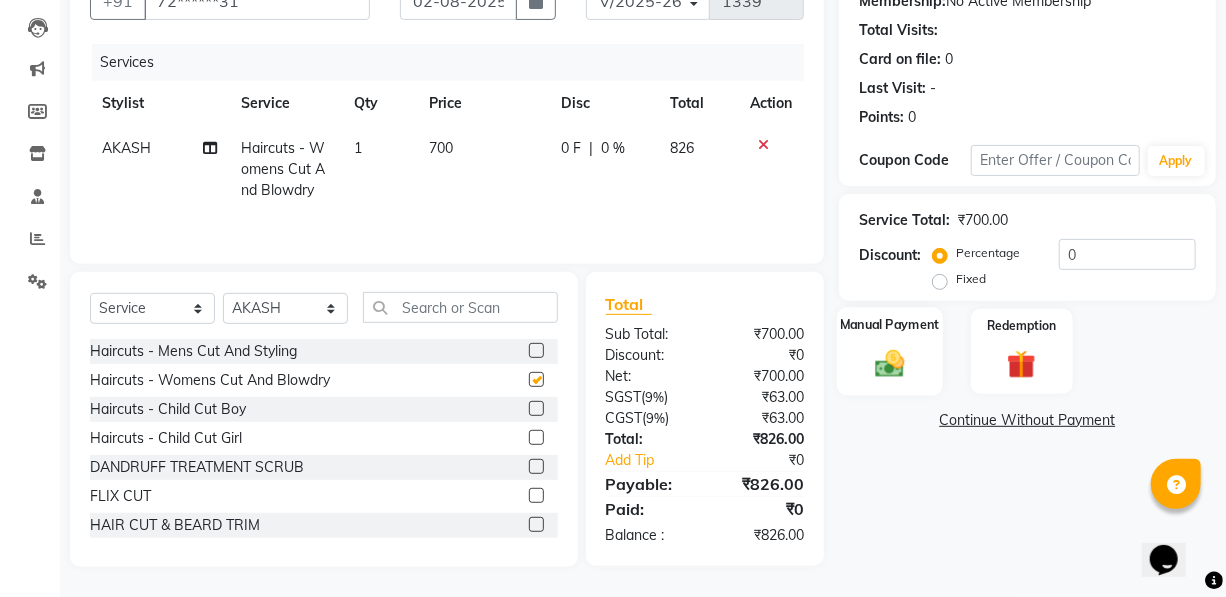 checkbox on "false" 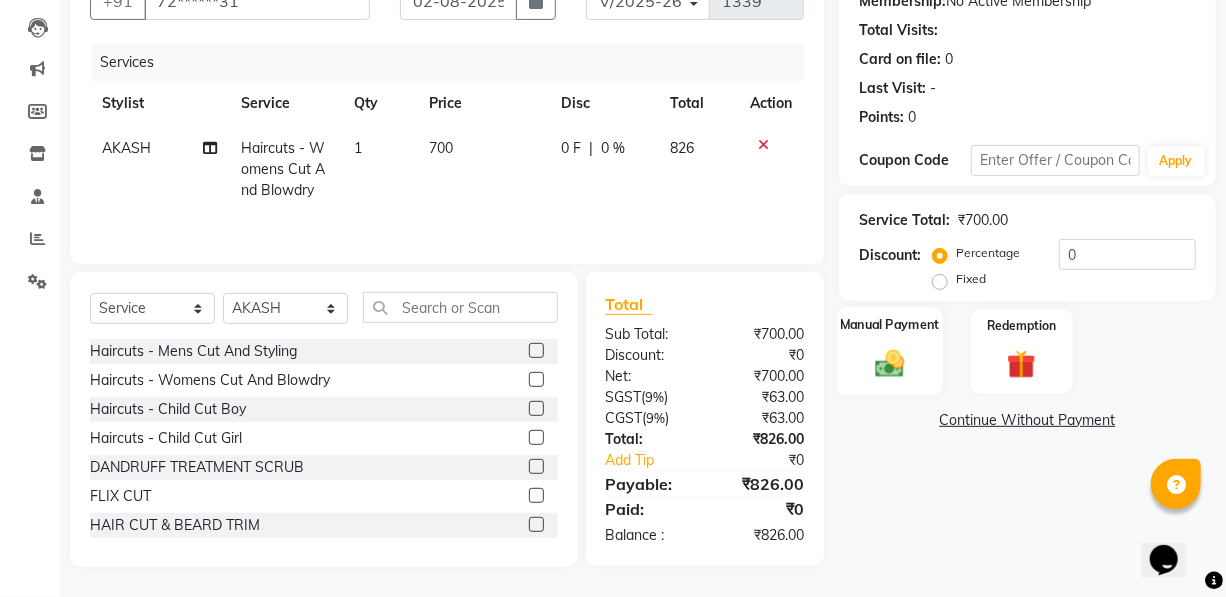 click 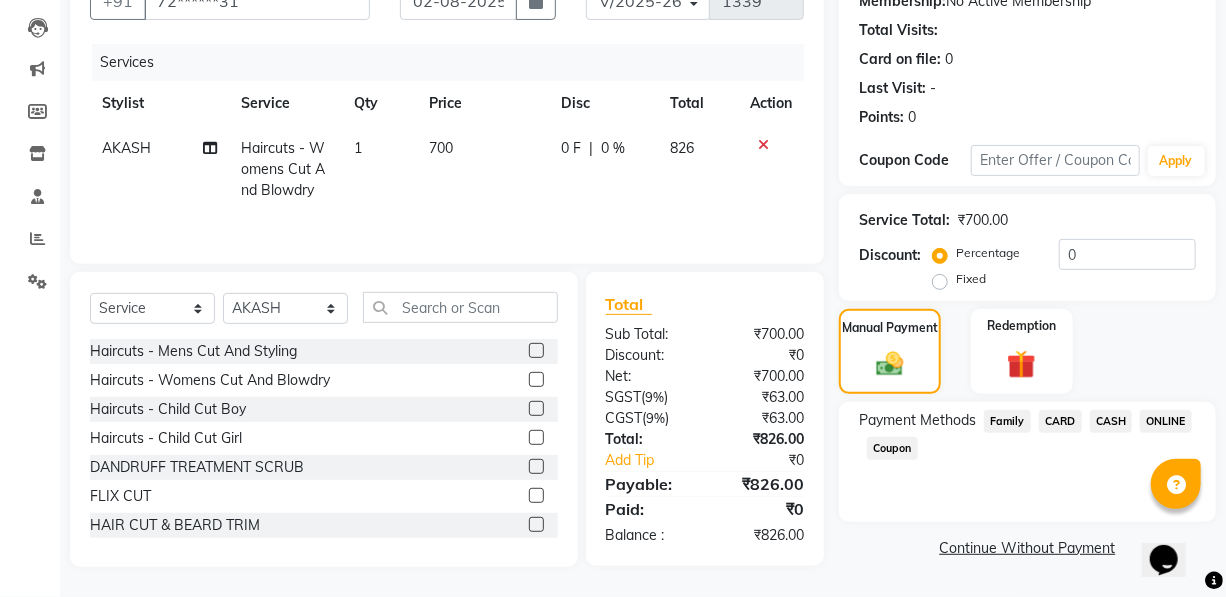 click on "ONLINE" 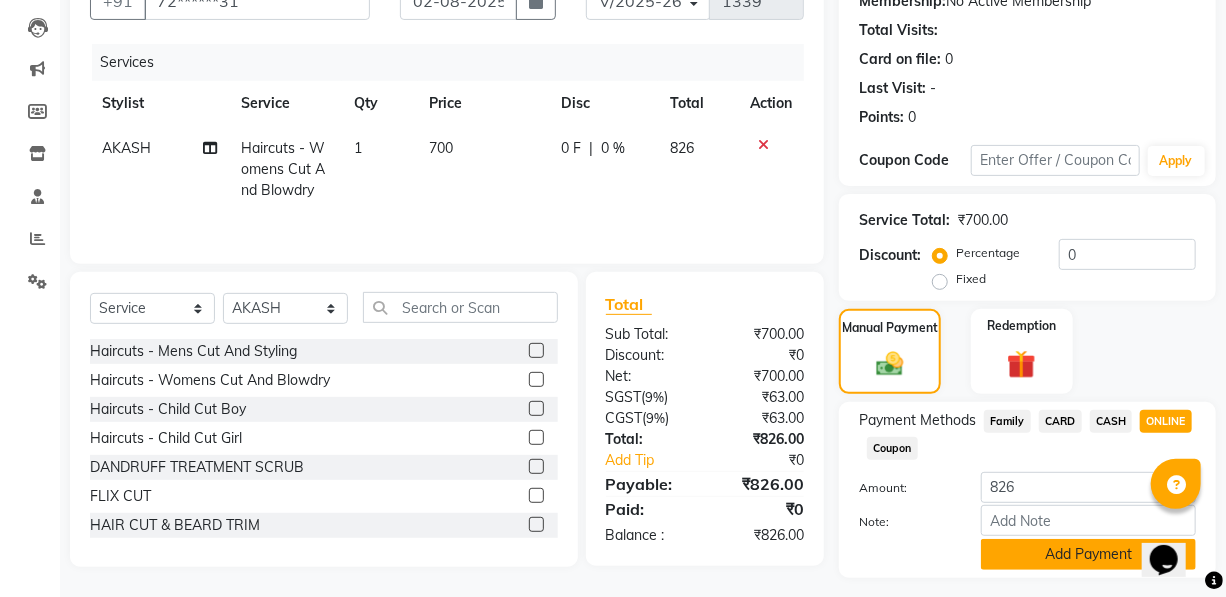 click on "Add Payment" 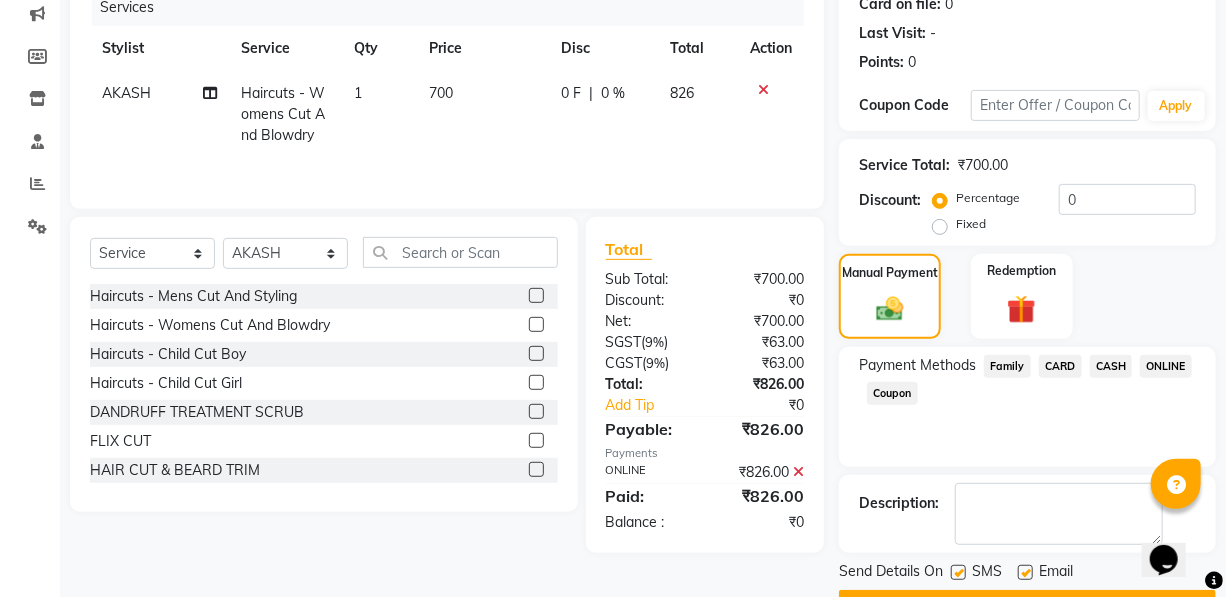 scroll, scrollTop: 311, scrollLeft: 0, axis: vertical 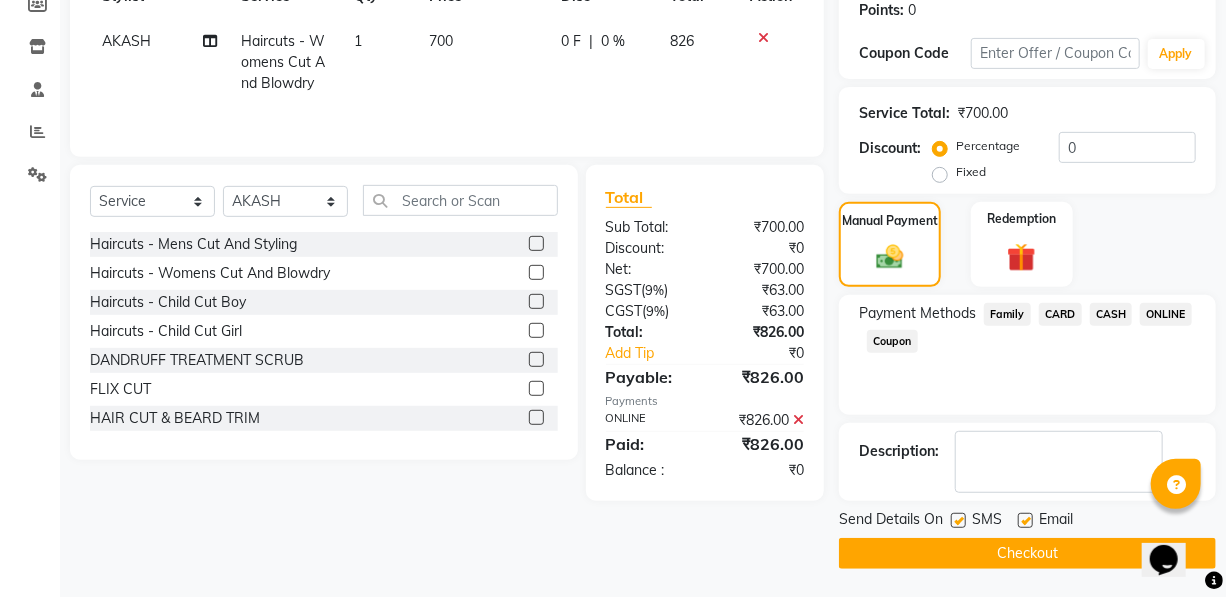 click on "Checkout" 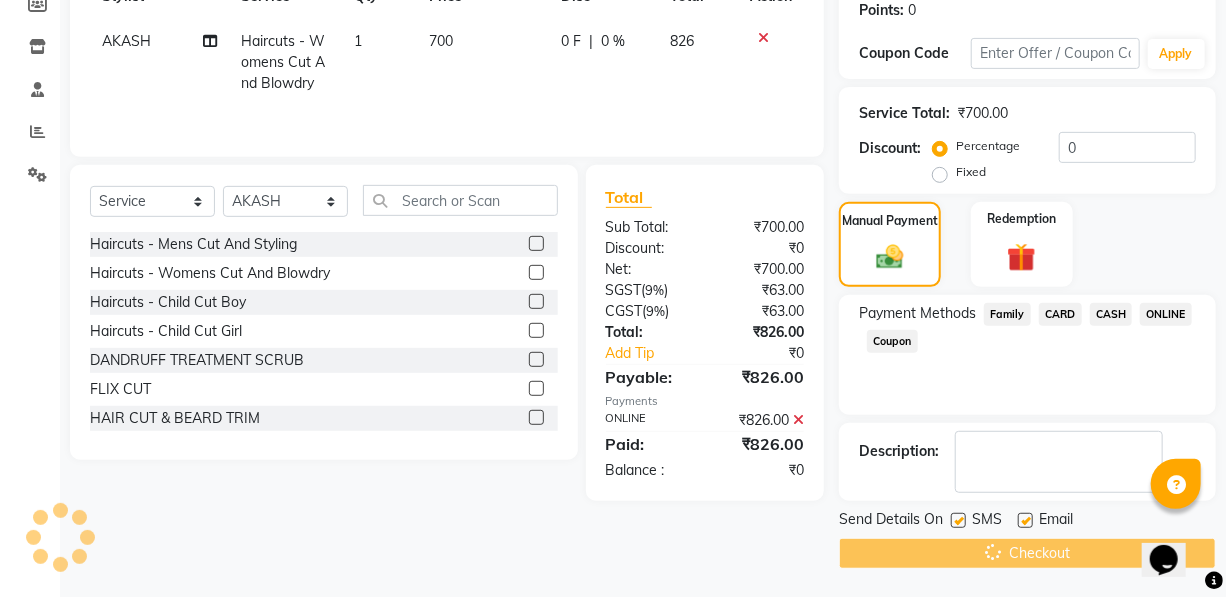 scroll, scrollTop: 0, scrollLeft: 0, axis: both 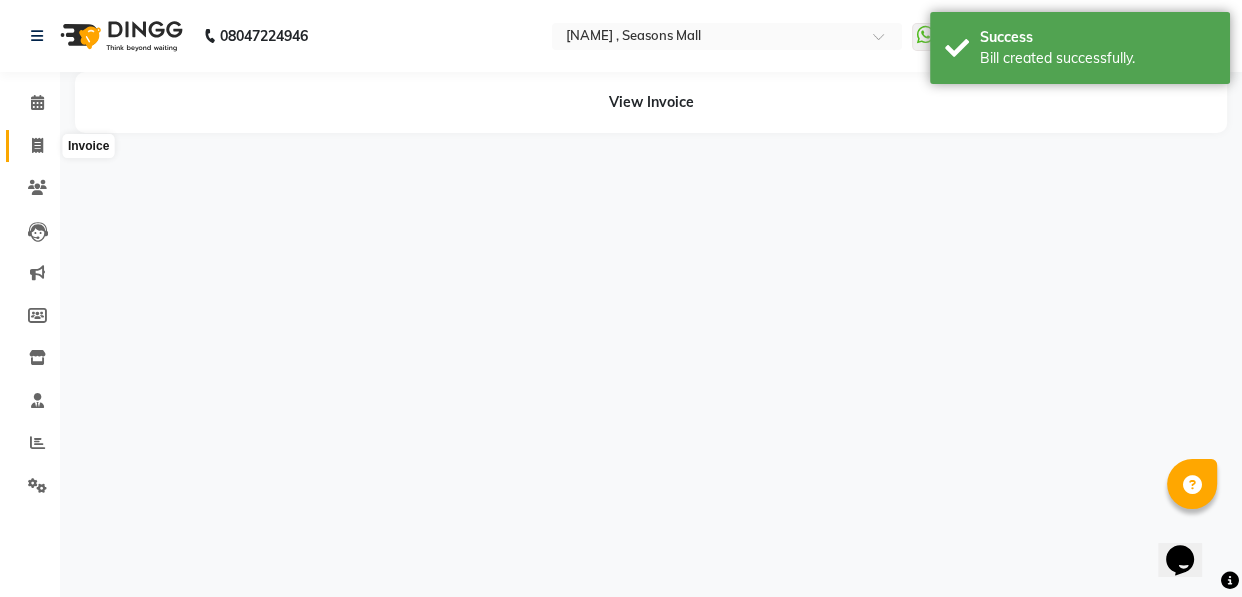 click 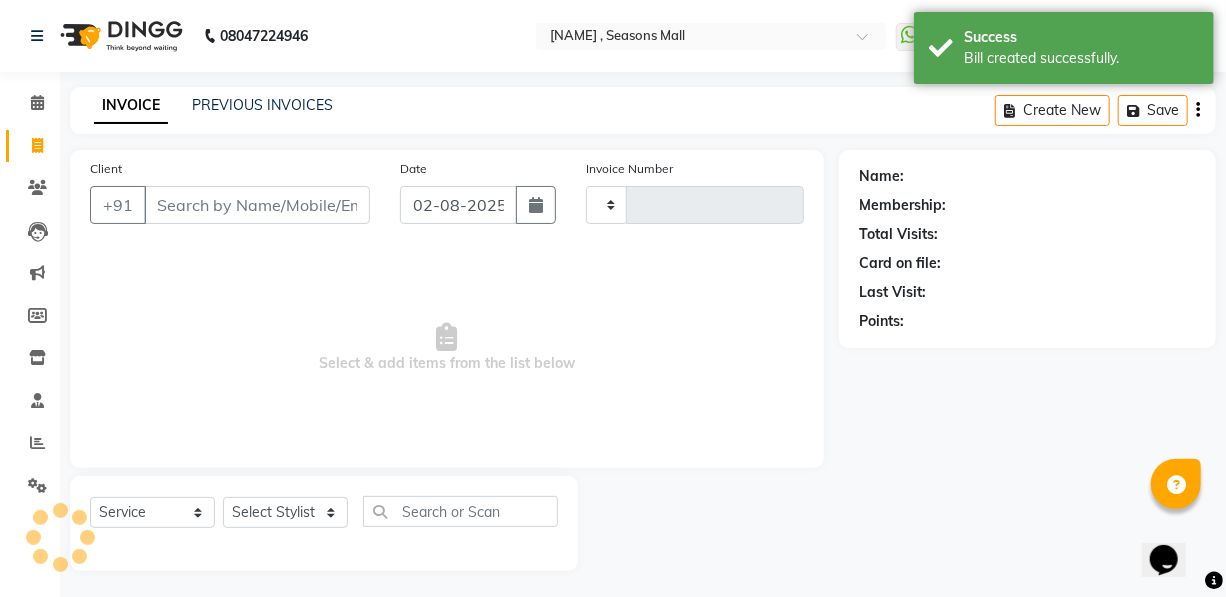type on "1340" 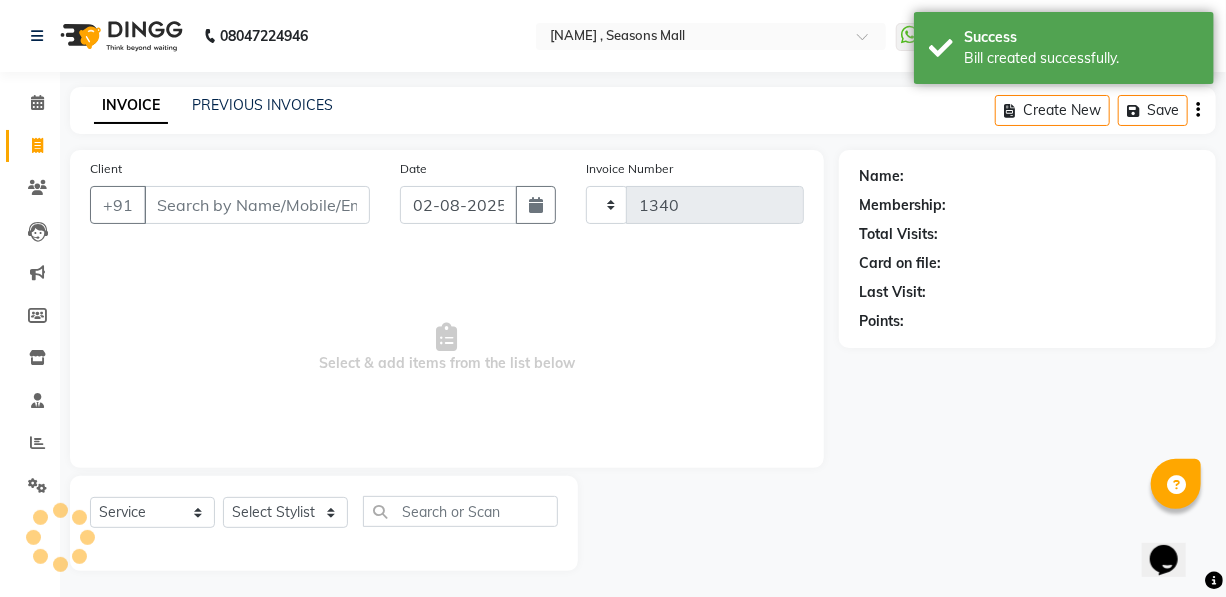 select on "3906" 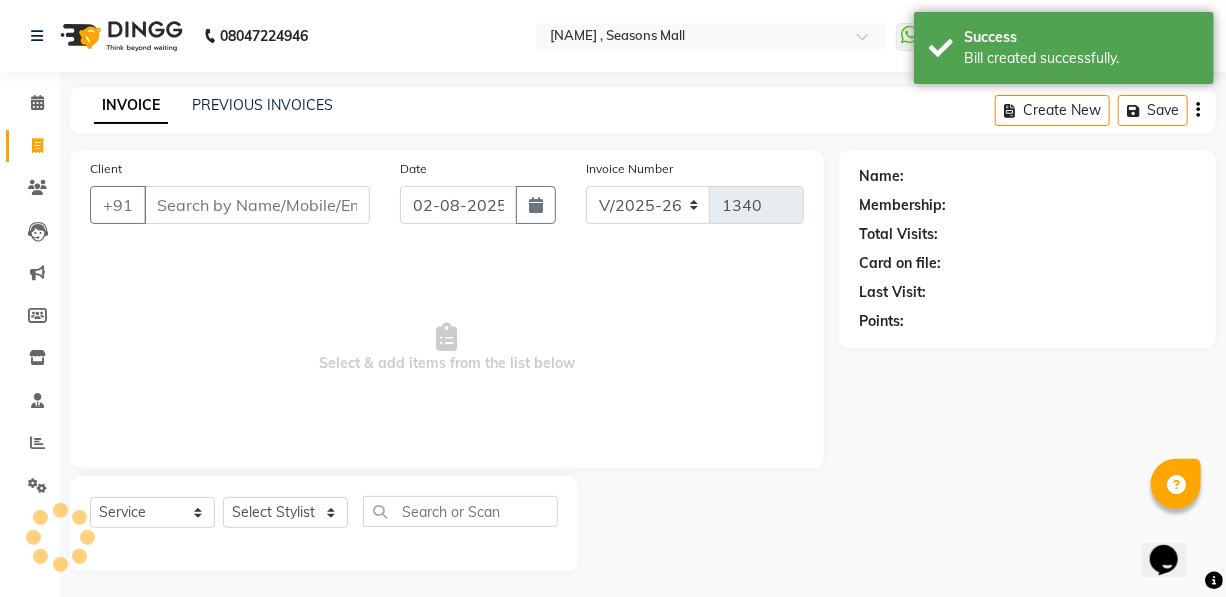 click on "Client" at bounding box center (257, 205) 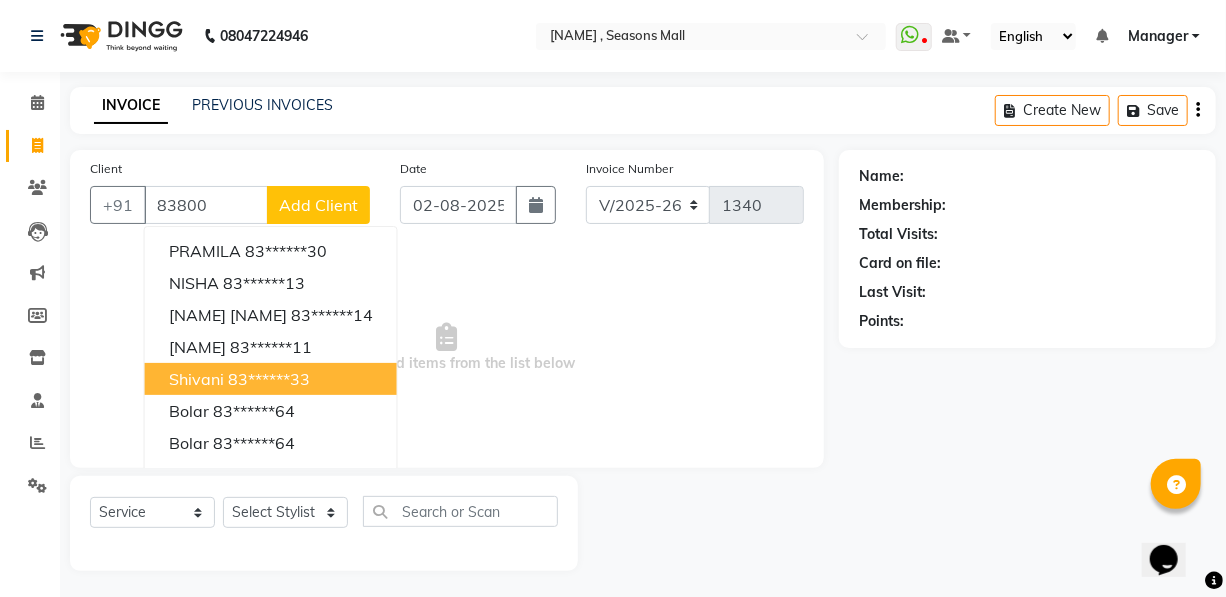 click on "shivani" at bounding box center (196, 379) 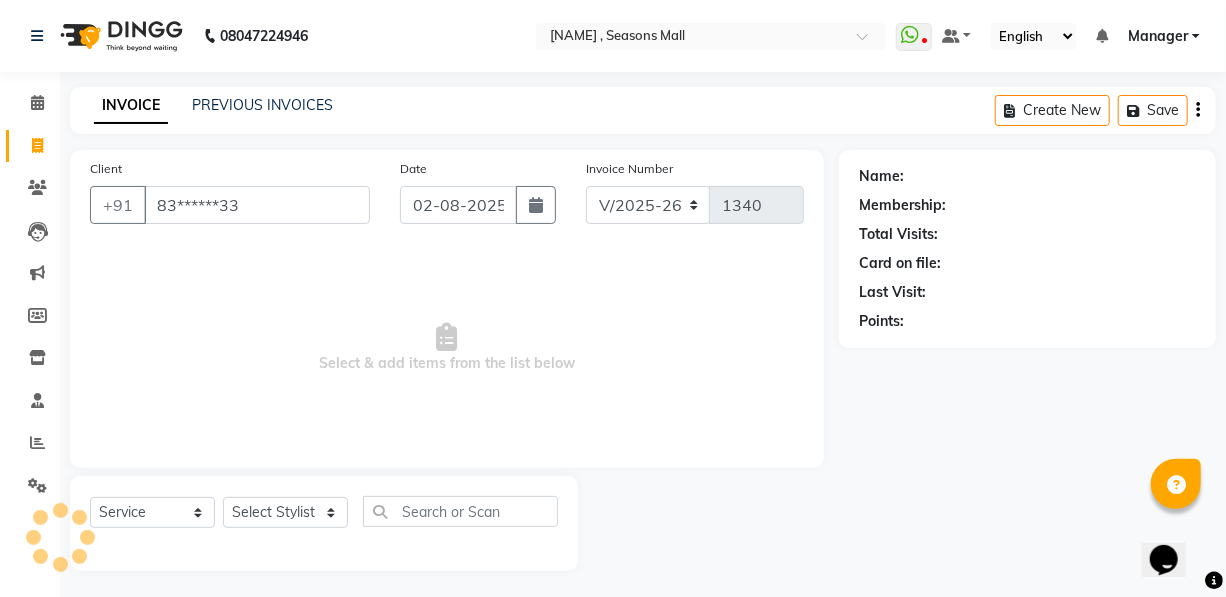 type on "83******33" 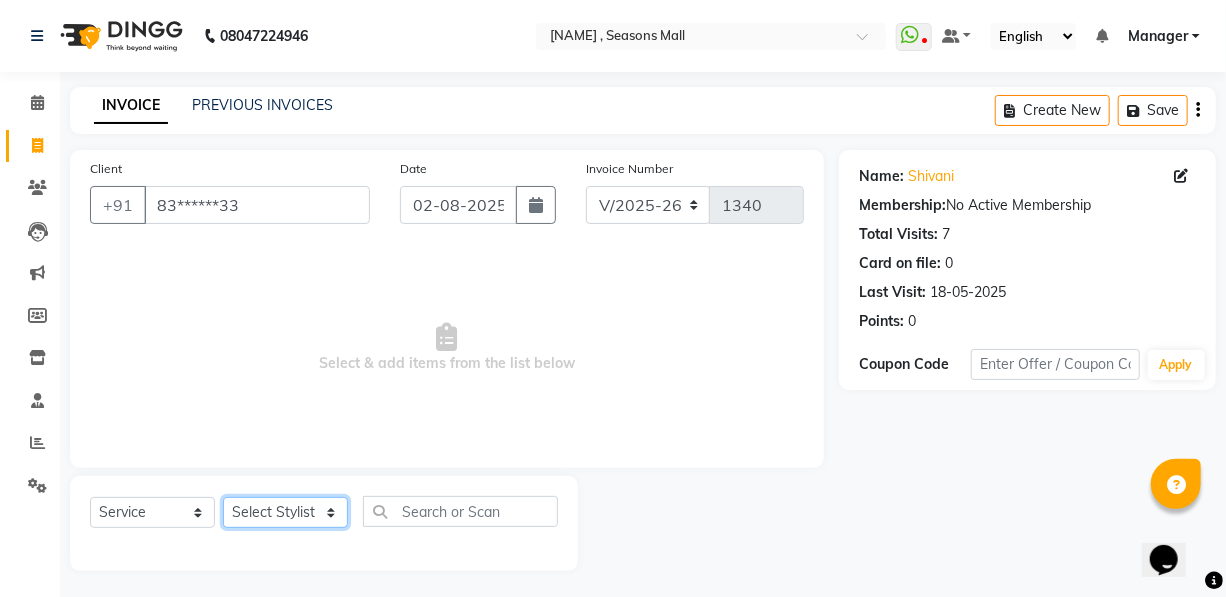 click on "Select Stylist [NAME] [NAME] [NAME] [NAME] [NAME] [NAME] [NAME] [NAME] [NAME]" 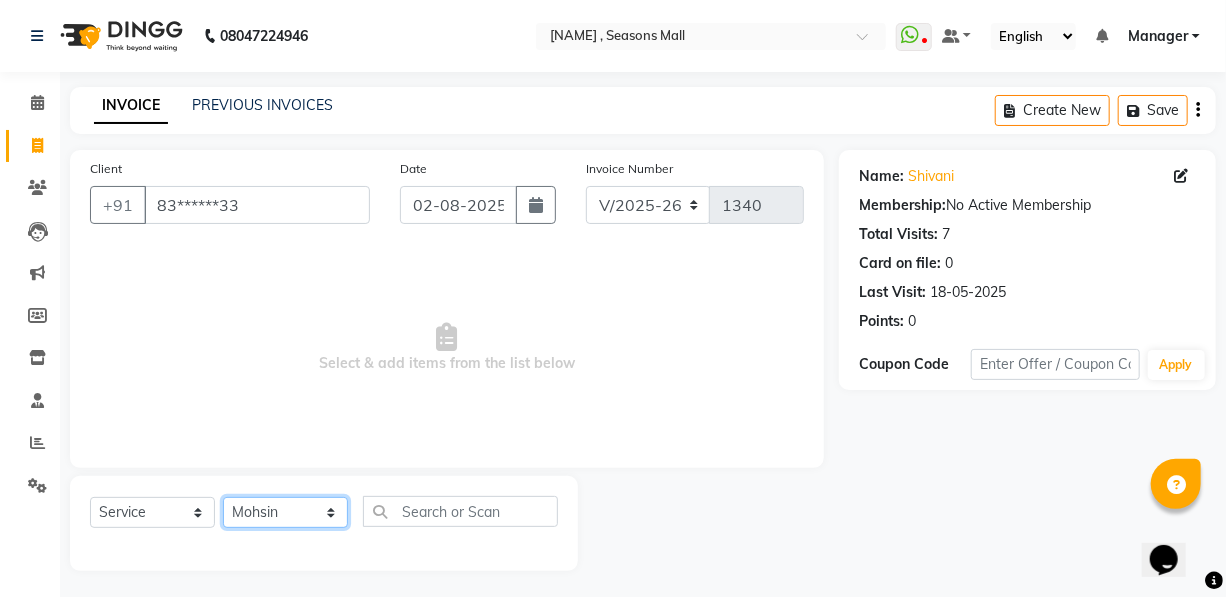 click on "Select Stylist [NAME] [NAME] [NAME] [NAME] [NAME] [NAME] [NAME] [NAME] [NAME]" 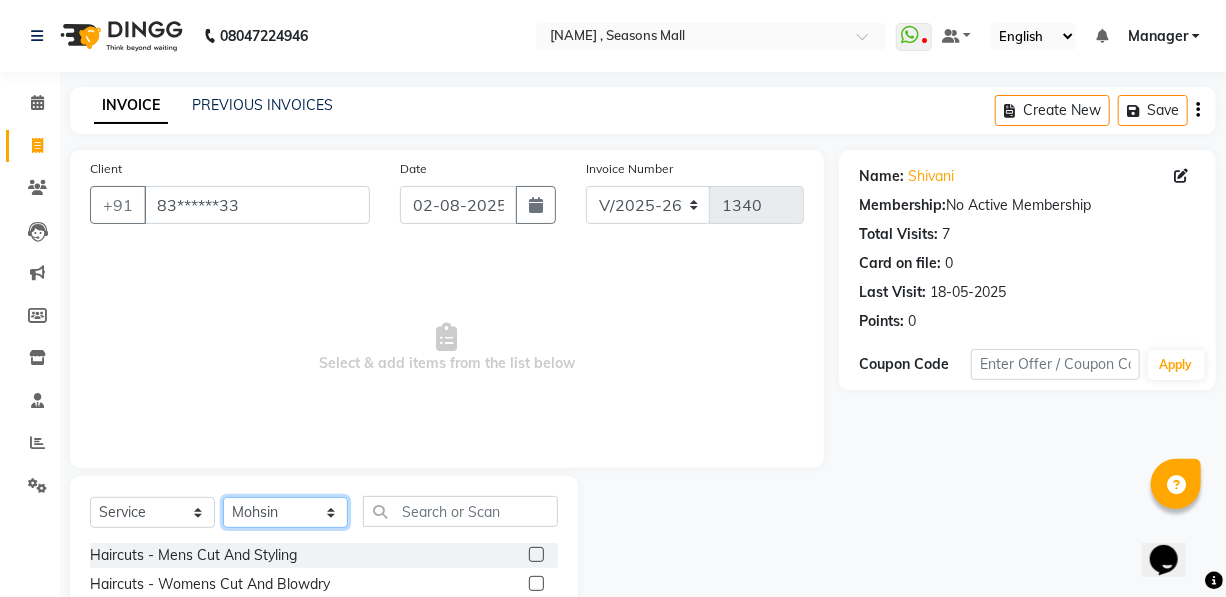 scroll, scrollTop: 204, scrollLeft: 0, axis: vertical 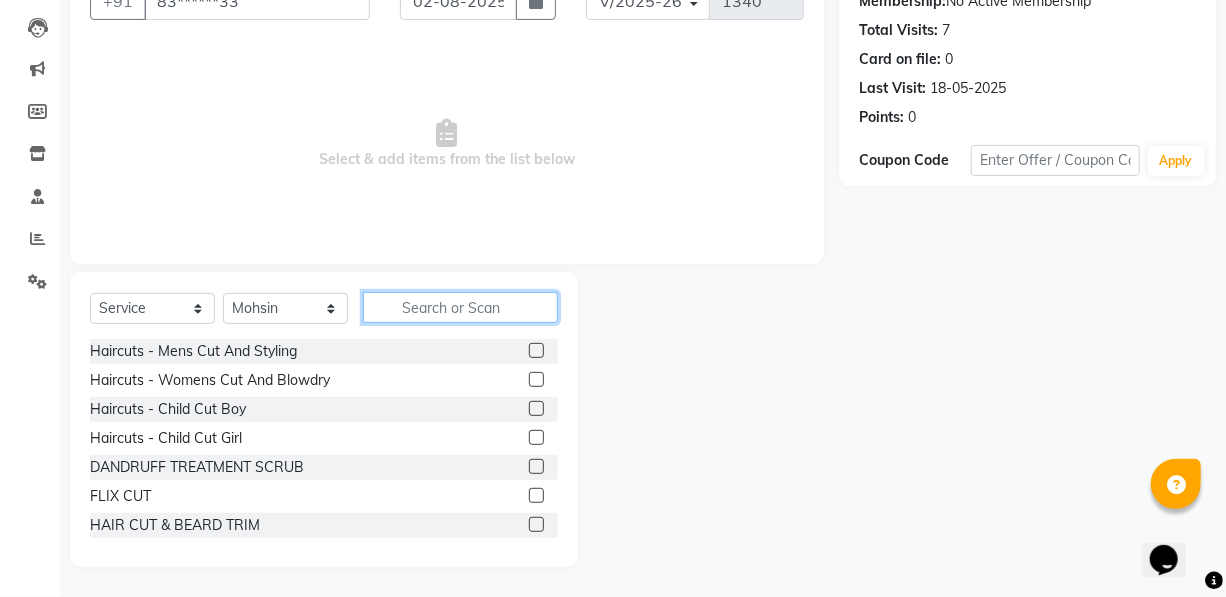 click 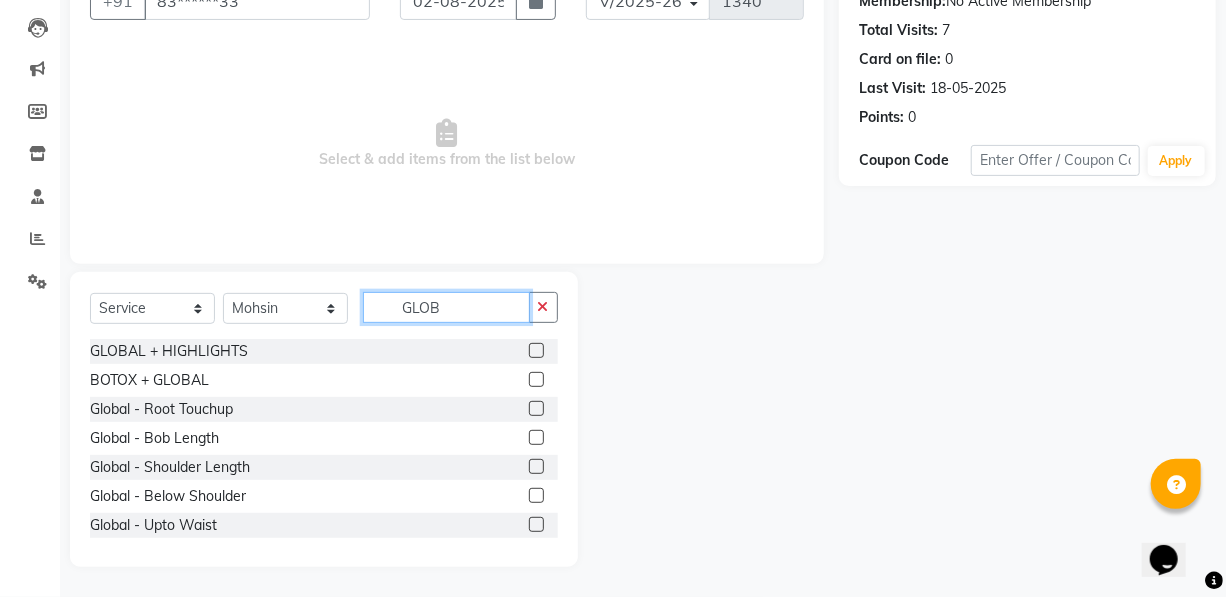 type on "GLOB" 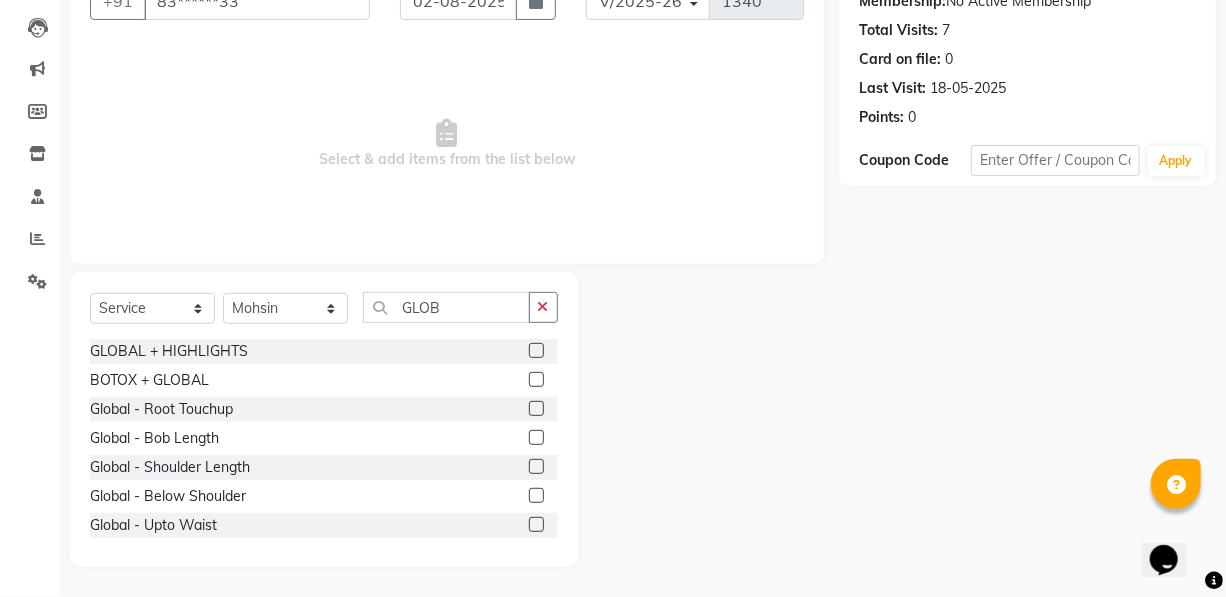 click 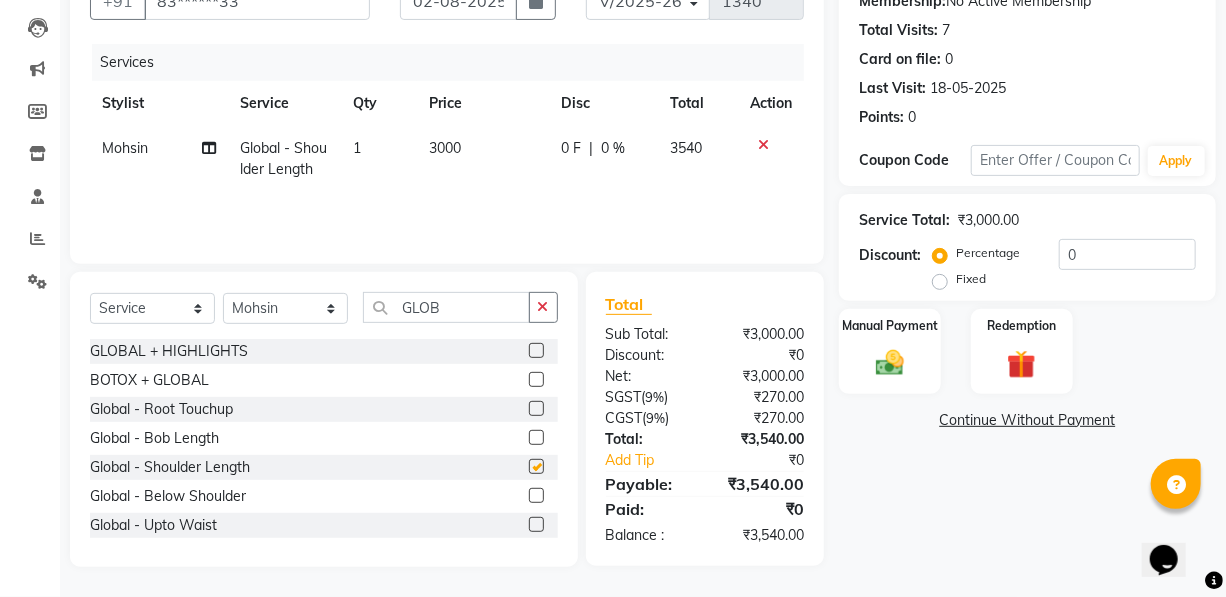 checkbox on "false" 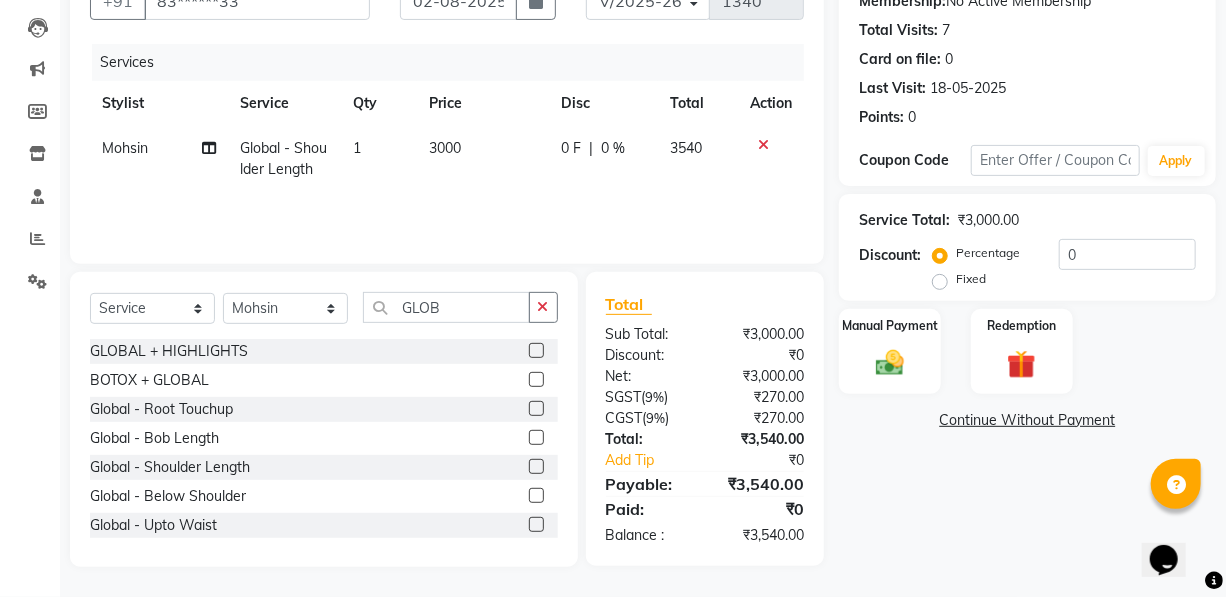click on "3000" 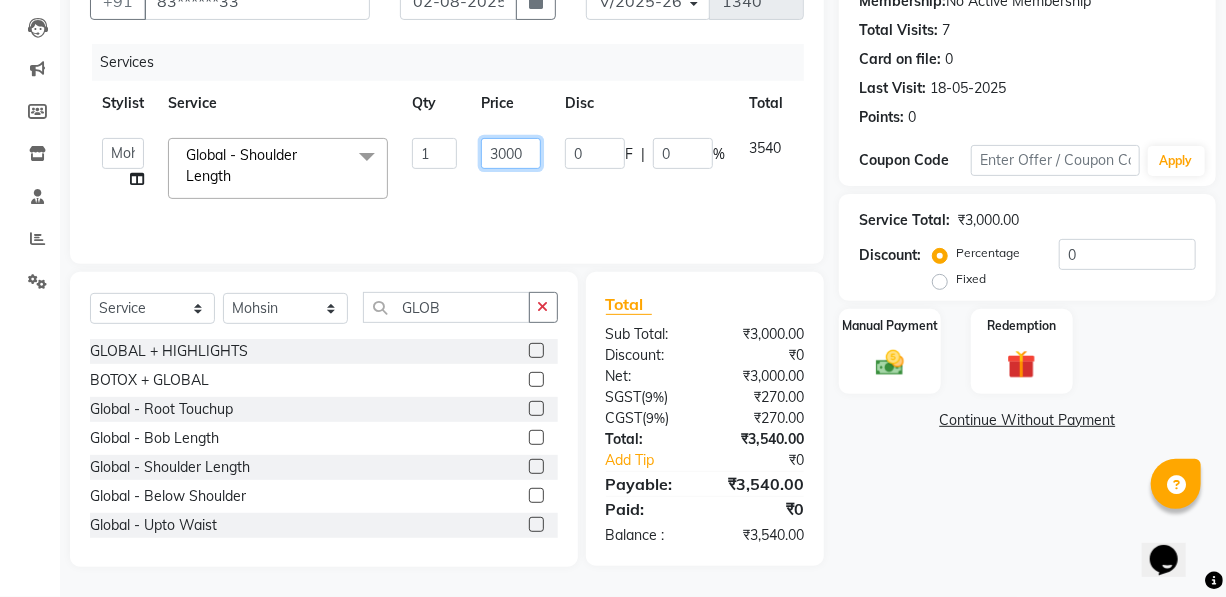 click on "3000" 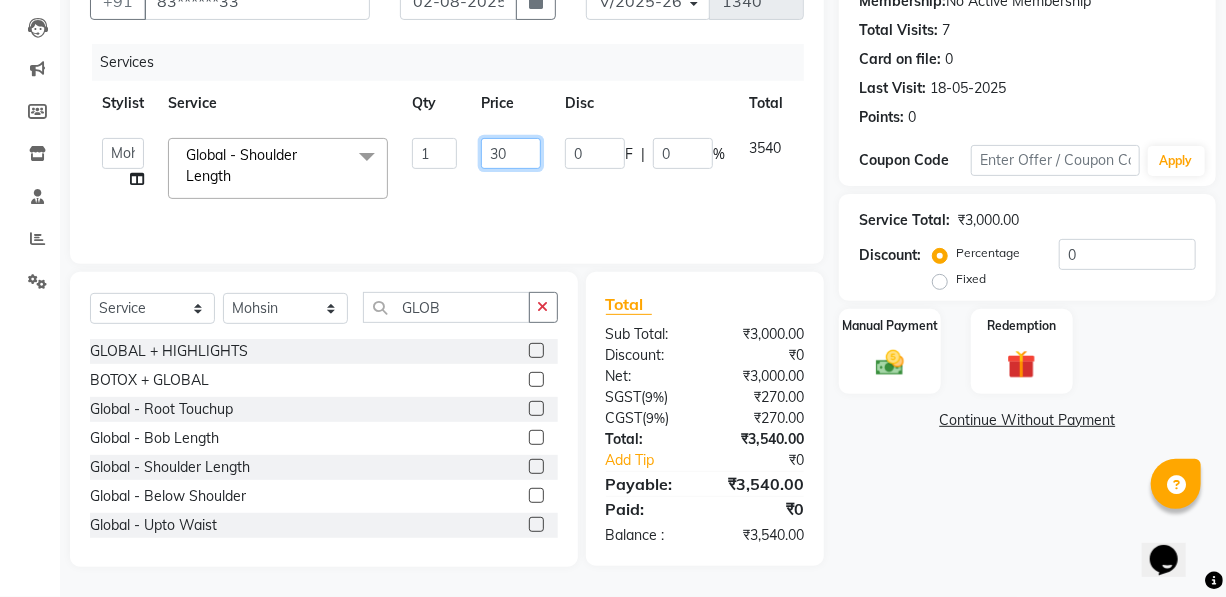 type on "3" 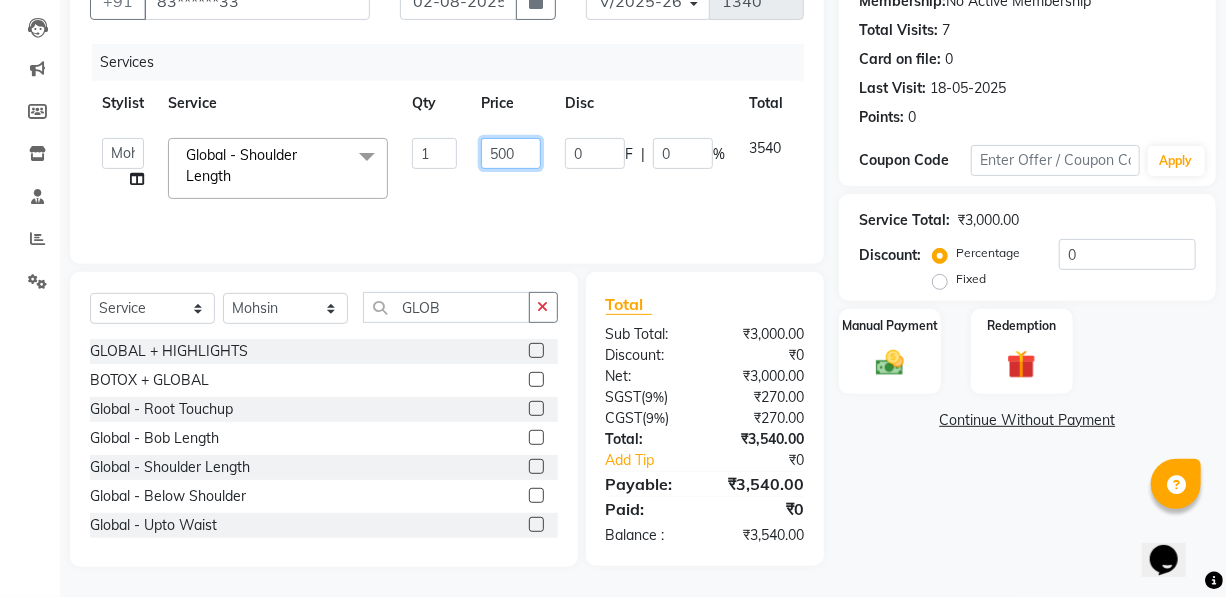 type on "5000" 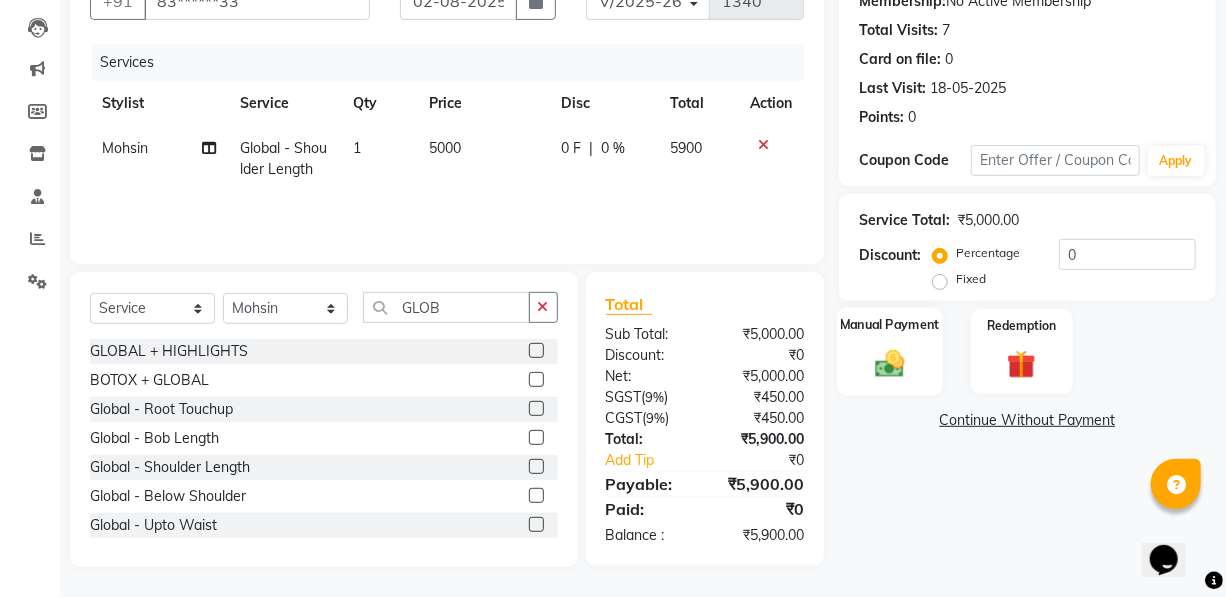 click on "Manual Payment" 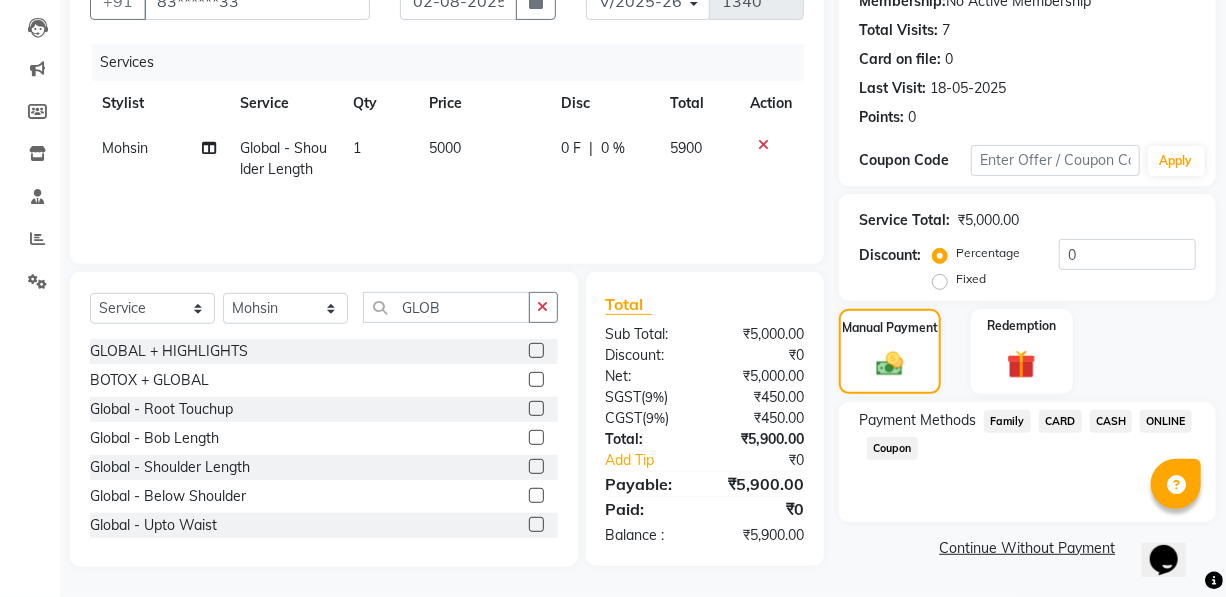 drag, startPoint x: 1155, startPoint y: 414, endPoint x: 1150, endPoint y: 432, distance: 18.681541 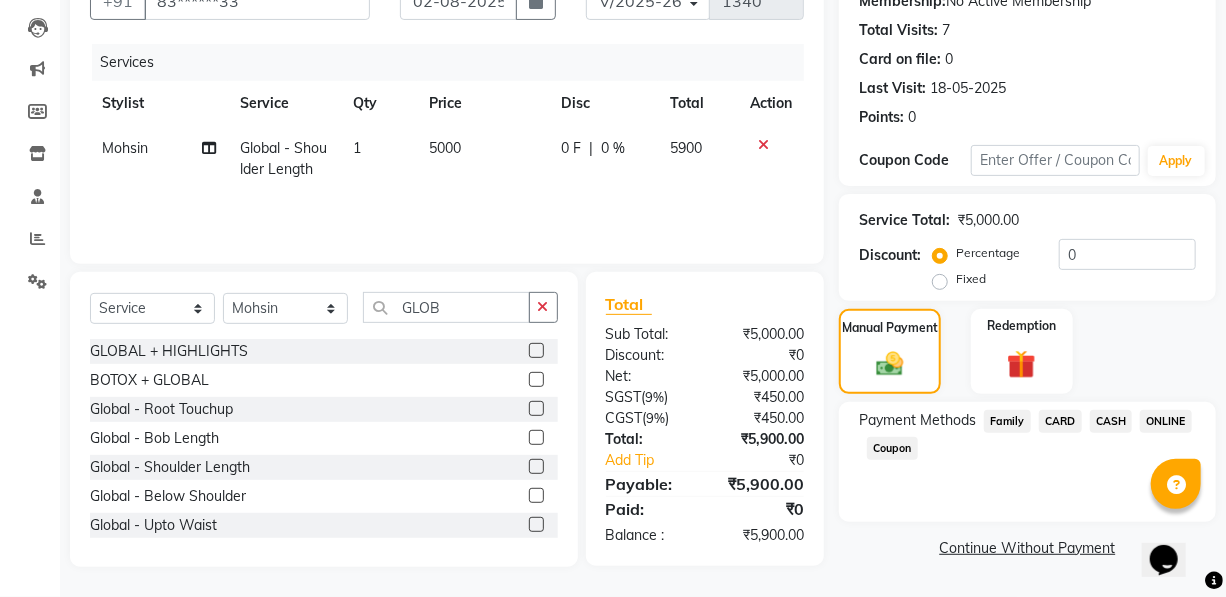 click on "ONLINE" 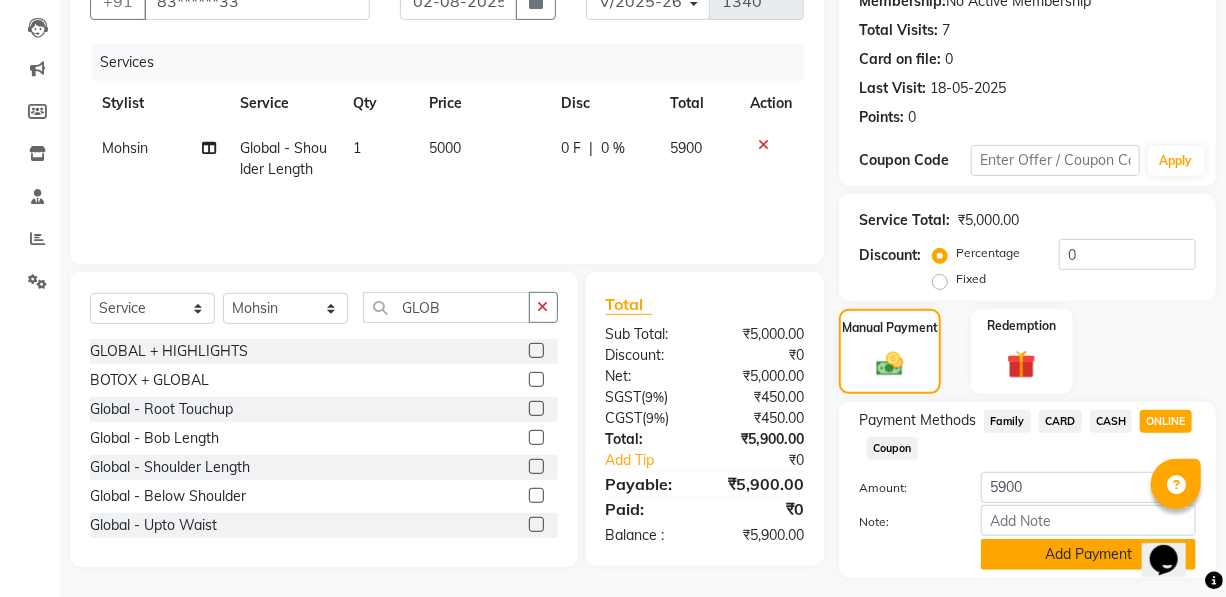 click on "Add Payment" 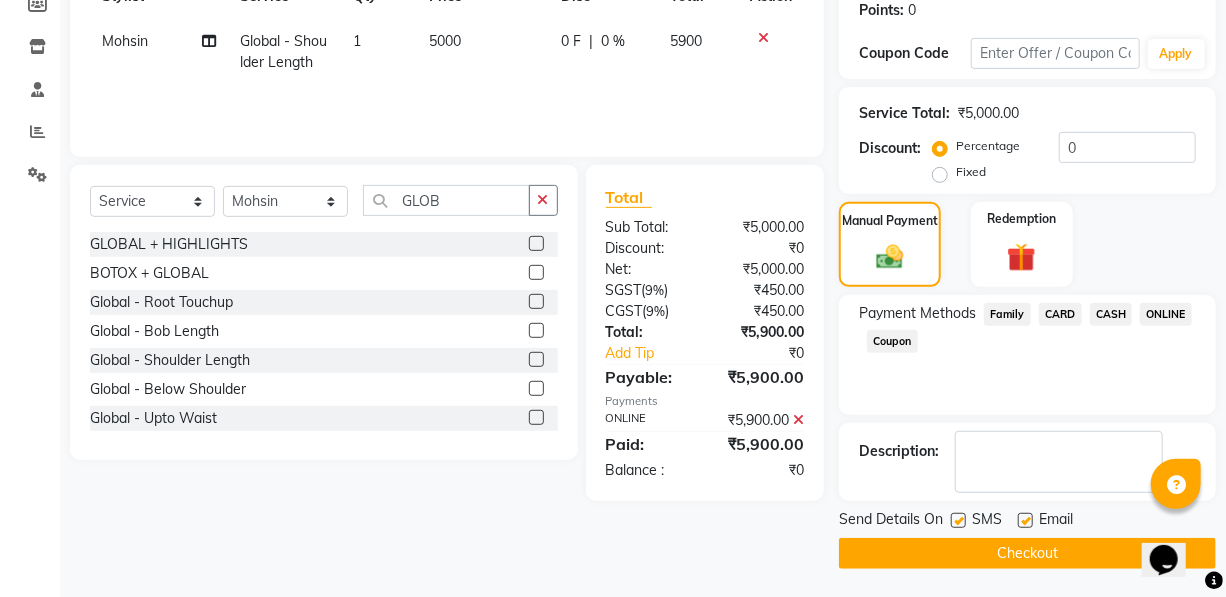 click on "Checkout" 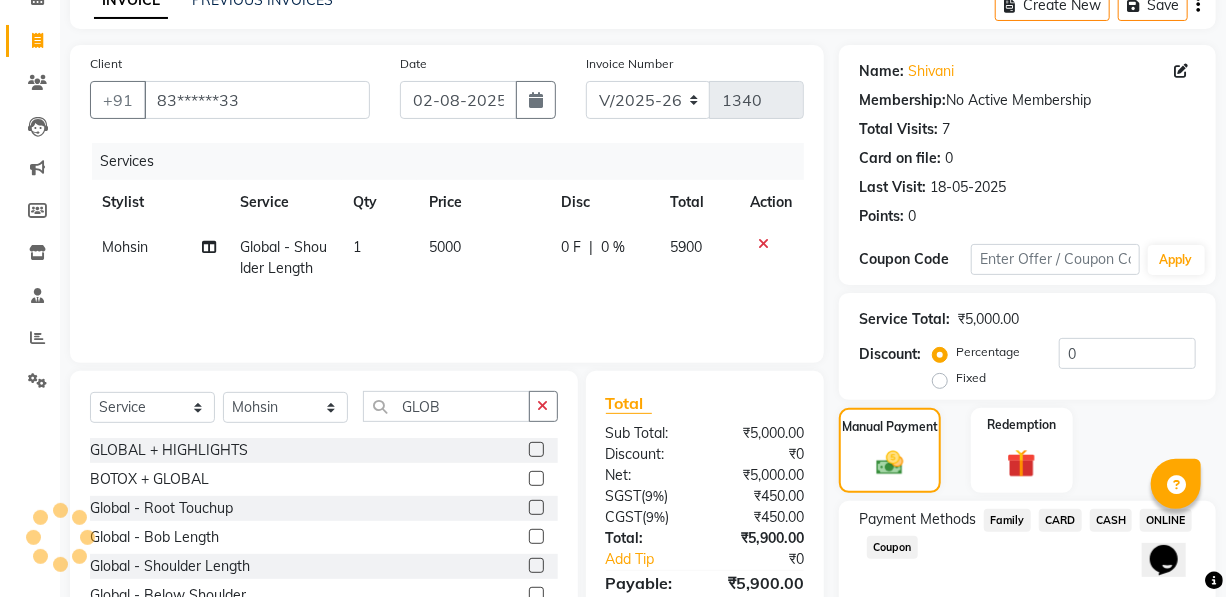 scroll, scrollTop: 0, scrollLeft: 0, axis: both 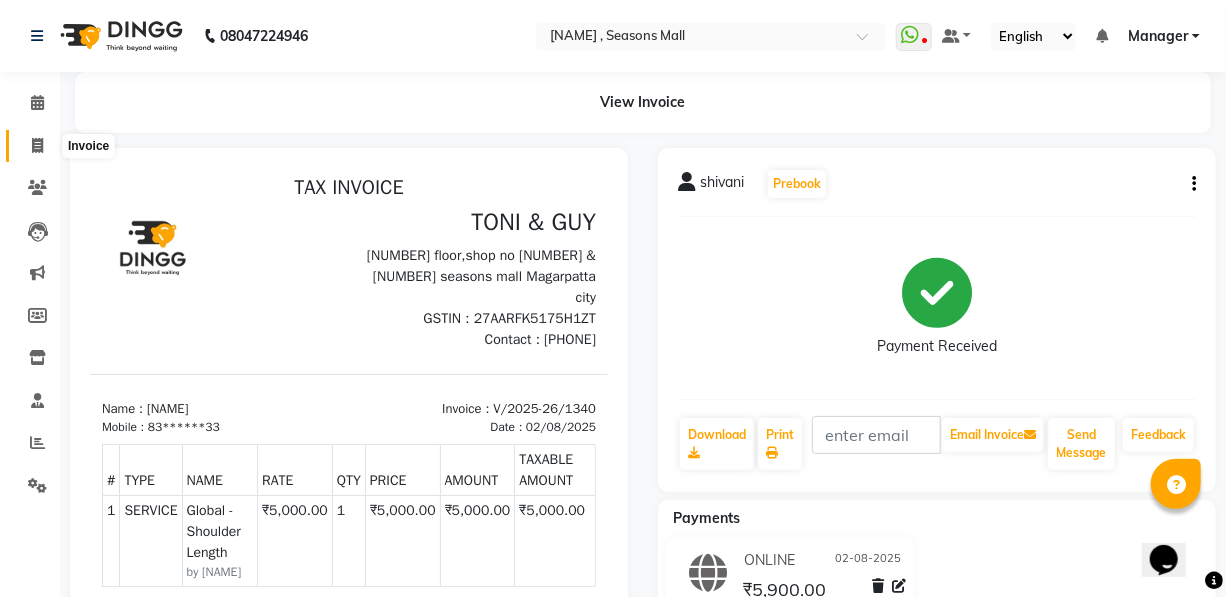 click 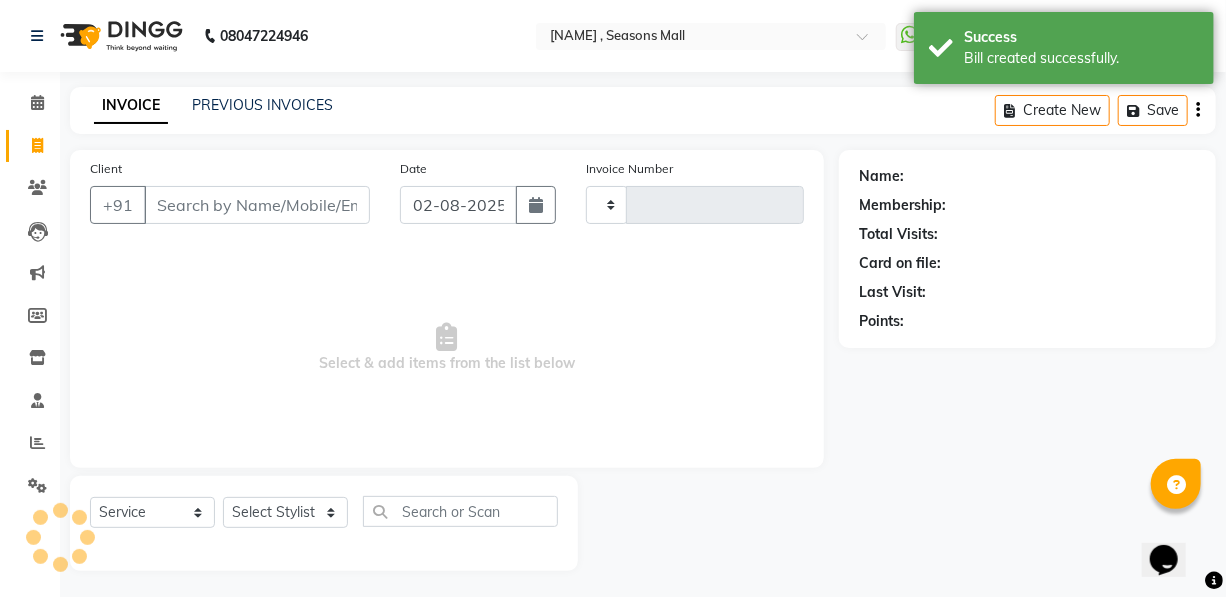 type on "1341" 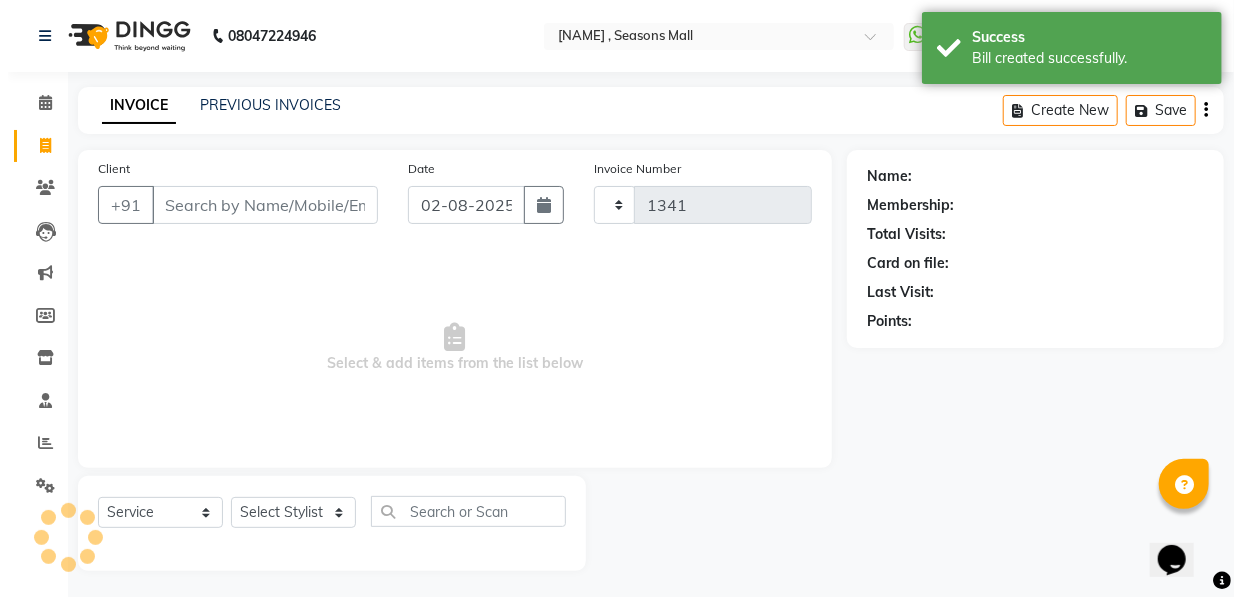 scroll, scrollTop: 4, scrollLeft: 0, axis: vertical 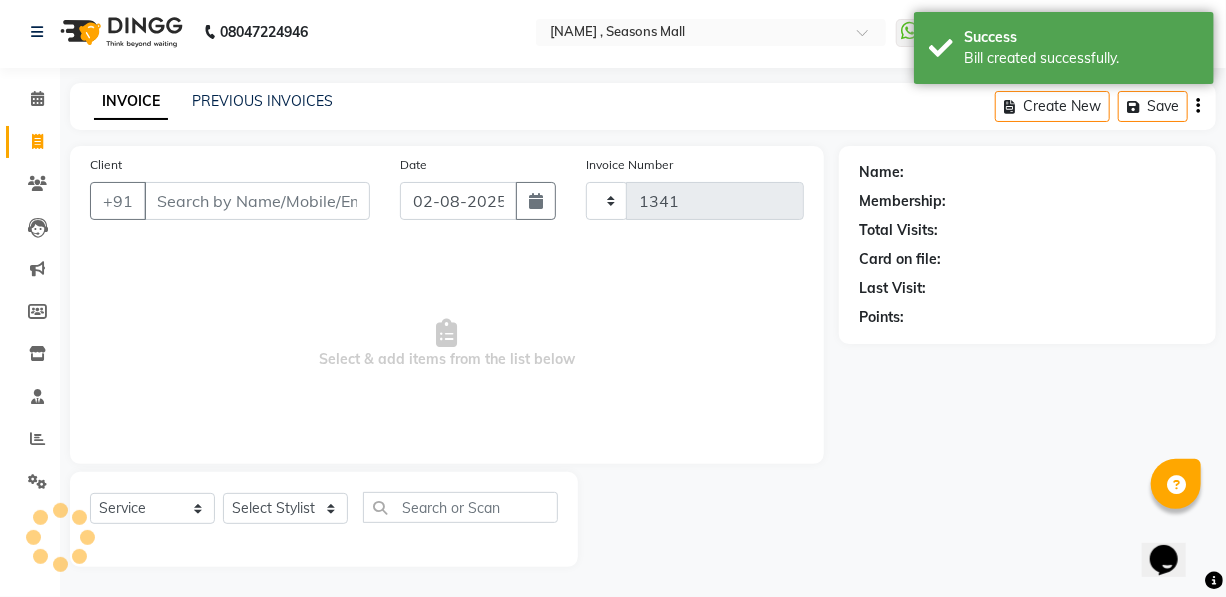 select on "3906" 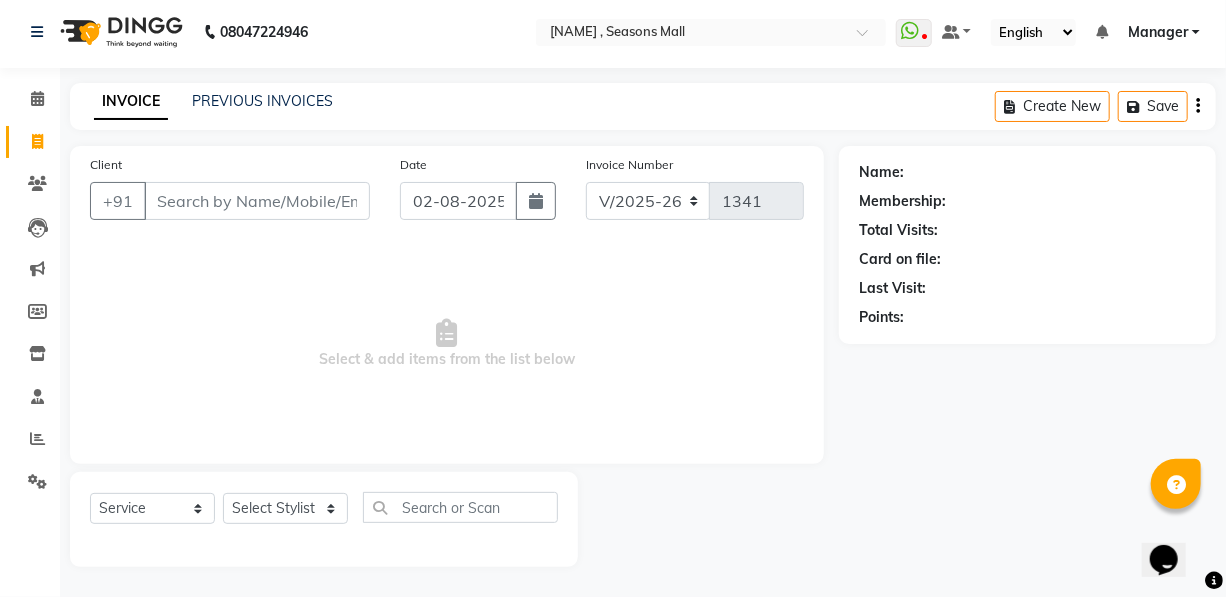 click on "Client" at bounding box center (257, 201) 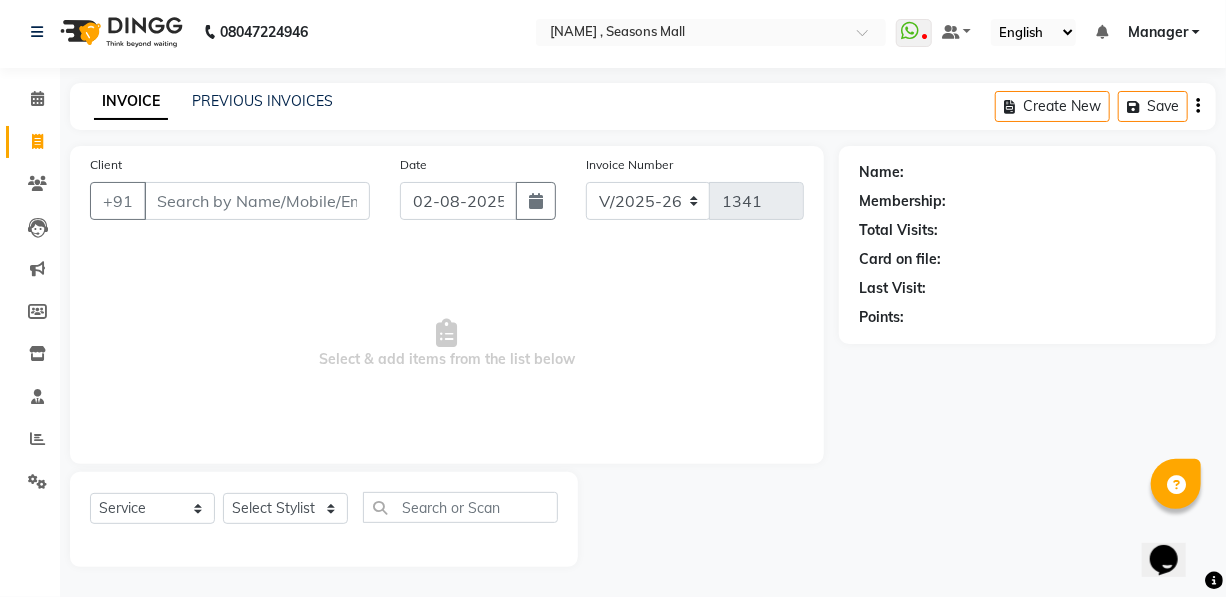 click on "Client" at bounding box center [257, 201] 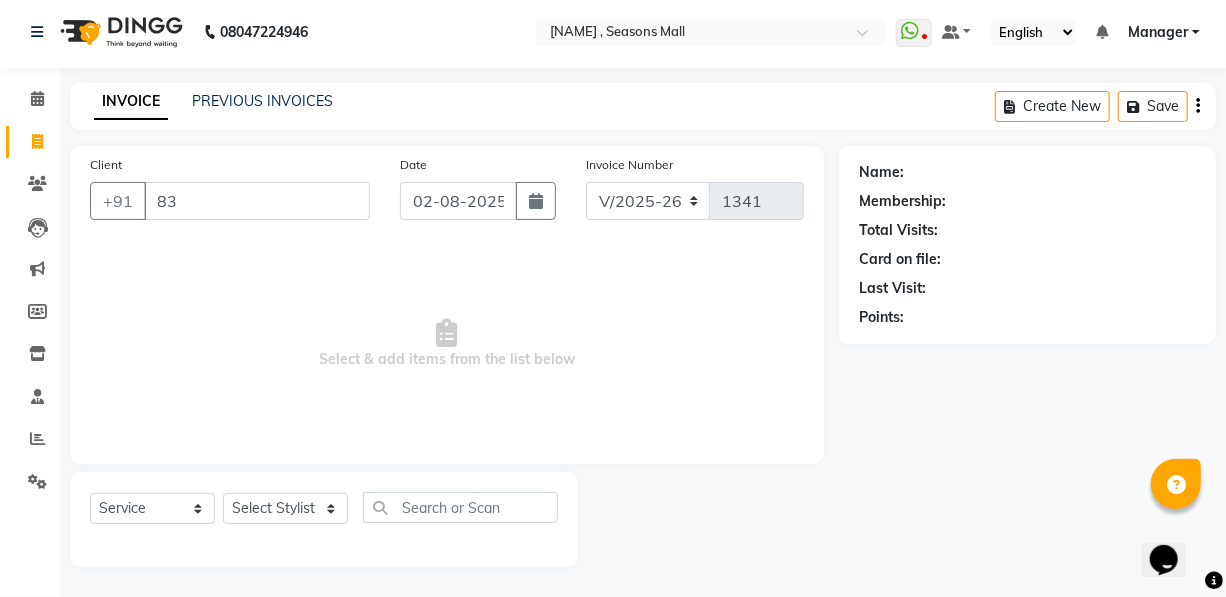 type on "8" 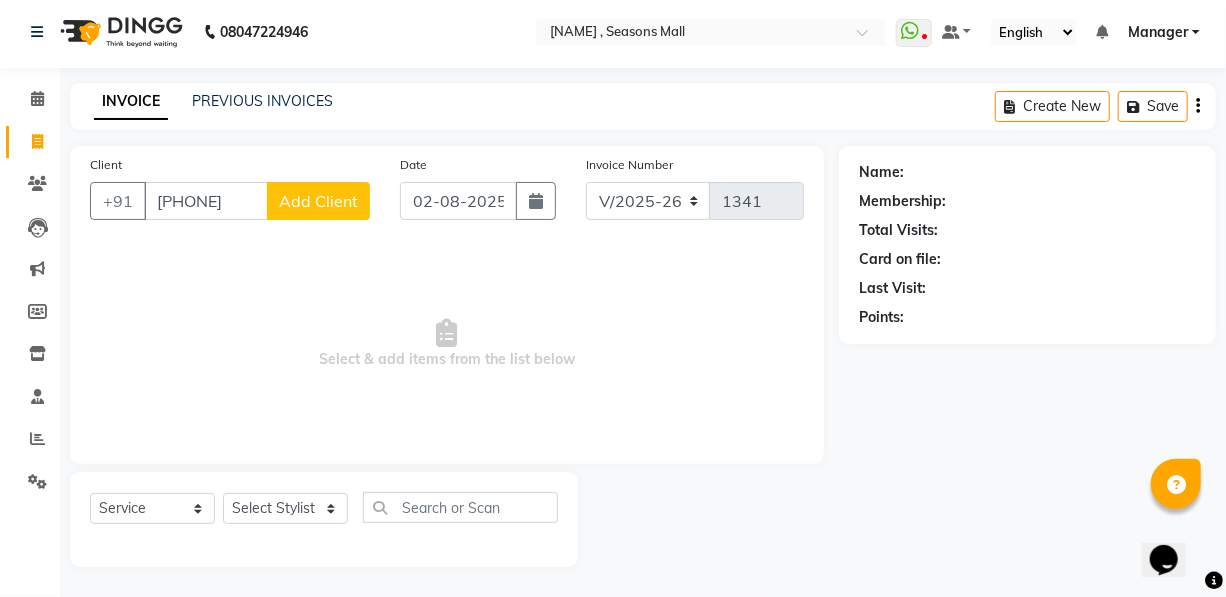 type on "[PHONE]" 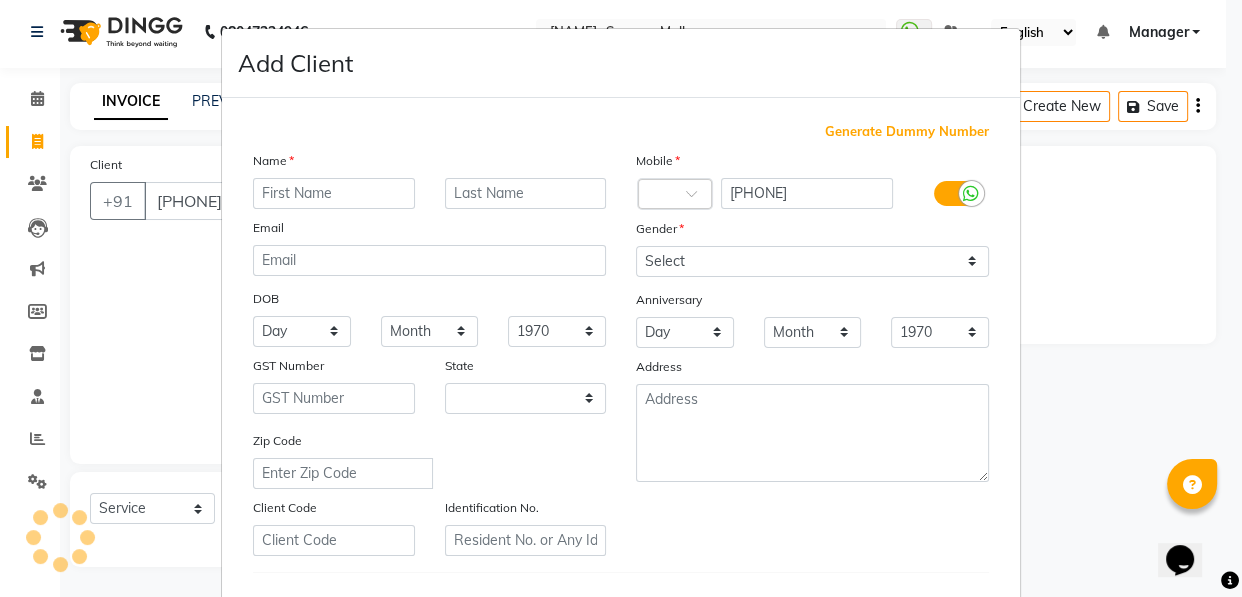 select on "22" 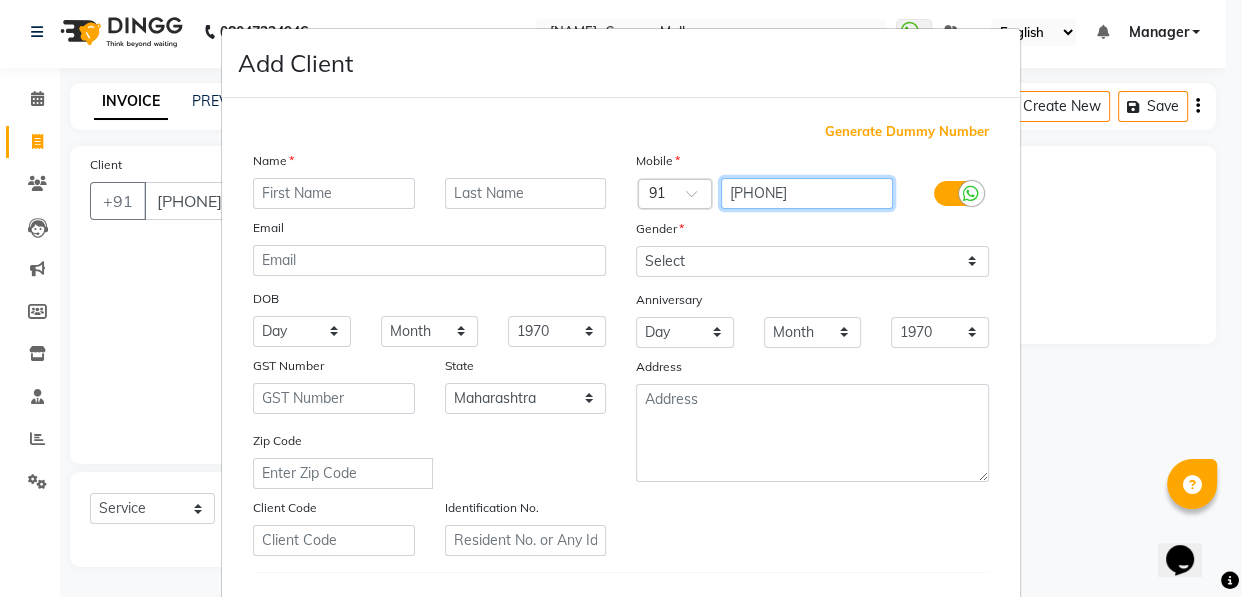 drag, startPoint x: 724, startPoint y: 195, endPoint x: 822, endPoint y: 195, distance: 98 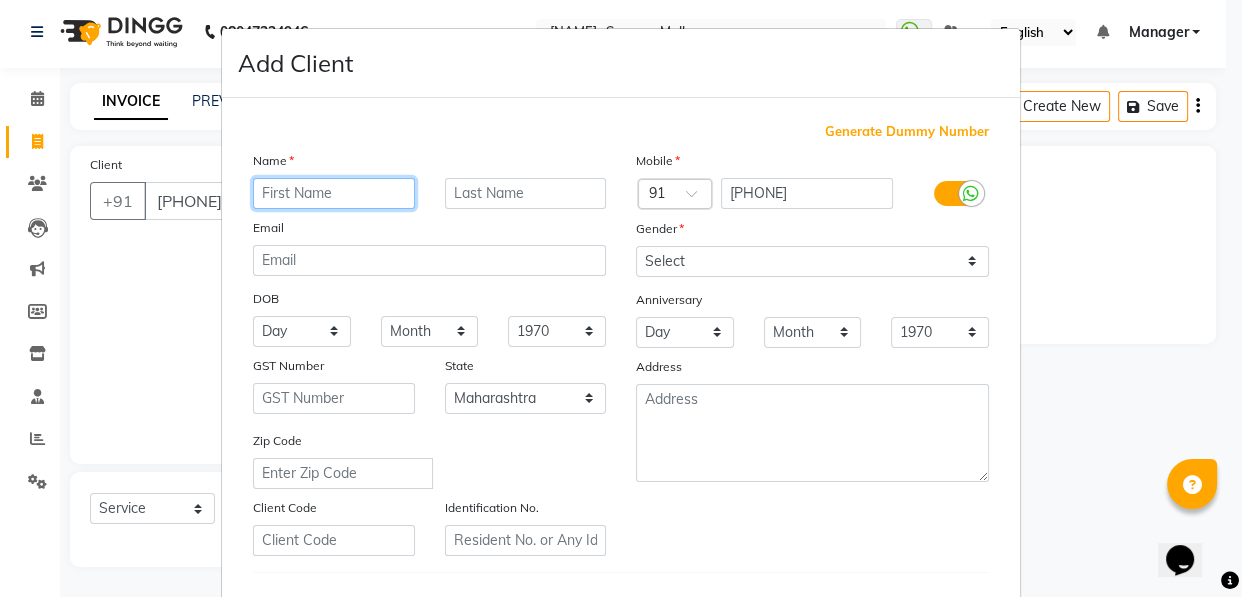 click at bounding box center (334, 193) 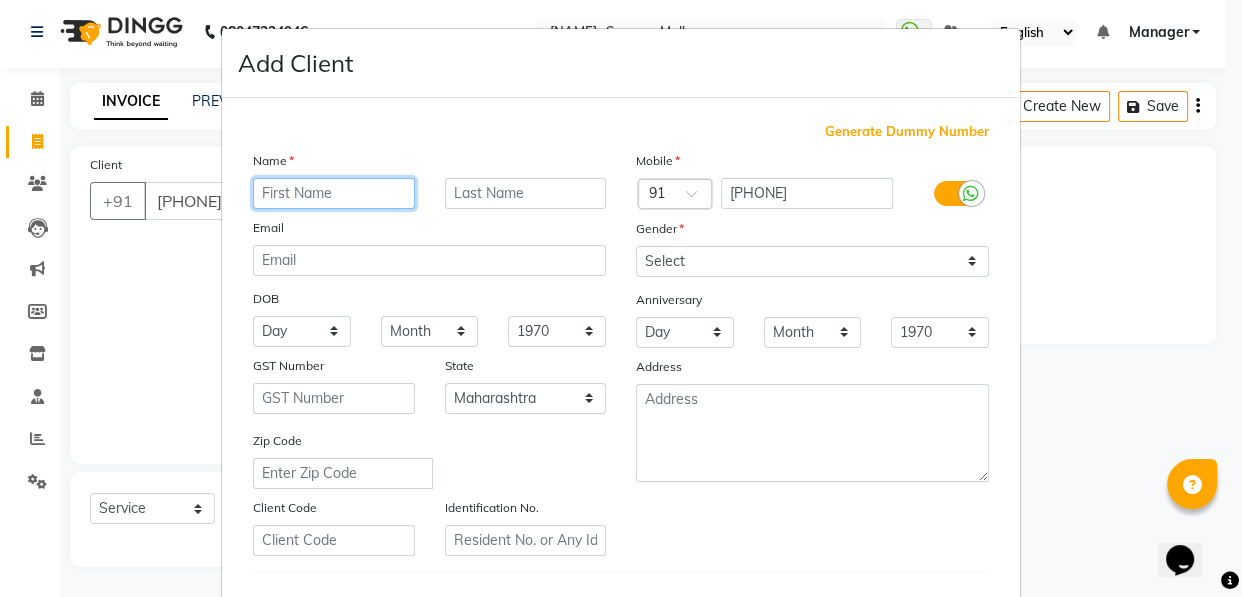 paste on "[PHONE]" 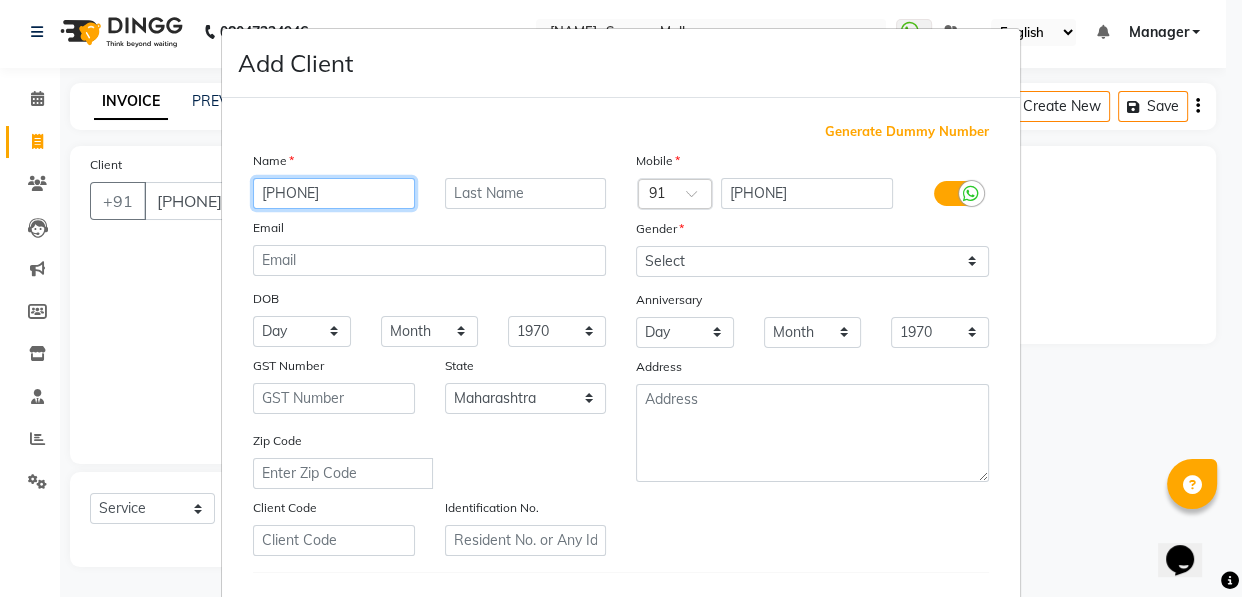 type on "[PHONE]" 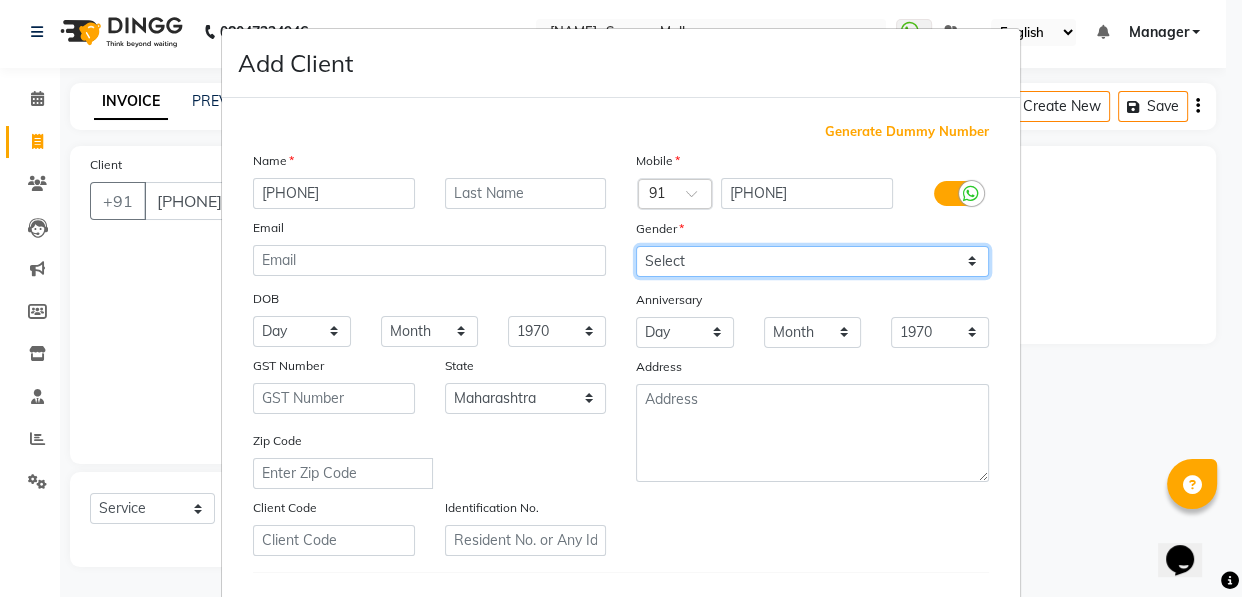 drag, startPoint x: 766, startPoint y: 265, endPoint x: 761, endPoint y: 240, distance: 25.495098 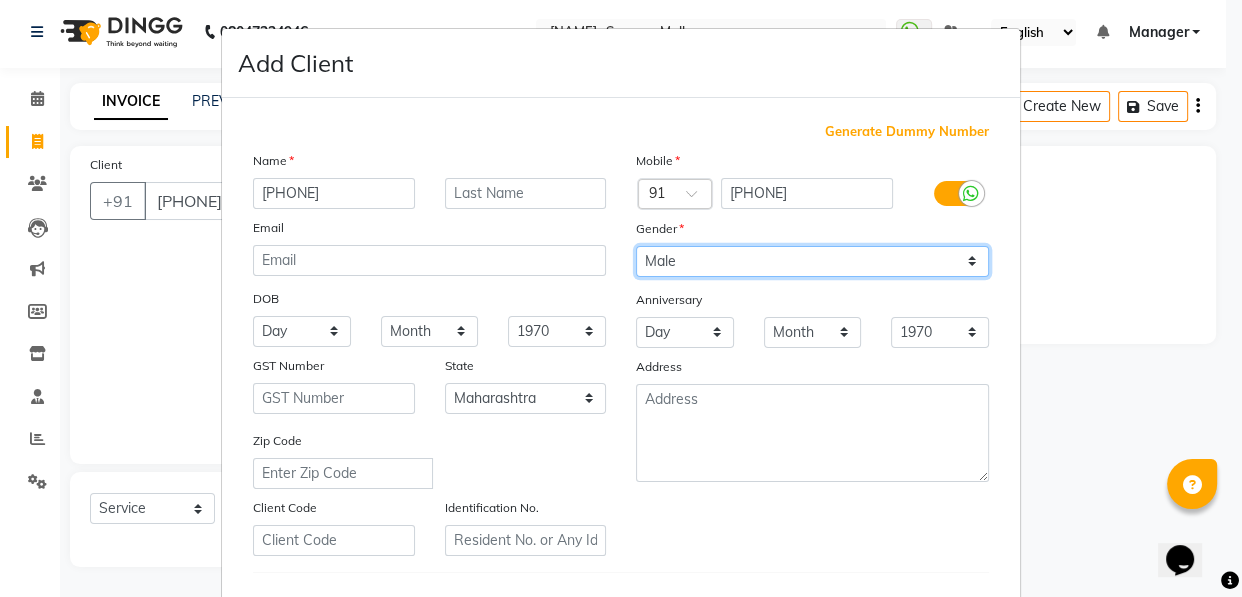 click on "Select Male Female Other Prefer Not To Say" at bounding box center (812, 261) 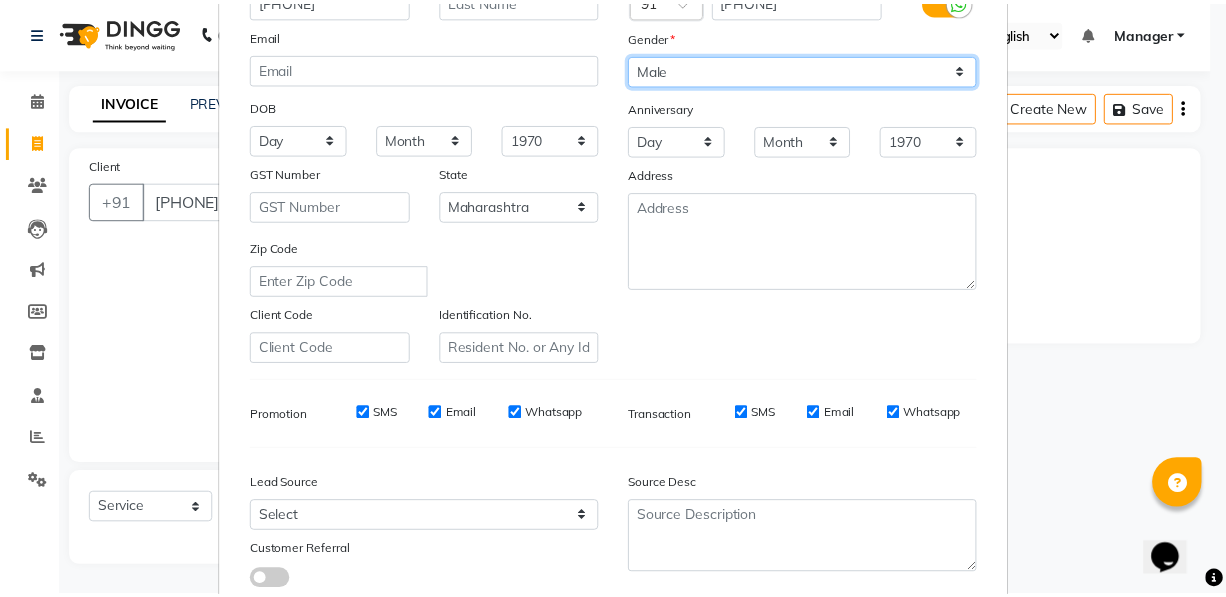 scroll, scrollTop: 331, scrollLeft: 0, axis: vertical 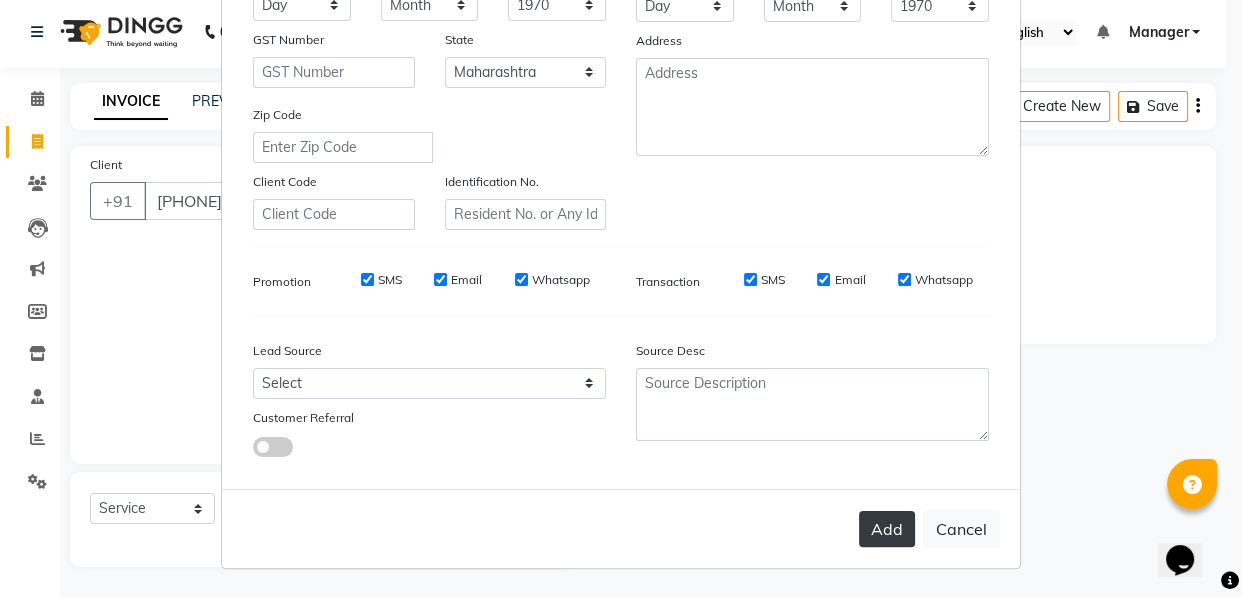 click on "Add" at bounding box center [887, 529] 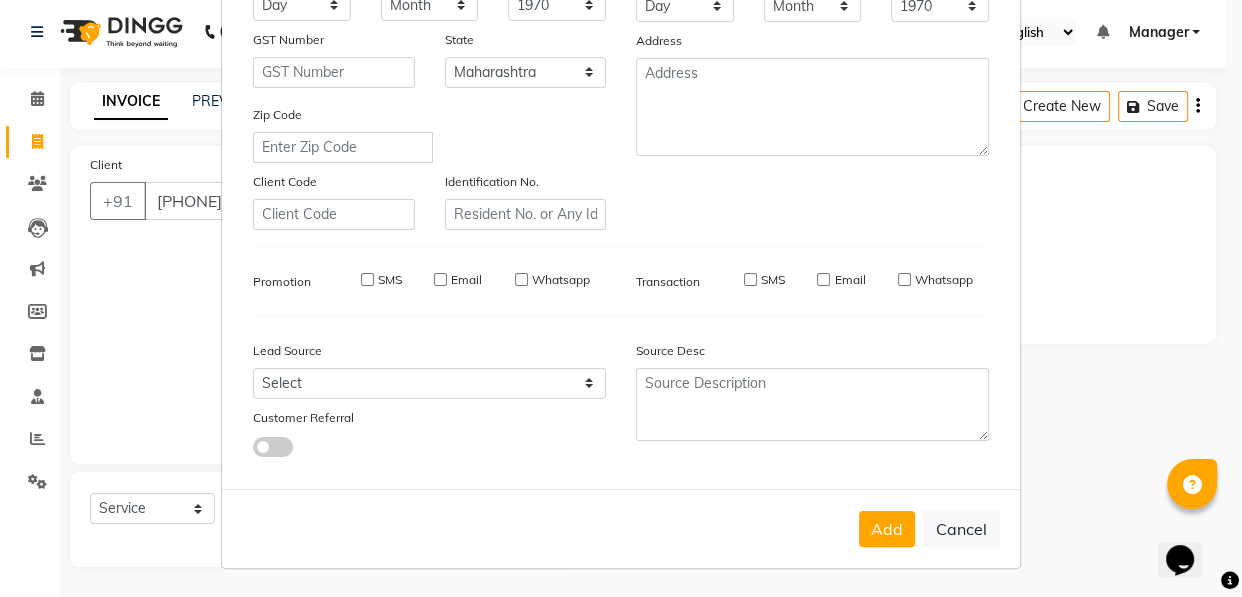 type on "89******92" 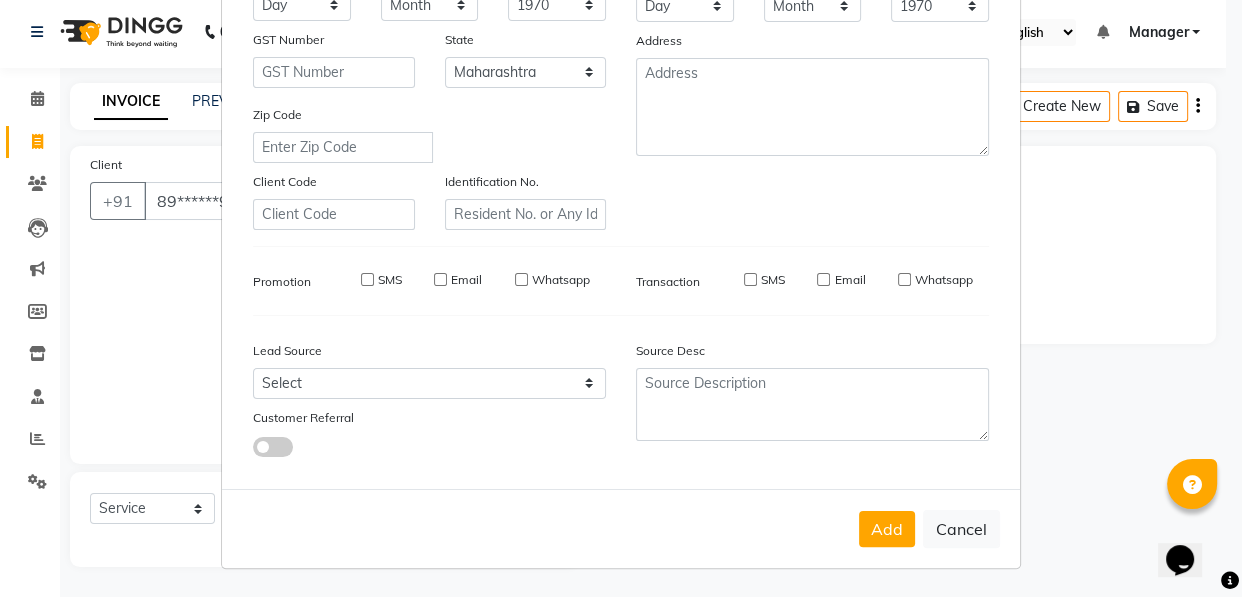 select 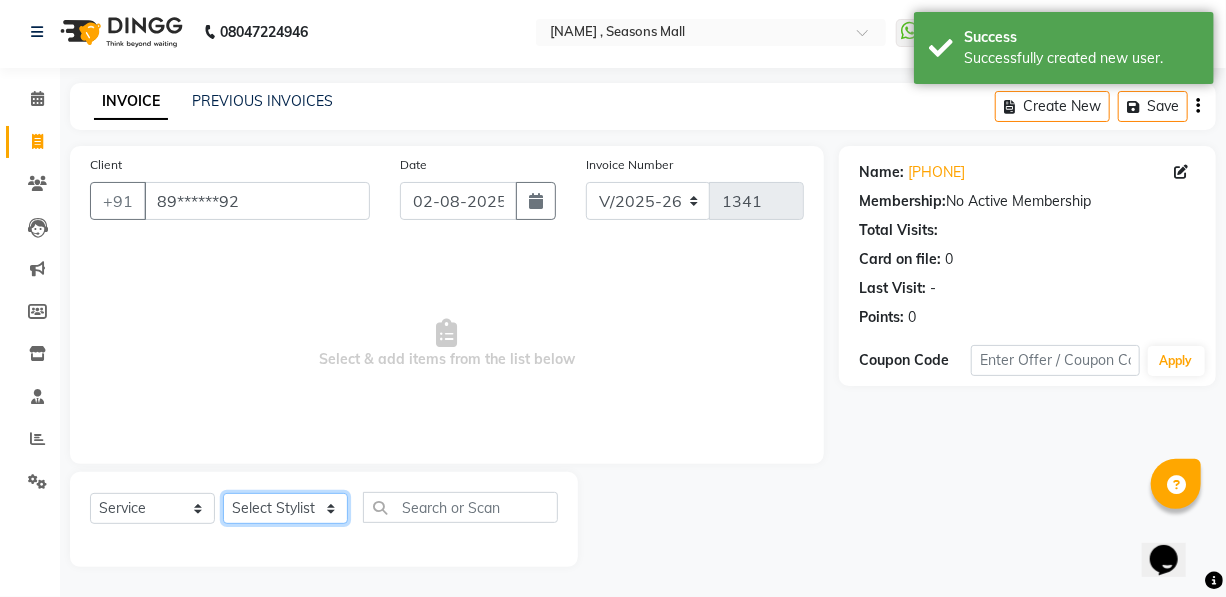 click on "Select Stylist [NAME] [NAME] [NAME] [NAME] [NAME] [NAME] [NAME] [NAME] [NAME]" 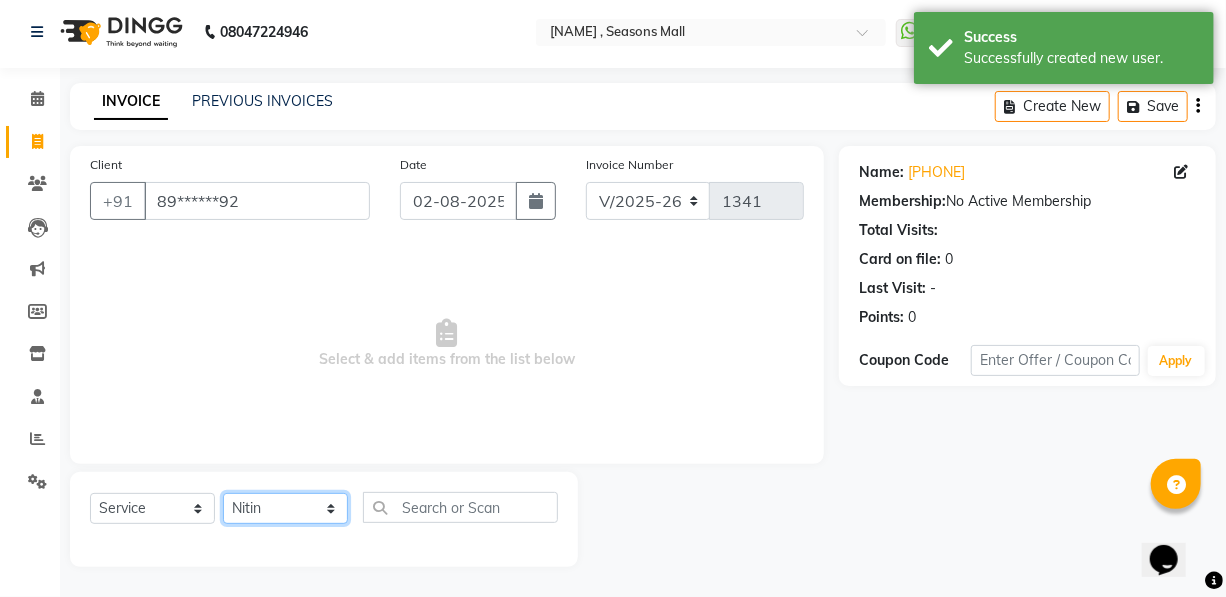 click on "Select Stylist [NAME] [NAME] [NAME] [NAME] [NAME] [NAME] [NAME] [NAME] [NAME]" 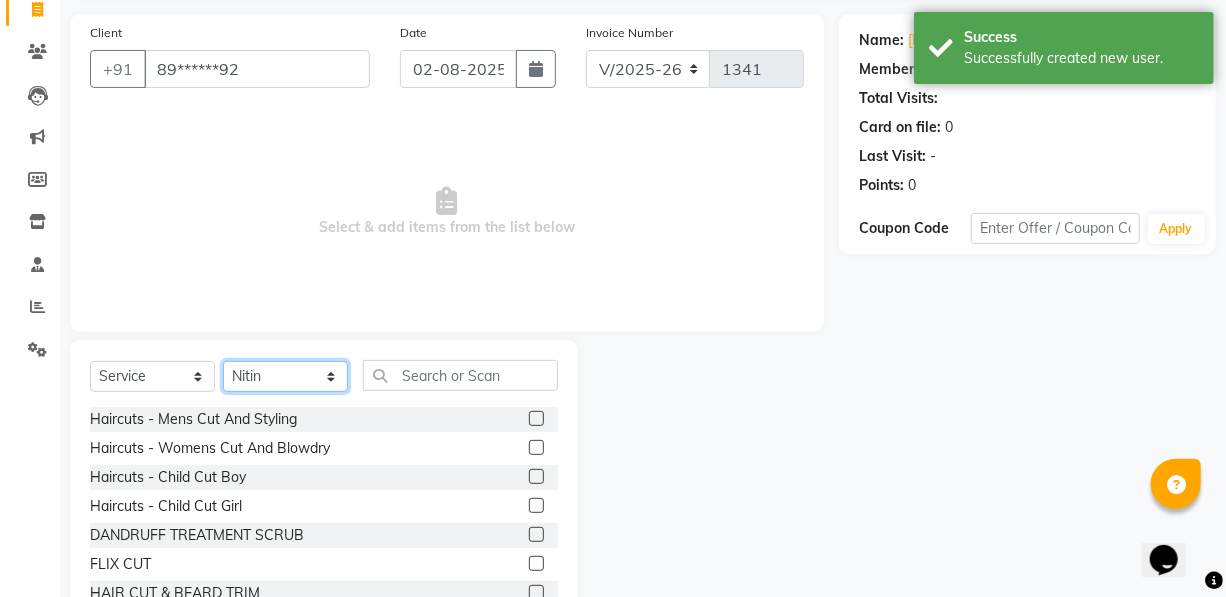 scroll, scrollTop: 204, scrollLeft: 0, axis: vertical 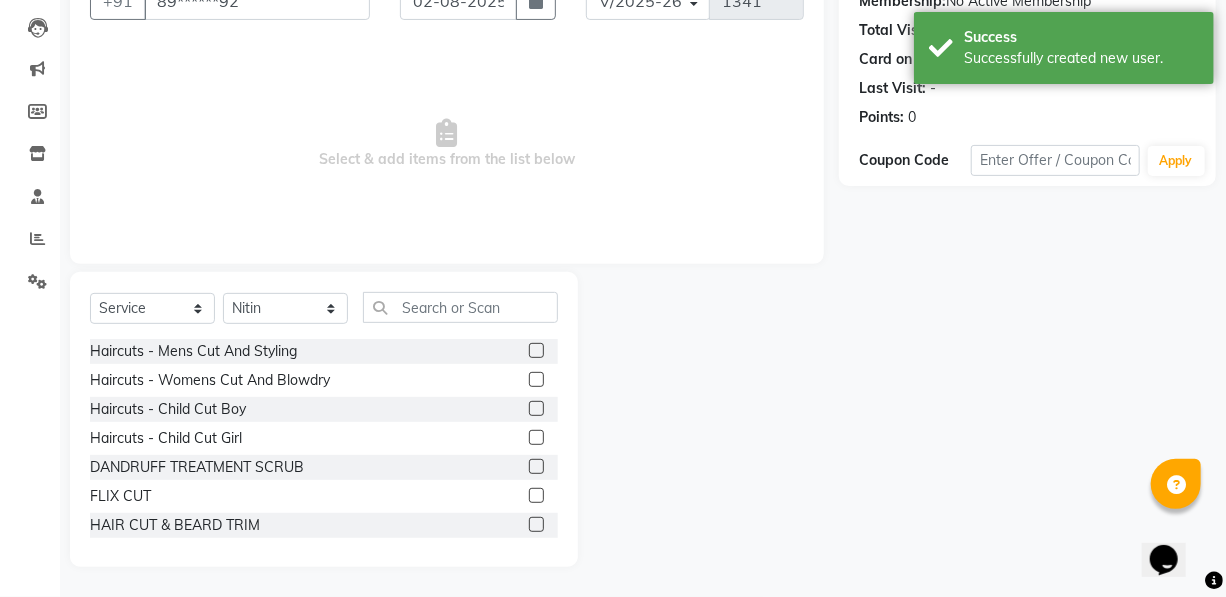 click 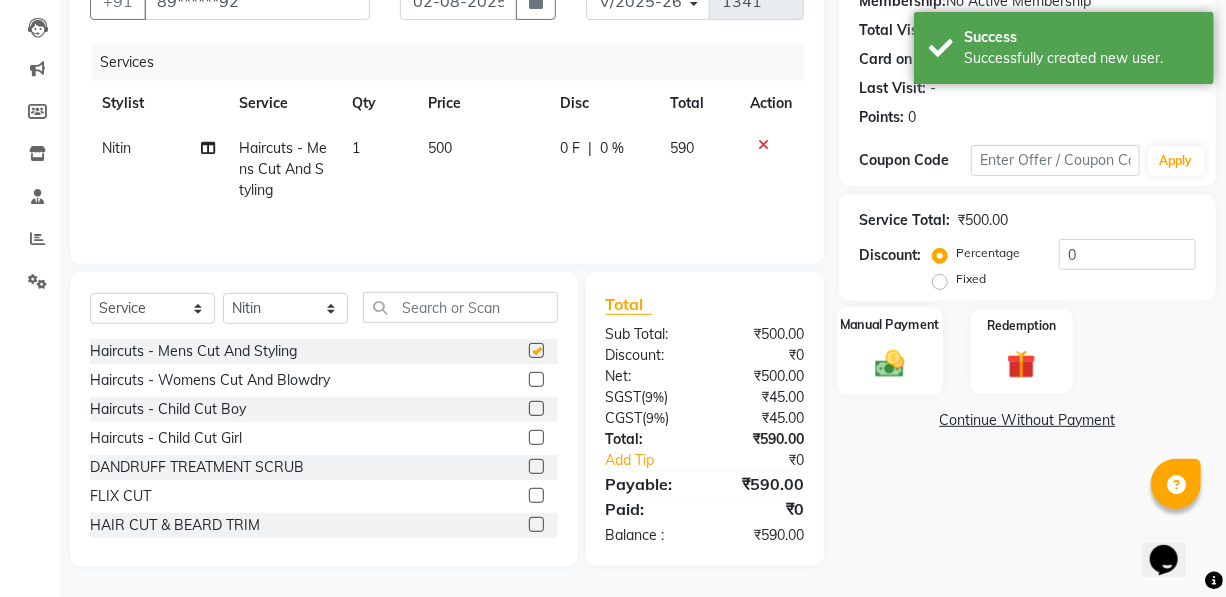 checkbox on "false" 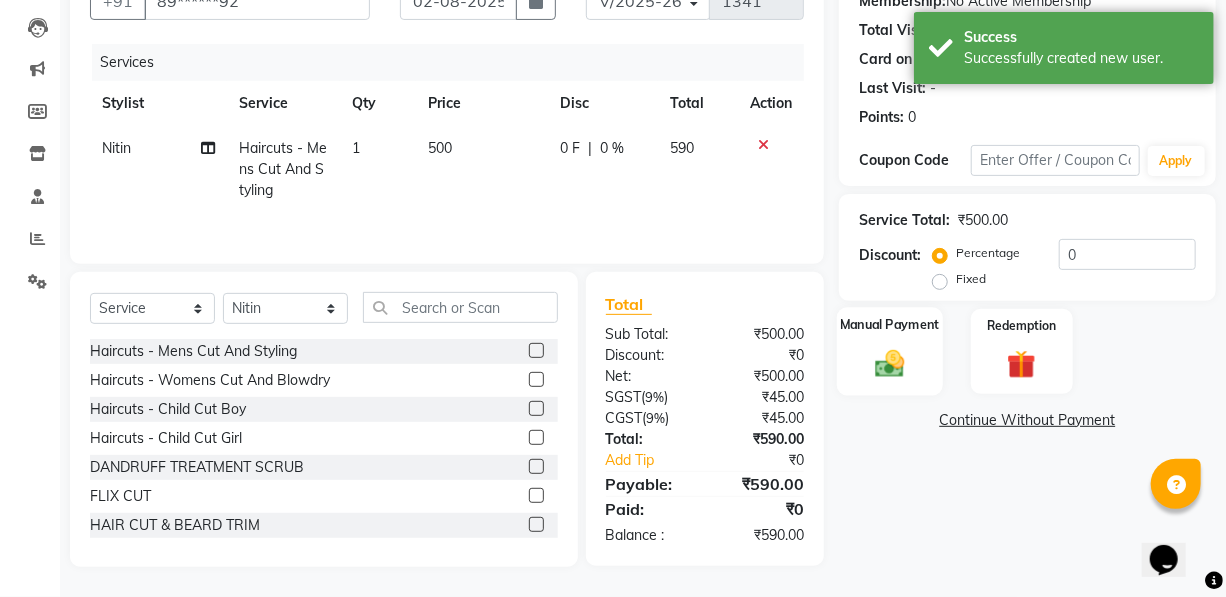 click on "Manual Payment" 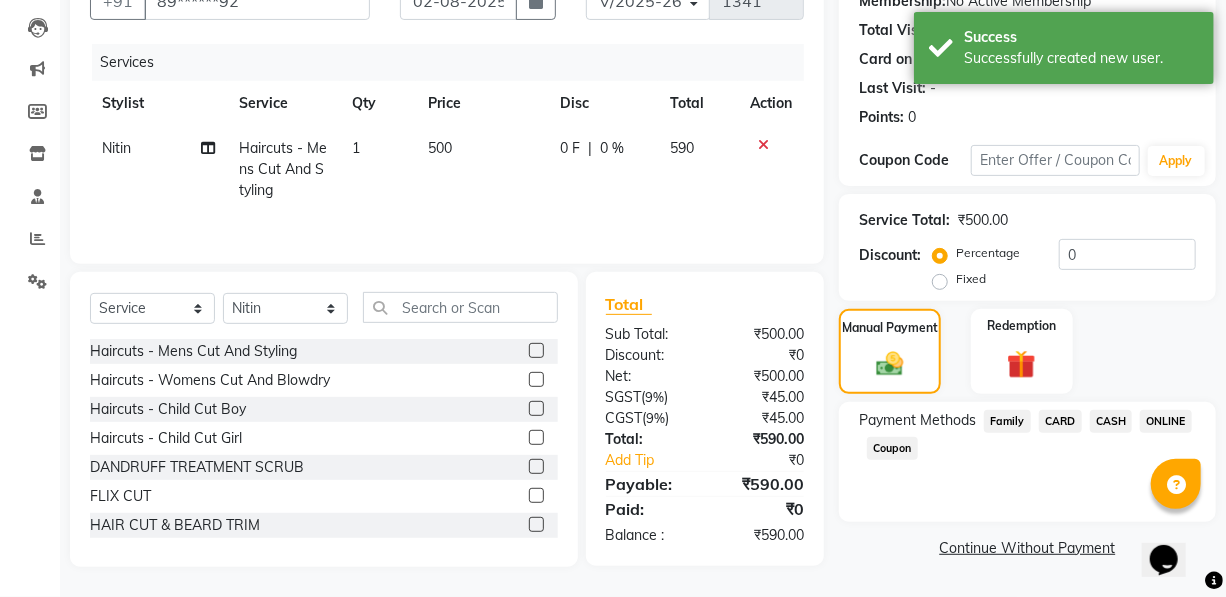 click on "ONLINE" 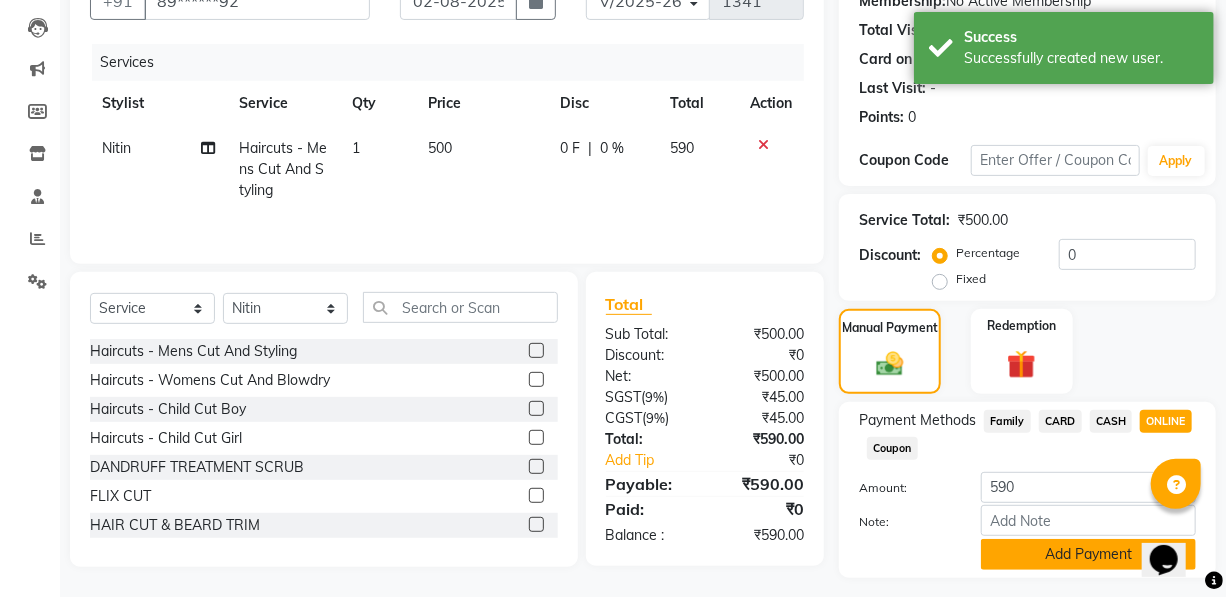 click on "Add Payment" 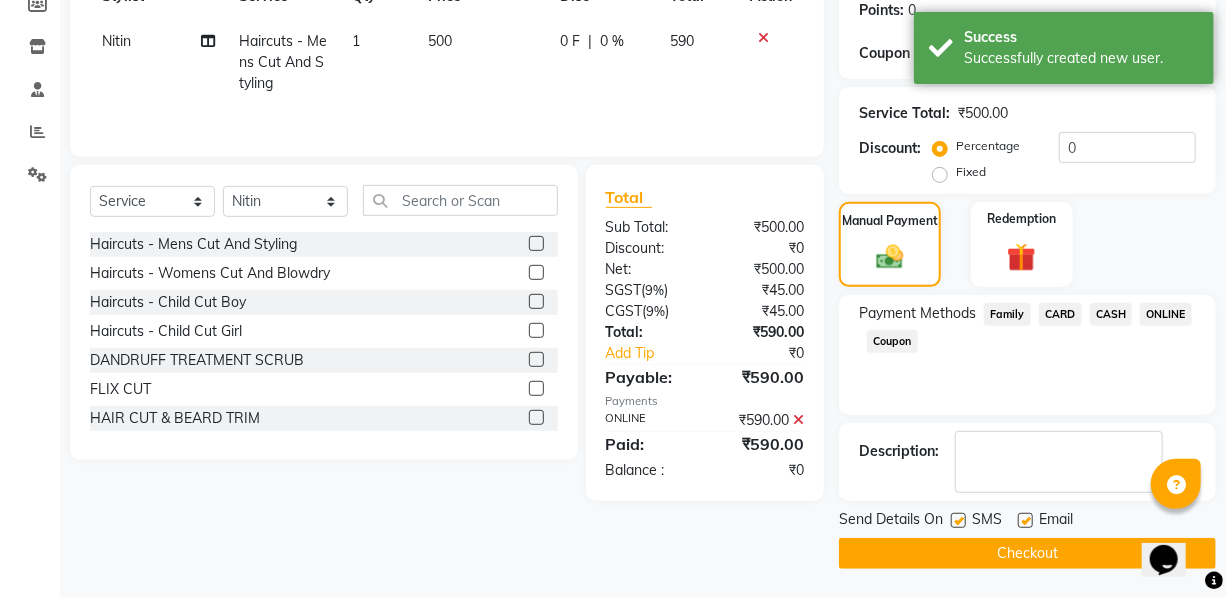 click on "Checkout" 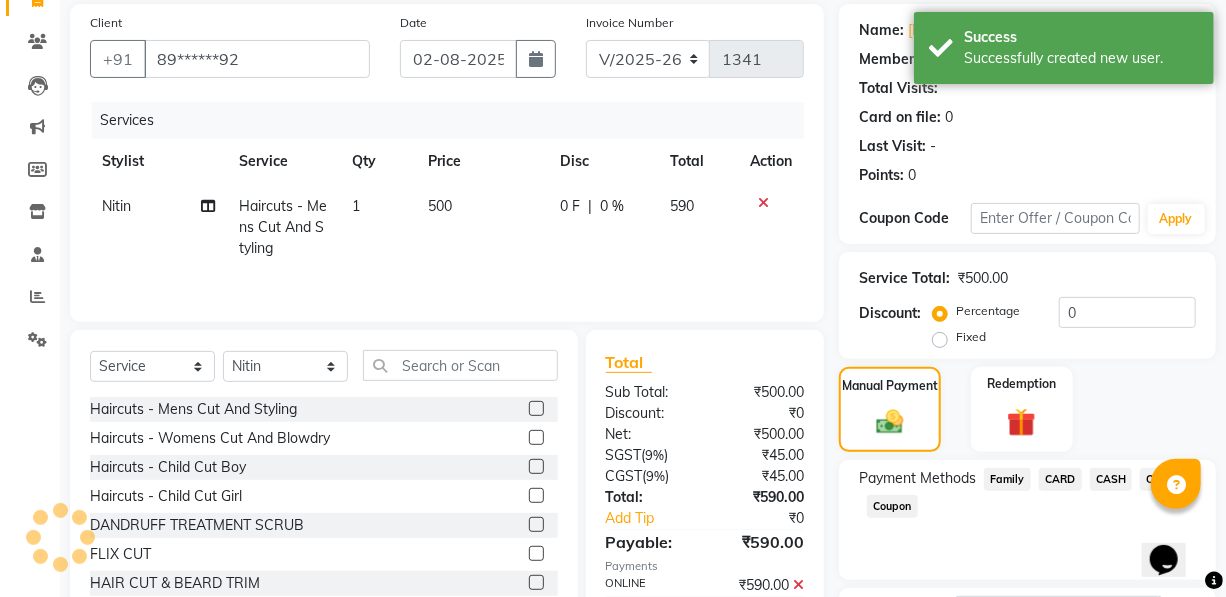 scroll, scrollTop: 0, scrollLeft: 0, axis: both 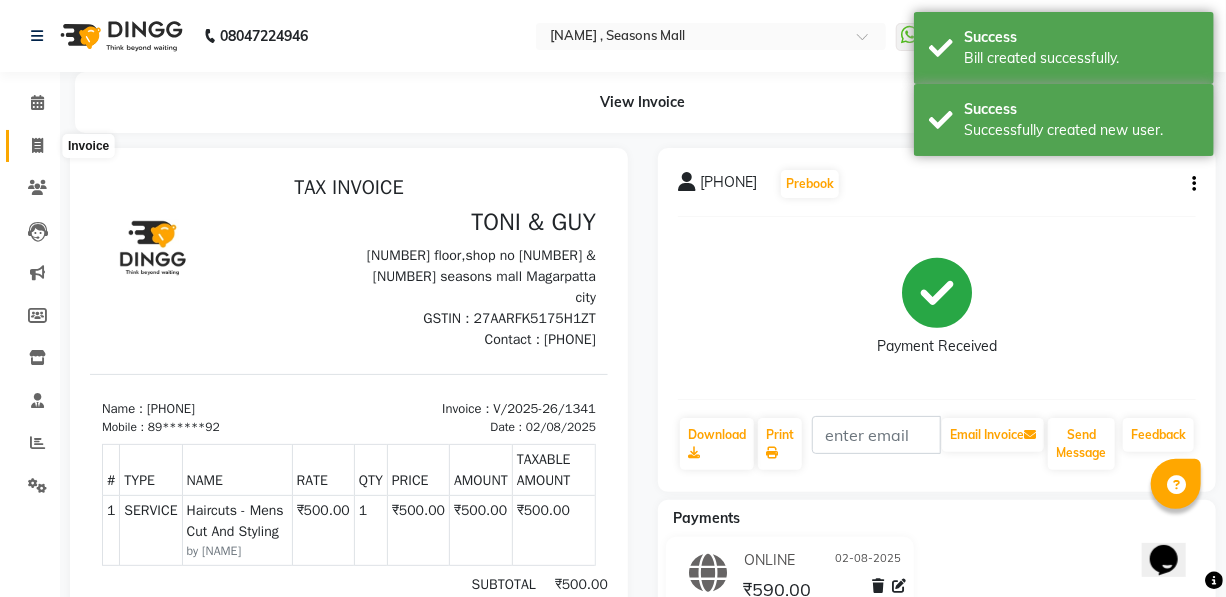 click 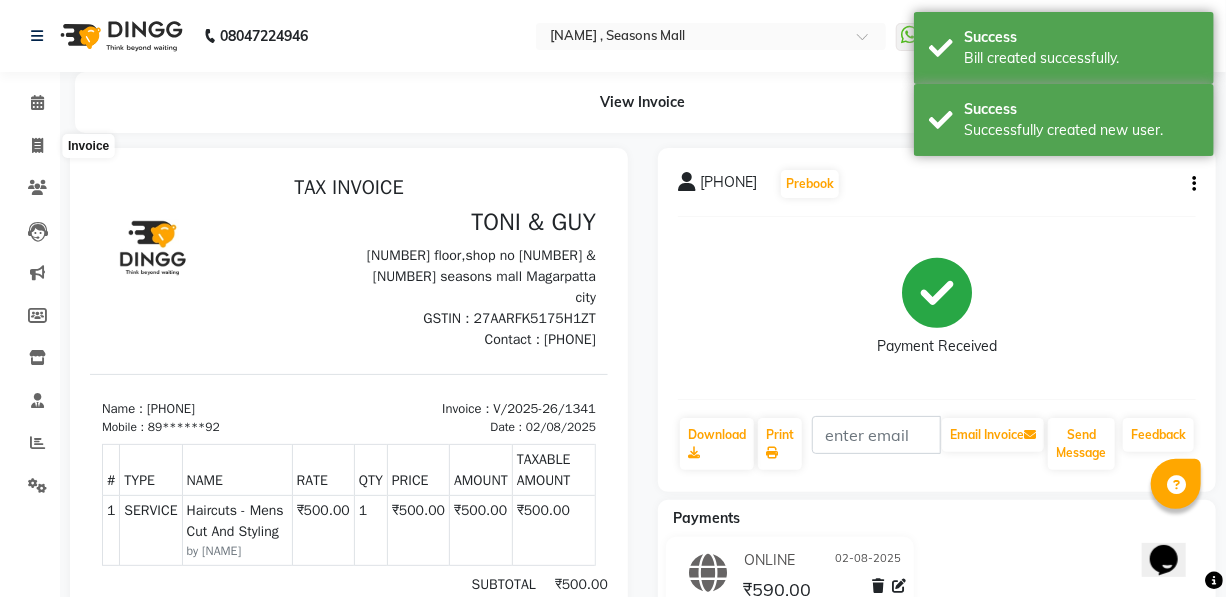 select on "3906" 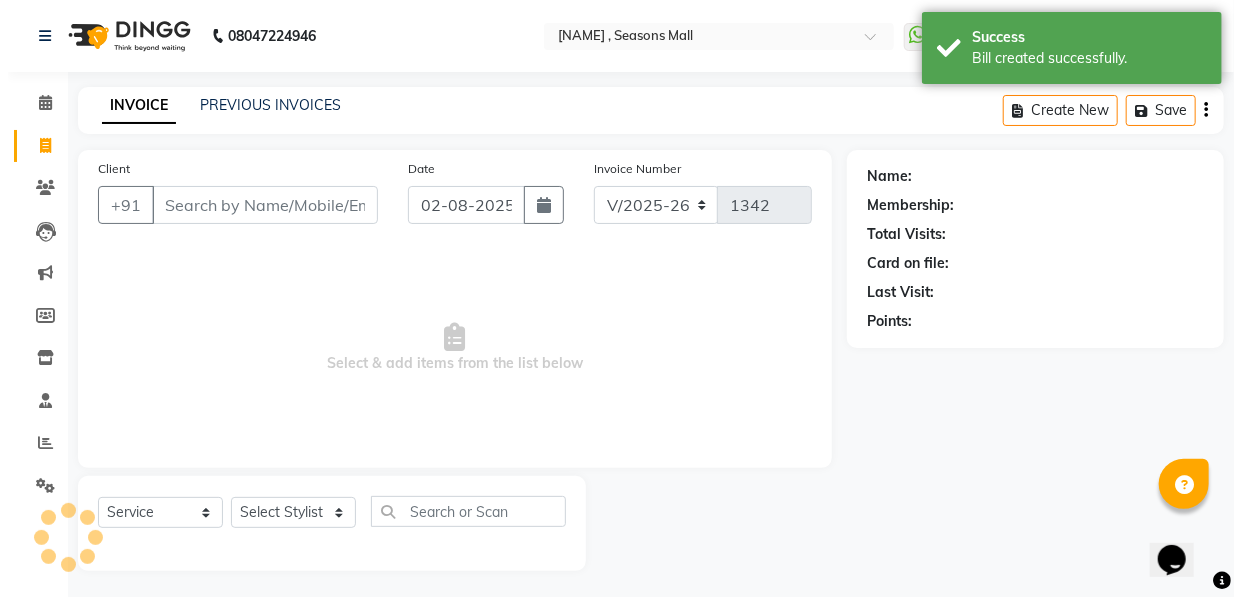 scroll, scrollTop: 4, scrollLeft: 0, axis: vertical 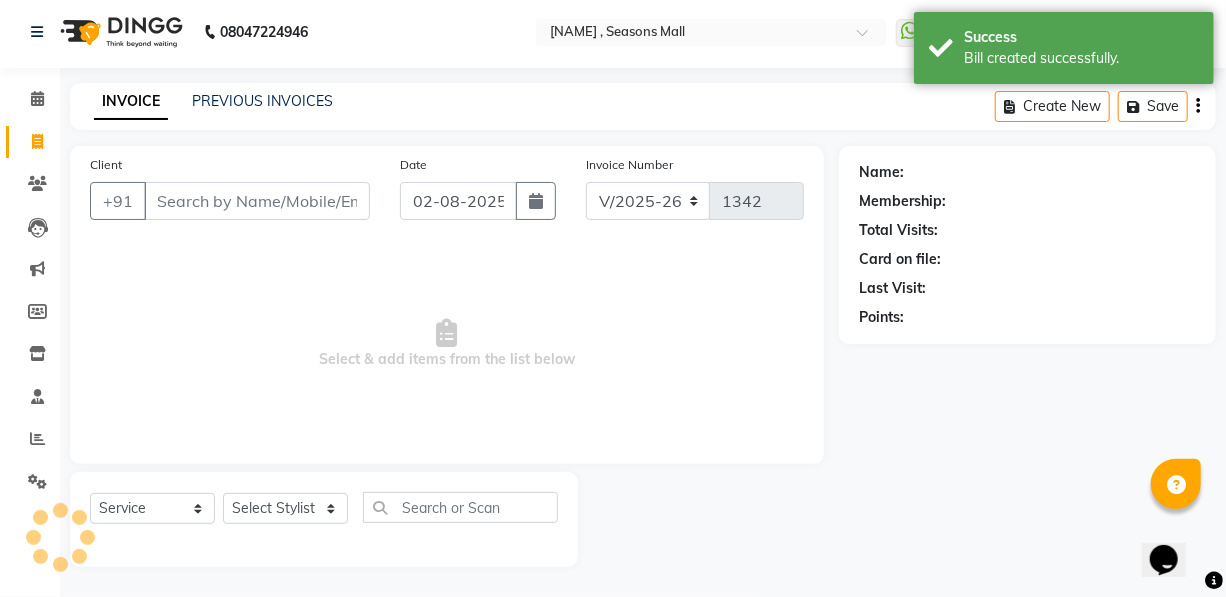 click on "Client +91" 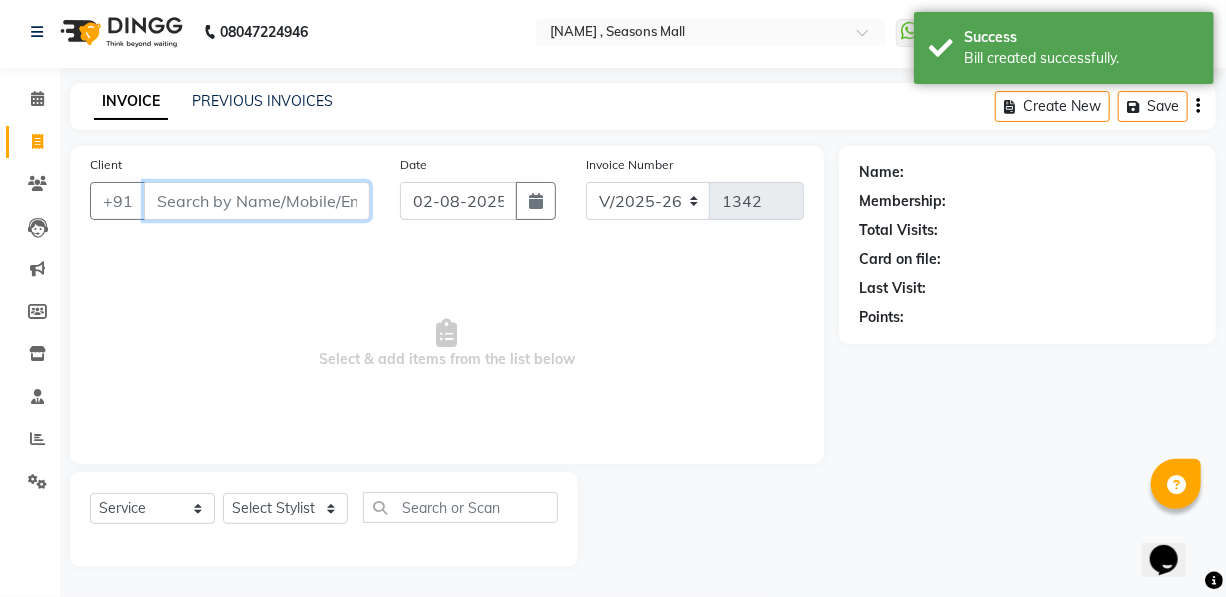 click on "Client" at bounding box center [257, 201] 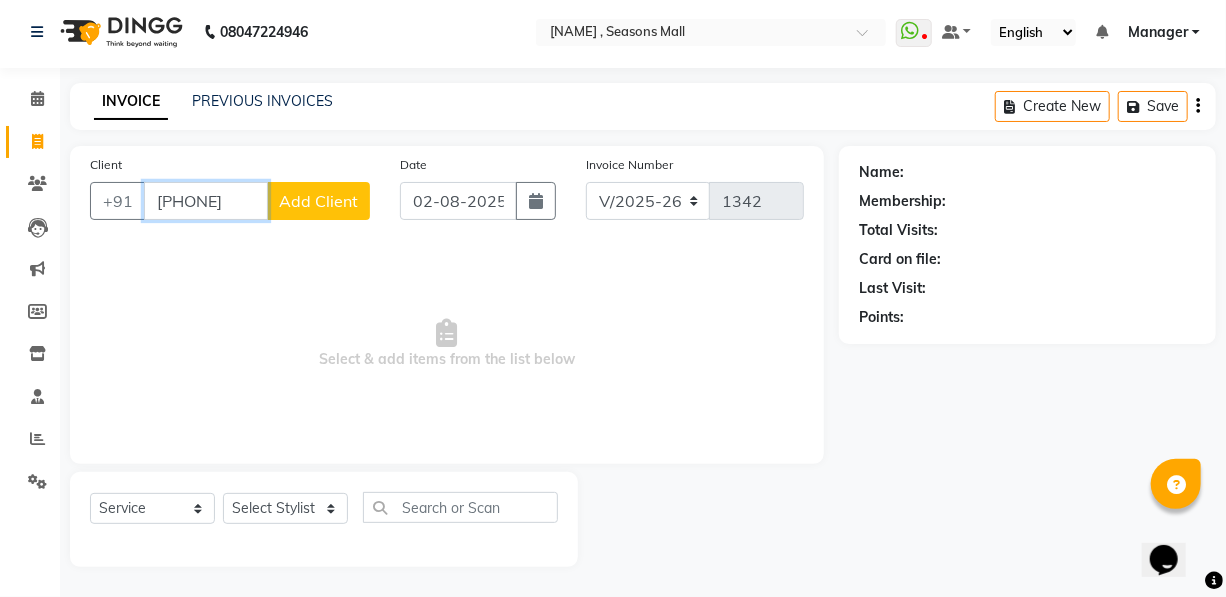 type on "[PHONE]" 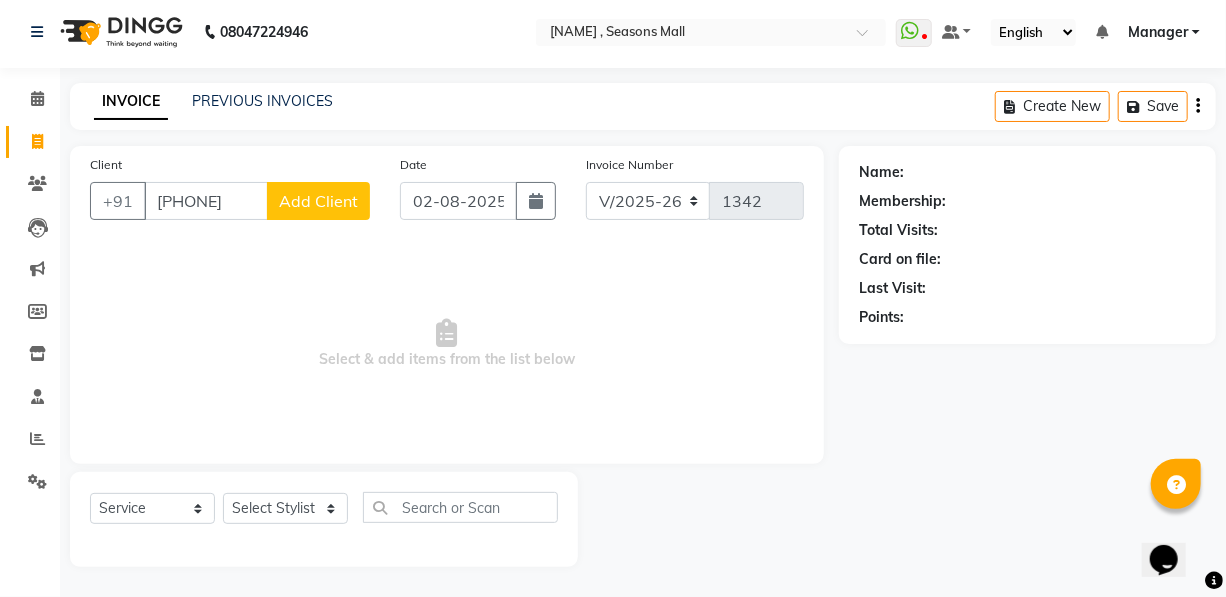 click on "Add Client" 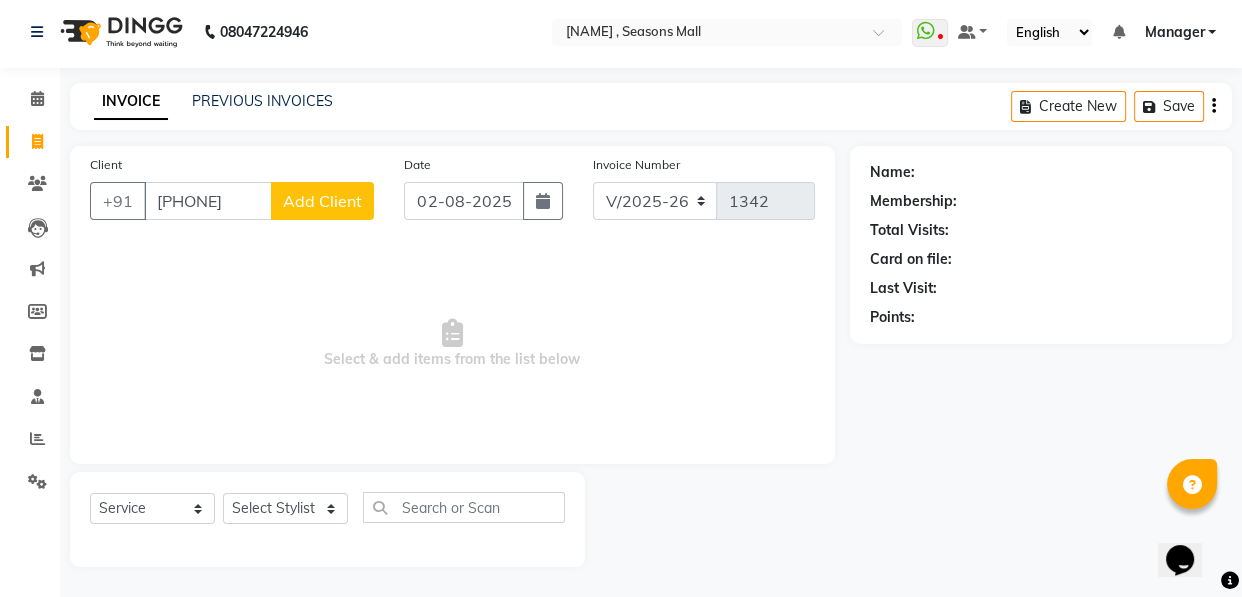 select on "22" 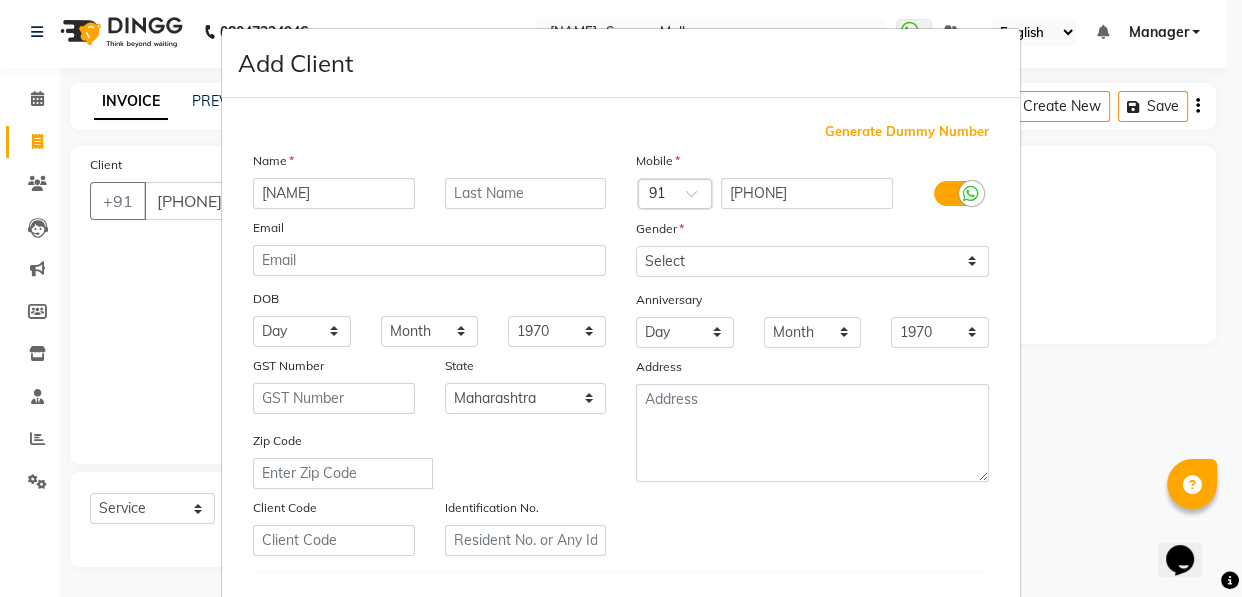 type on "[NAME]" 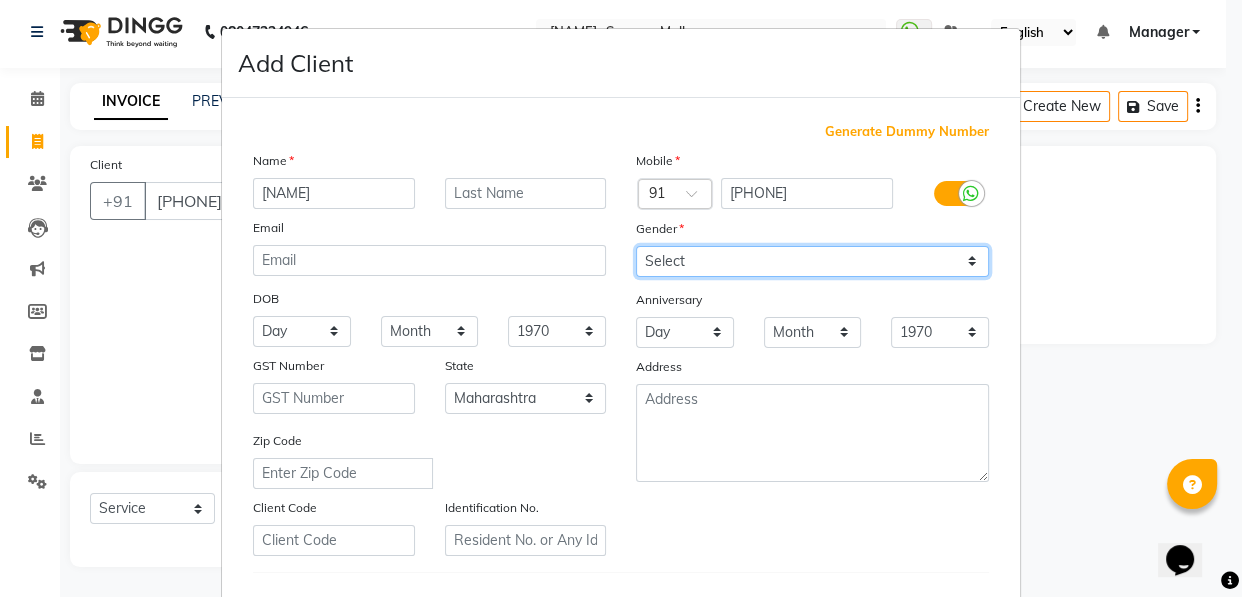 drag, startPoint x: 670, startPoint y: 277, endPoint x: 668, endPoint y: 261, distance: 16.124516 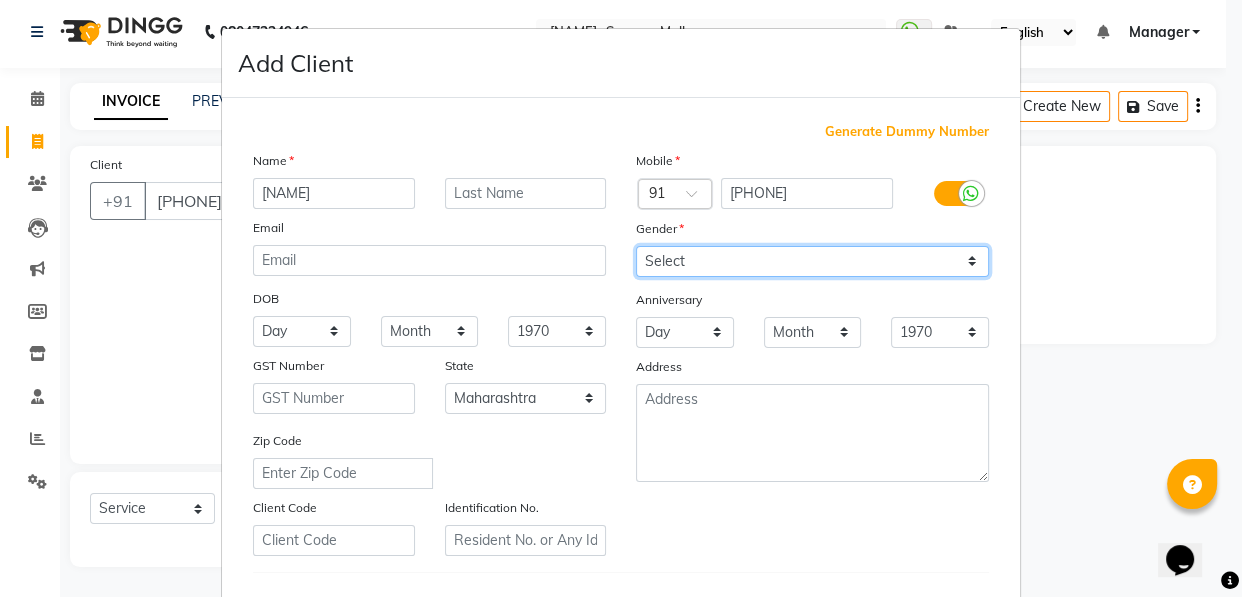 select on "male" 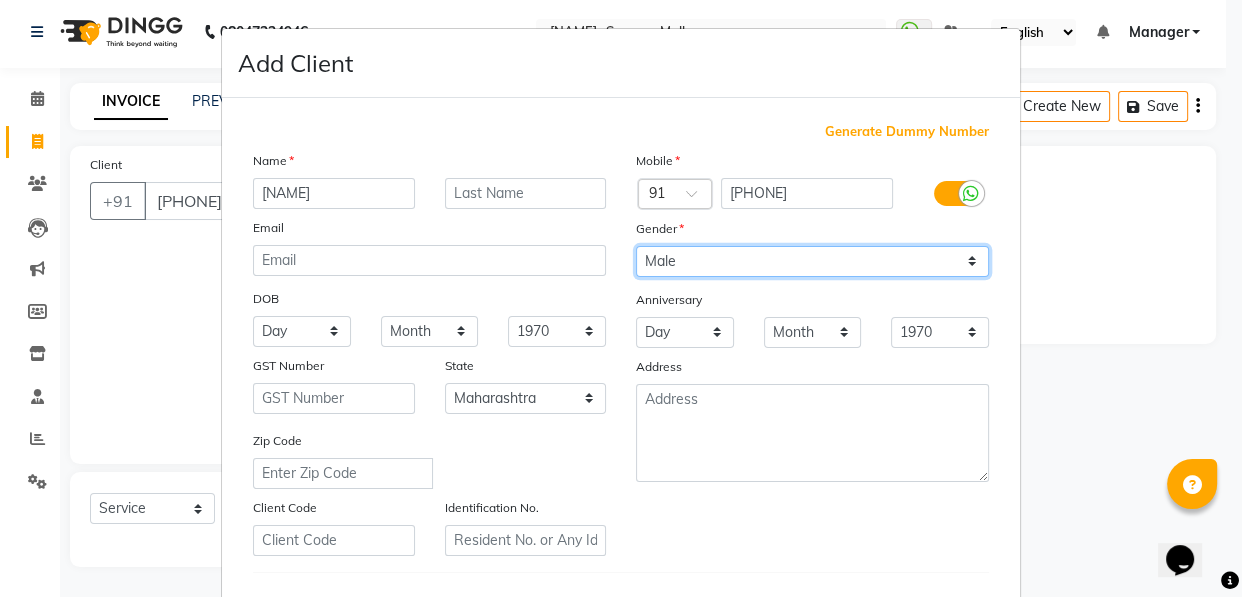 click on "Select Male Female Other Prefer Not To Say" at bounding box center (812, 261) 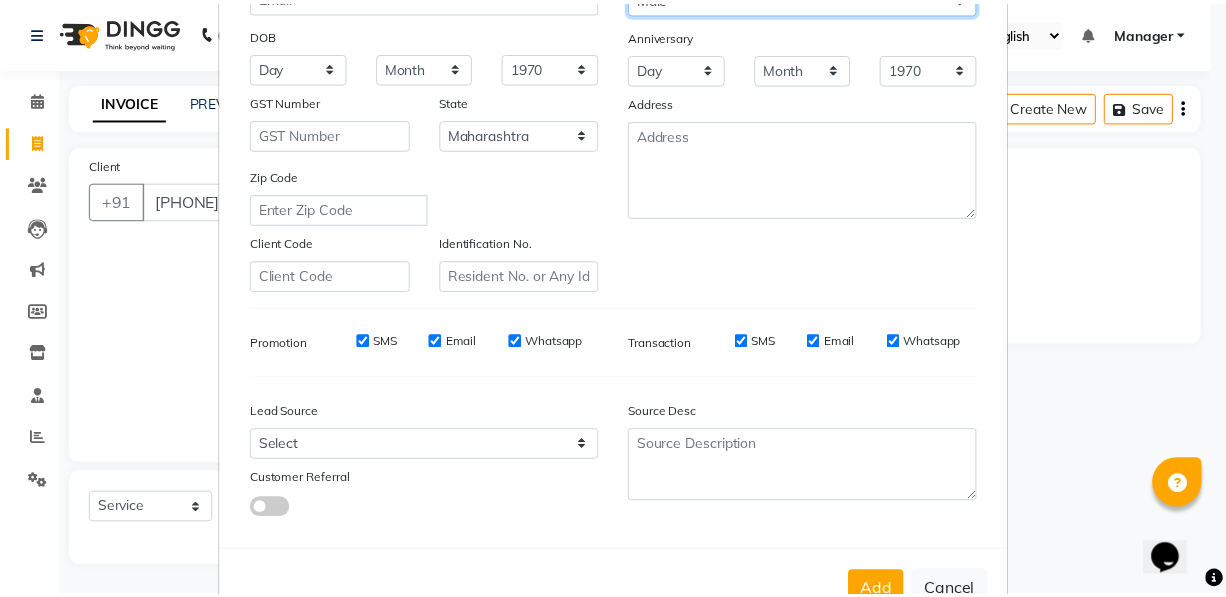 scroll, scrollTop: 331, scrollLeft: 0, axis: vertical 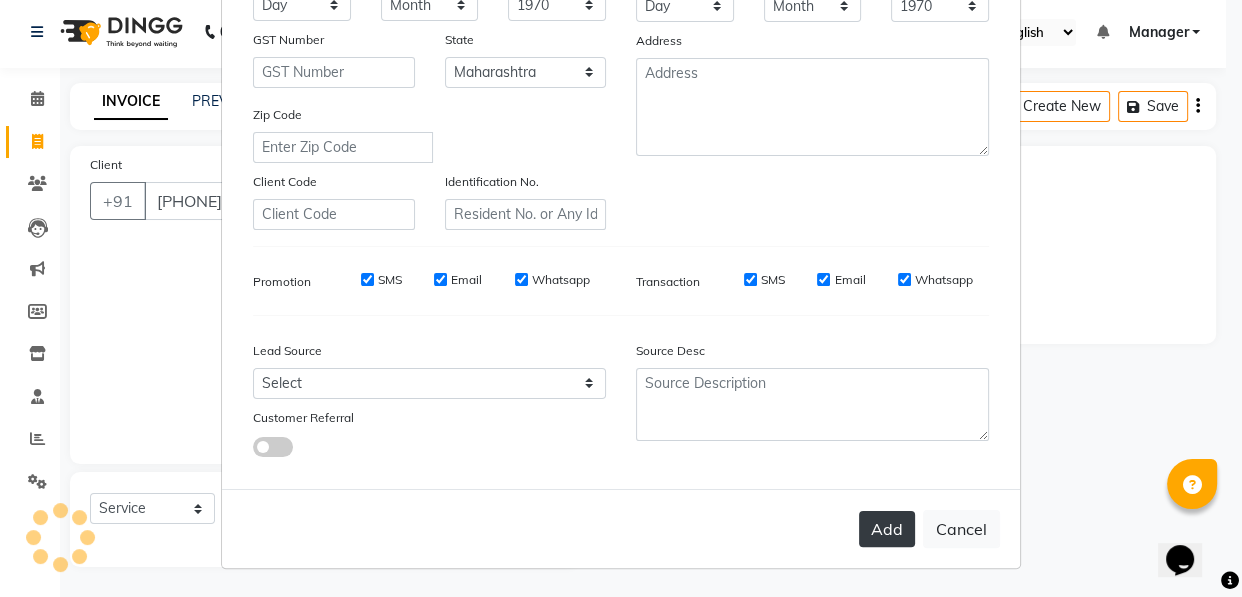 click on "Add" at bounding box center (887, 529) 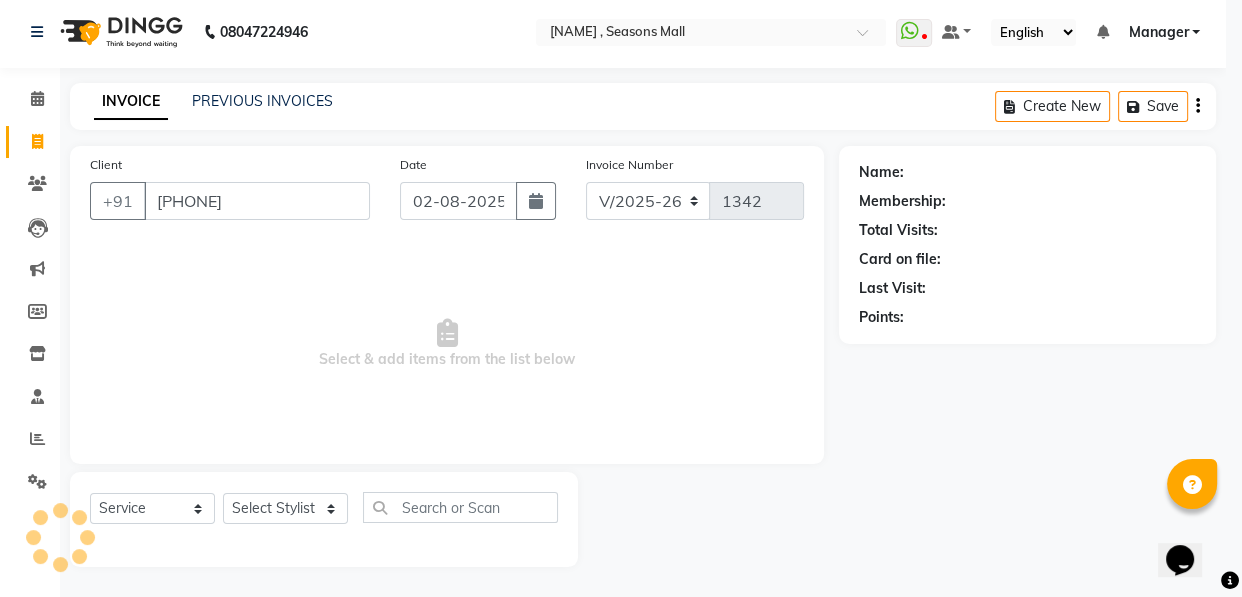 type on "80******51" 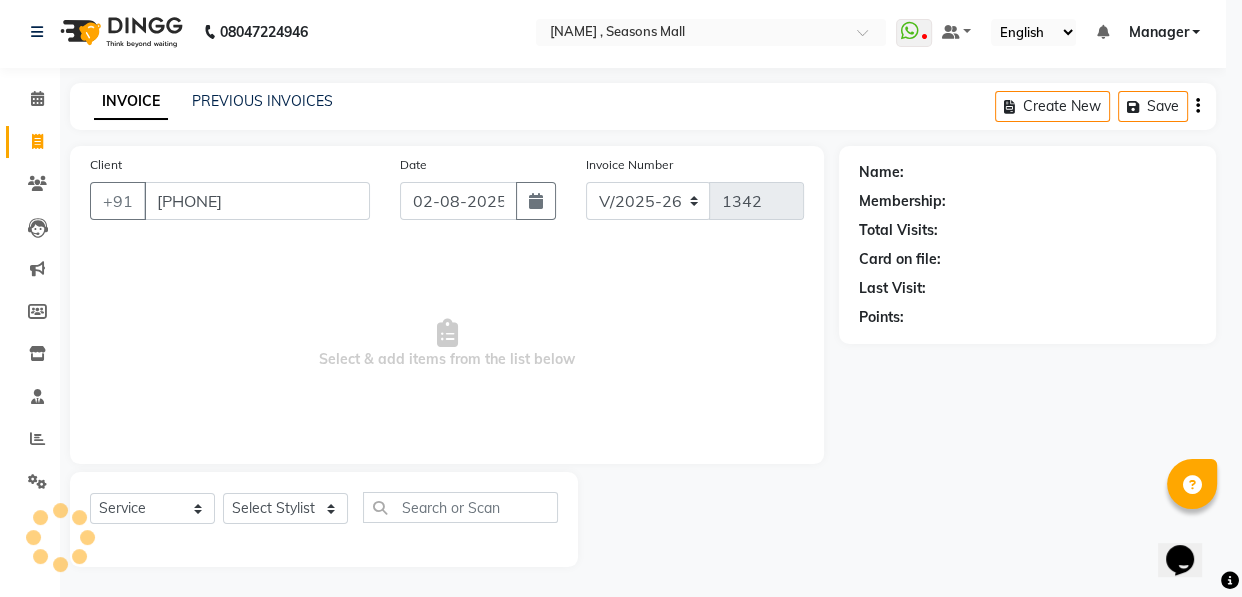 type 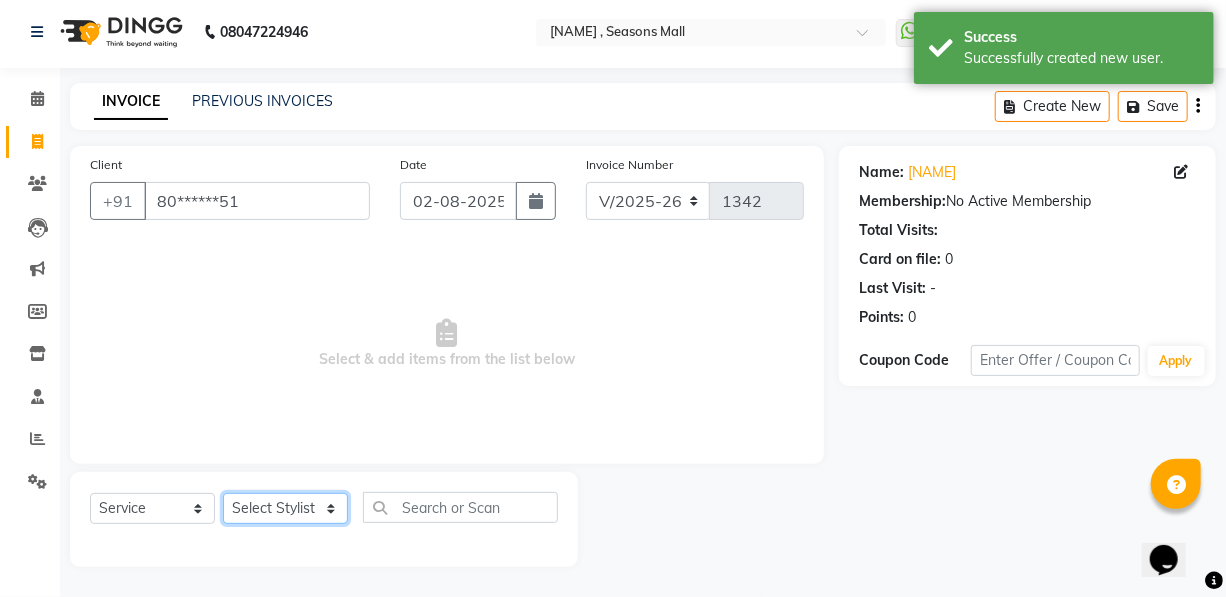 click on "Select Stylist [NAME] [NAME] [NAME] [NAME] [NAME] [NAME] [NAME] [NAME] [NAME]" 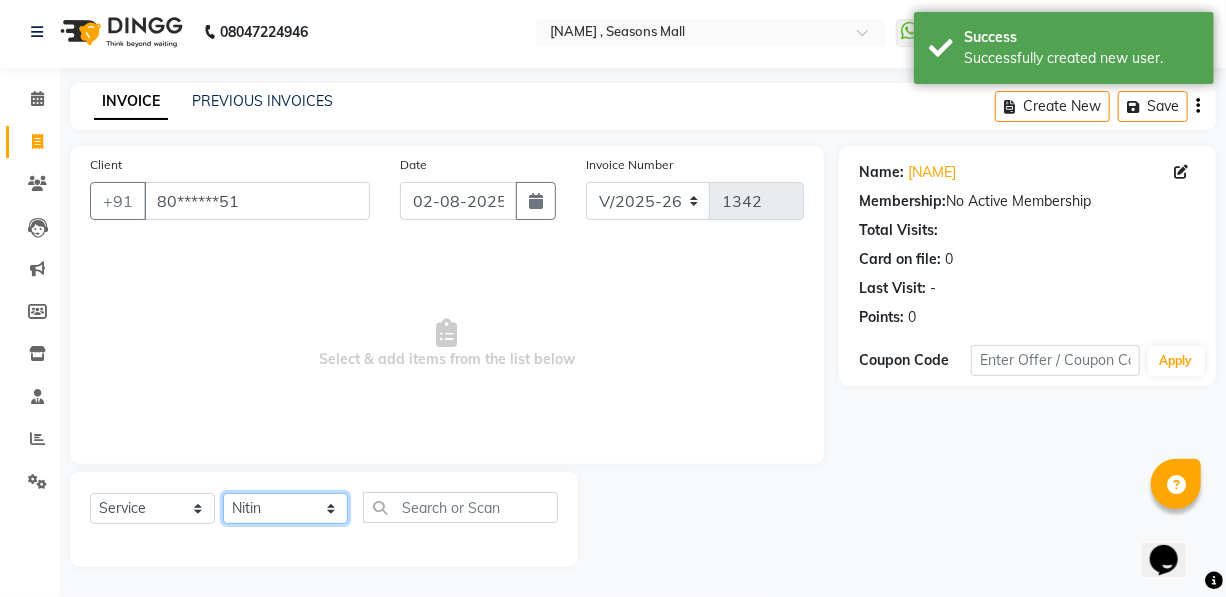 click on "Select Stylist [NAME] [NAME] [NAME] [NAME] [NAME] [NAME] [NAME] [NAME] [NAME]" 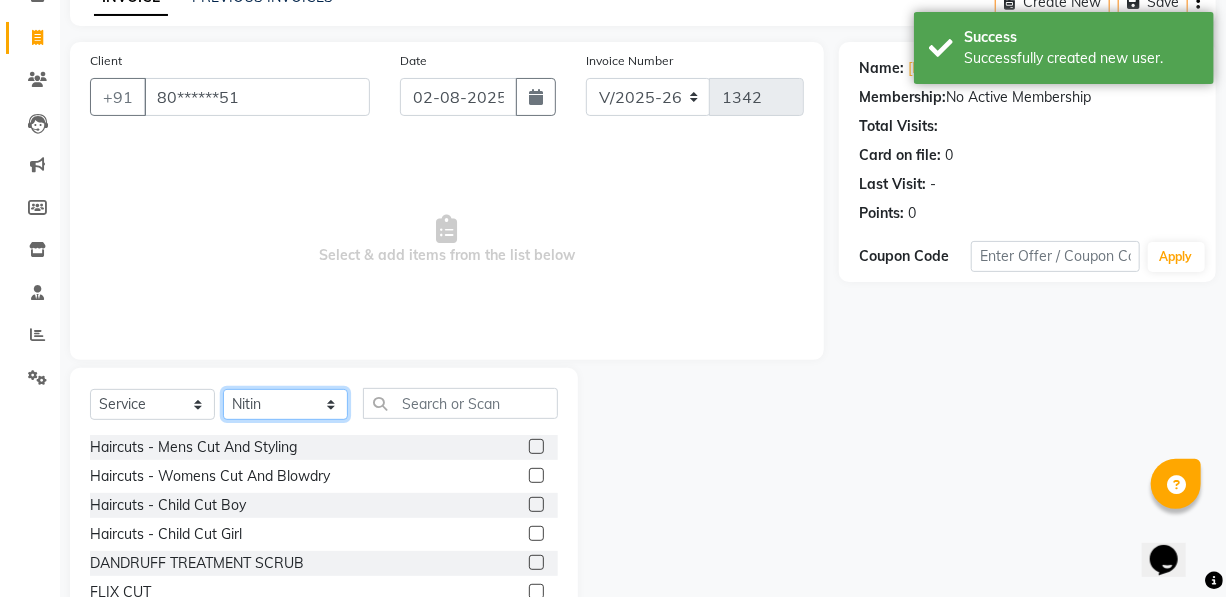 scroll, scrollTop: 204, scrollLeft: 0, axis: vertical 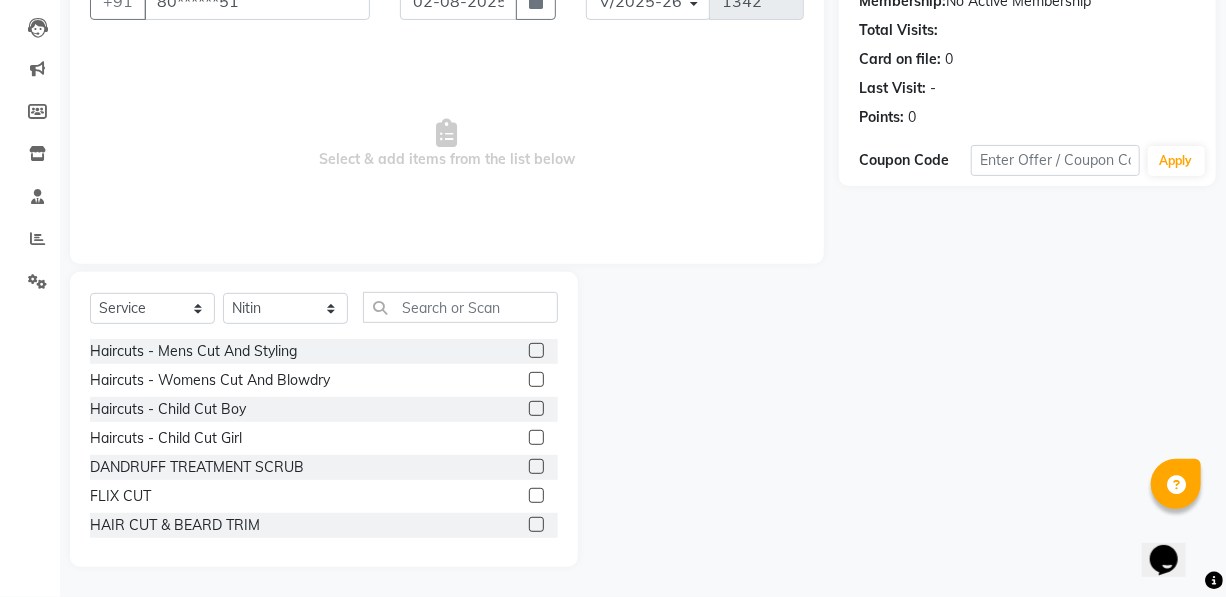 click 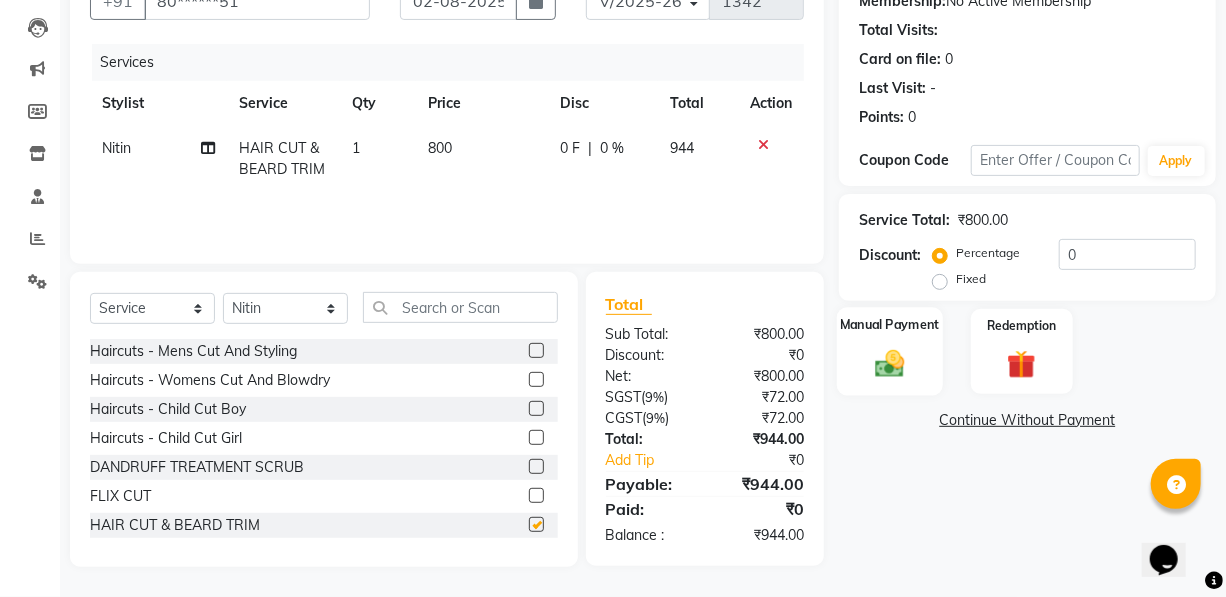 checkbox on "false" 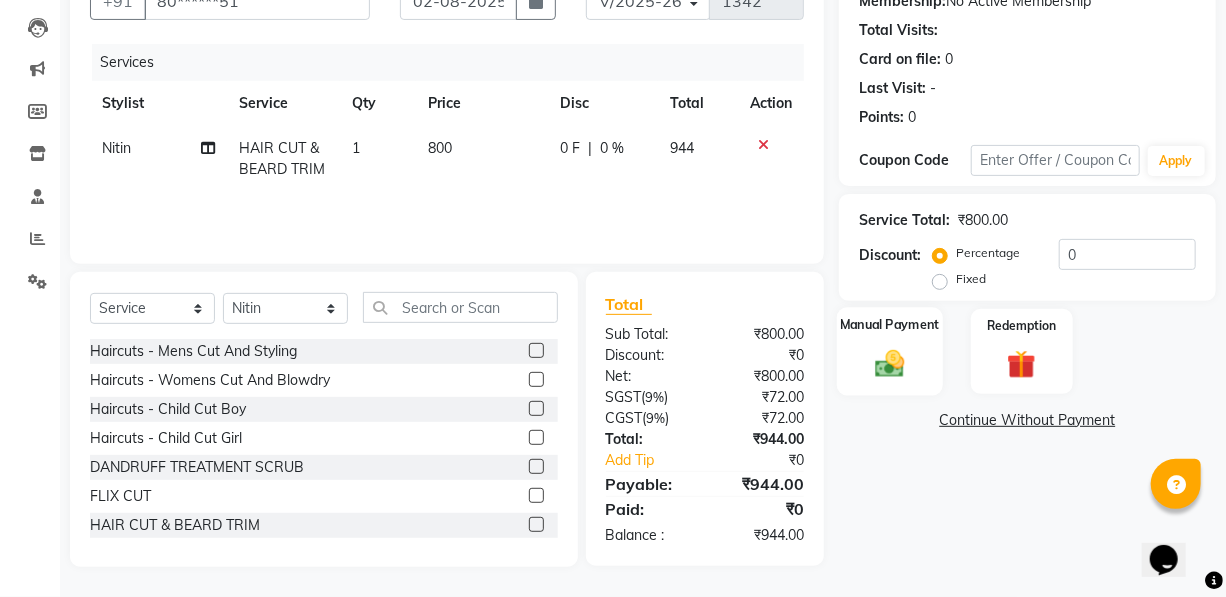 click on "Manual Payment" 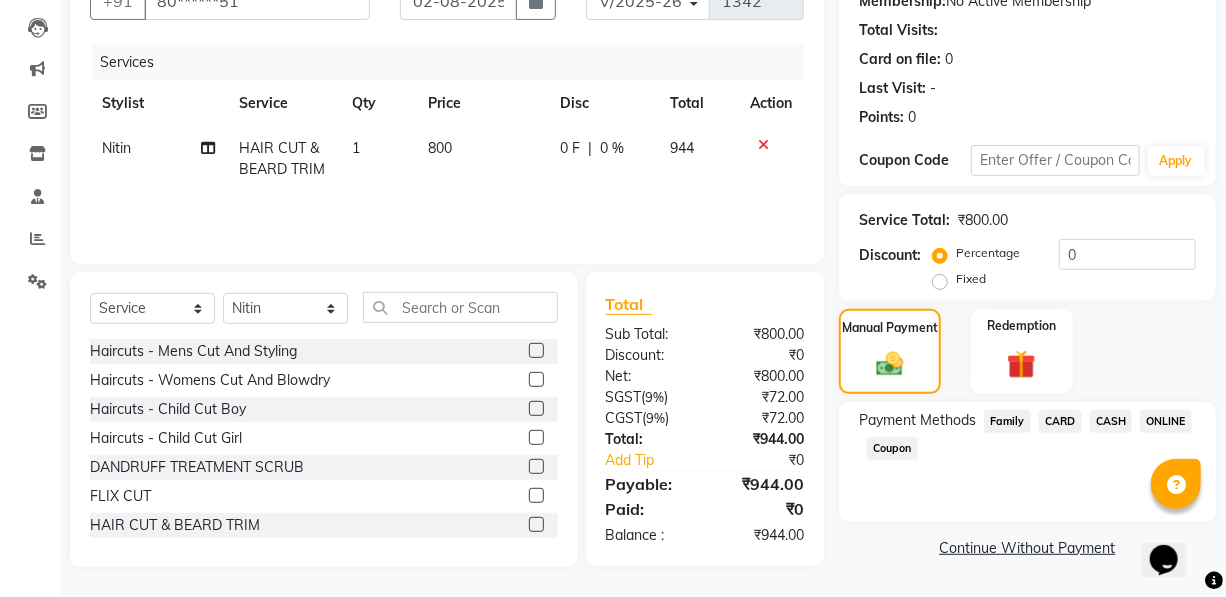 click on "ONLINE" 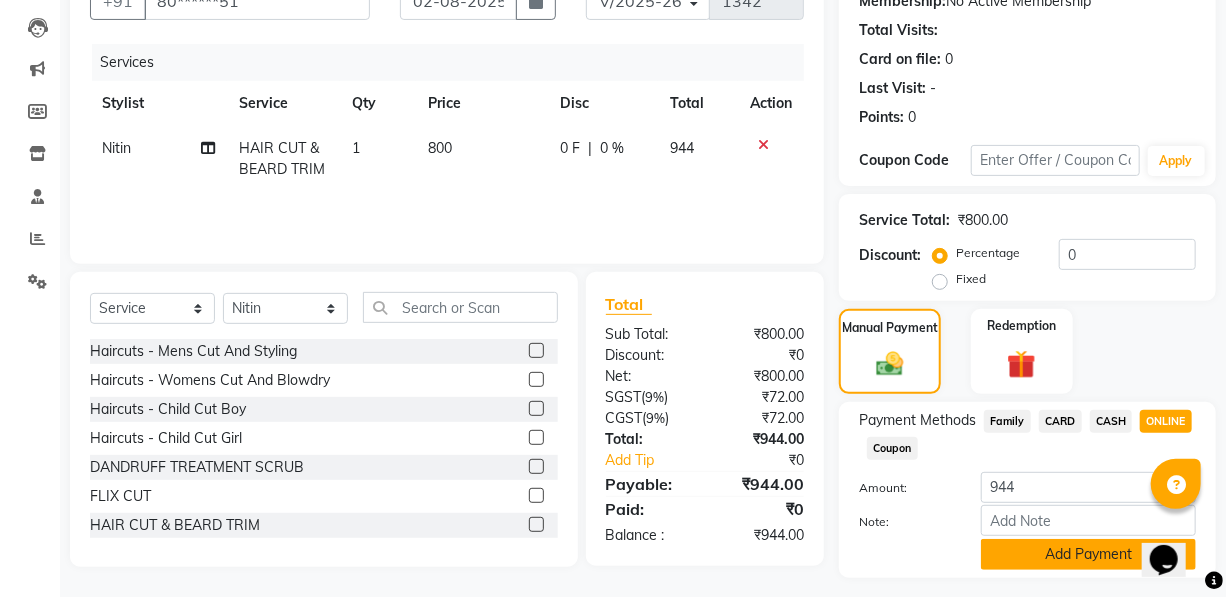 click on "Add Payment" 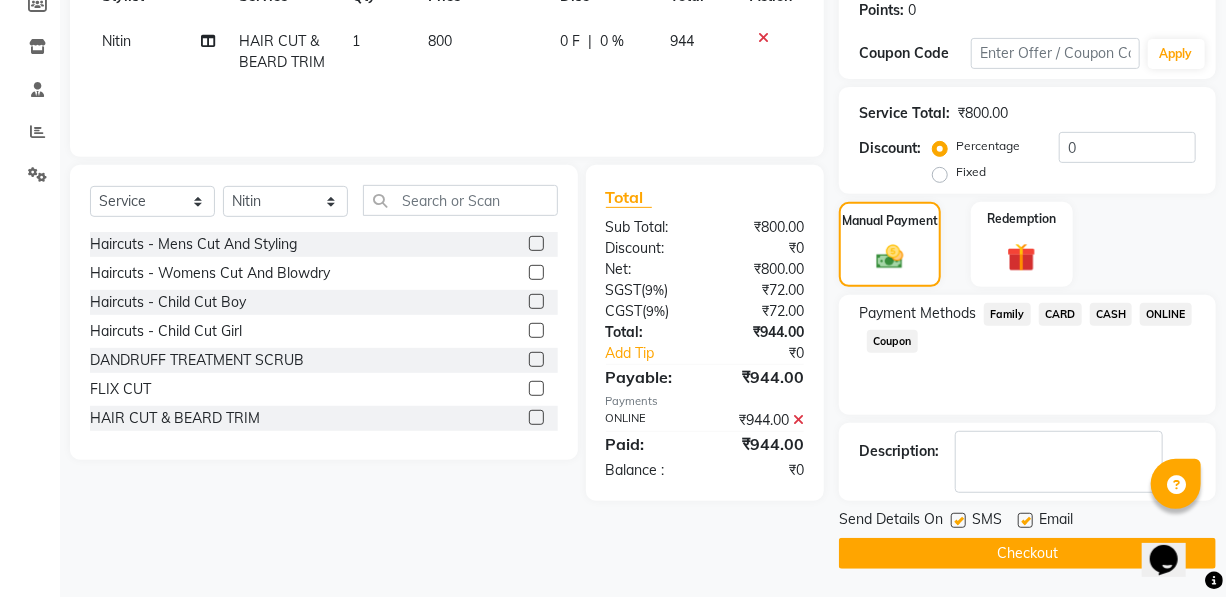 click on "Checkout" 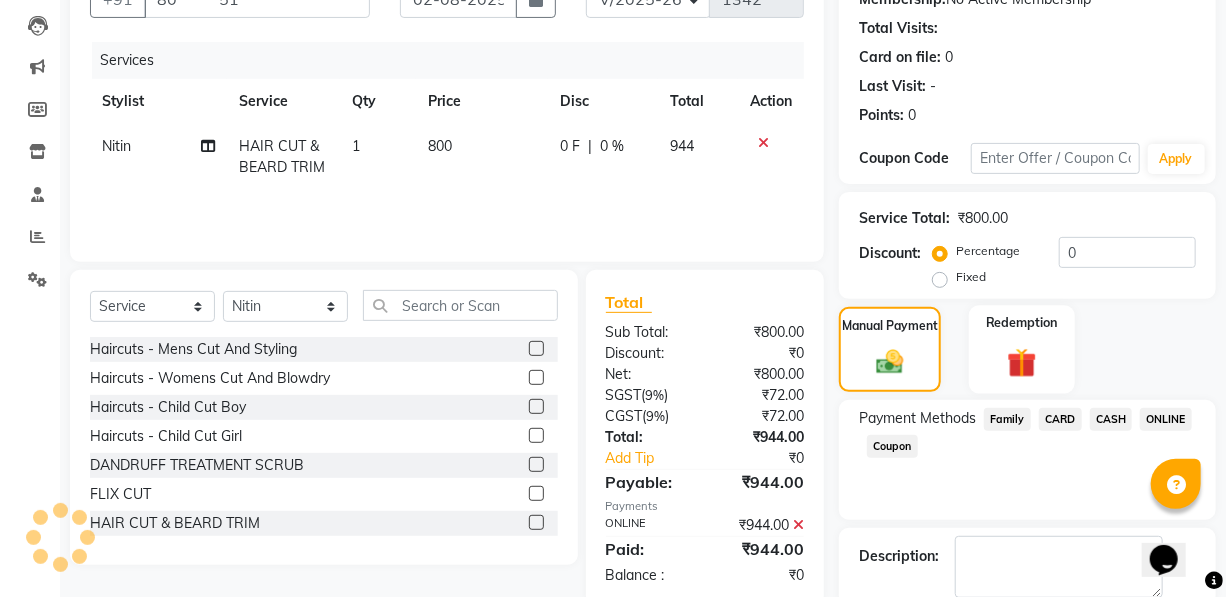 scroll, scrollTop: 39, scrollLeft: 0, axis: vertical 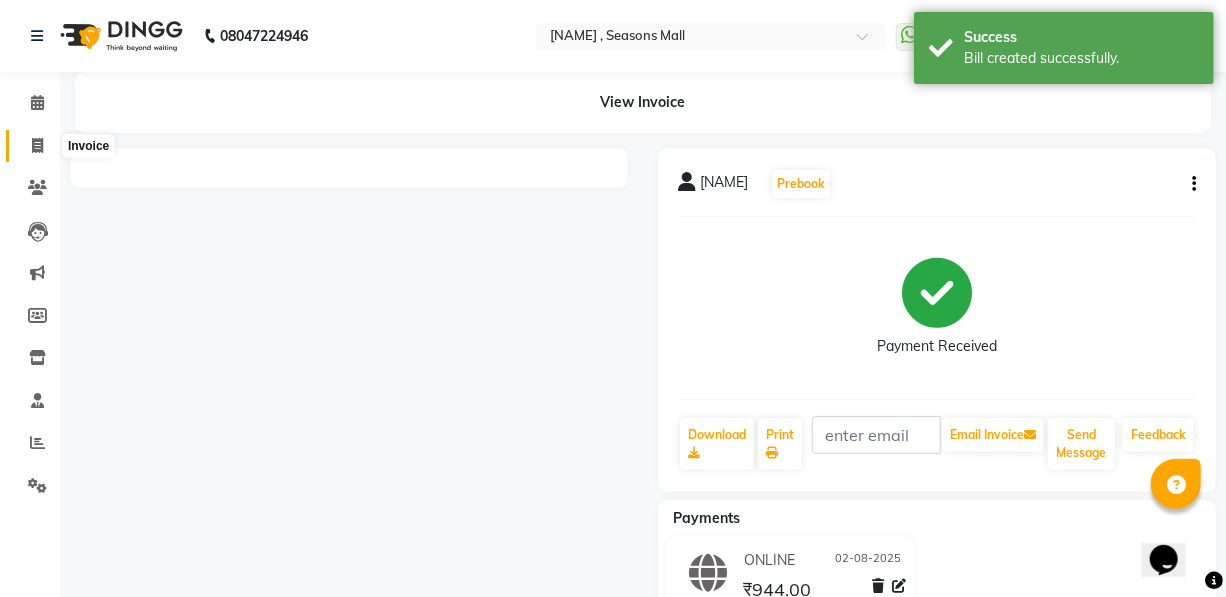 click 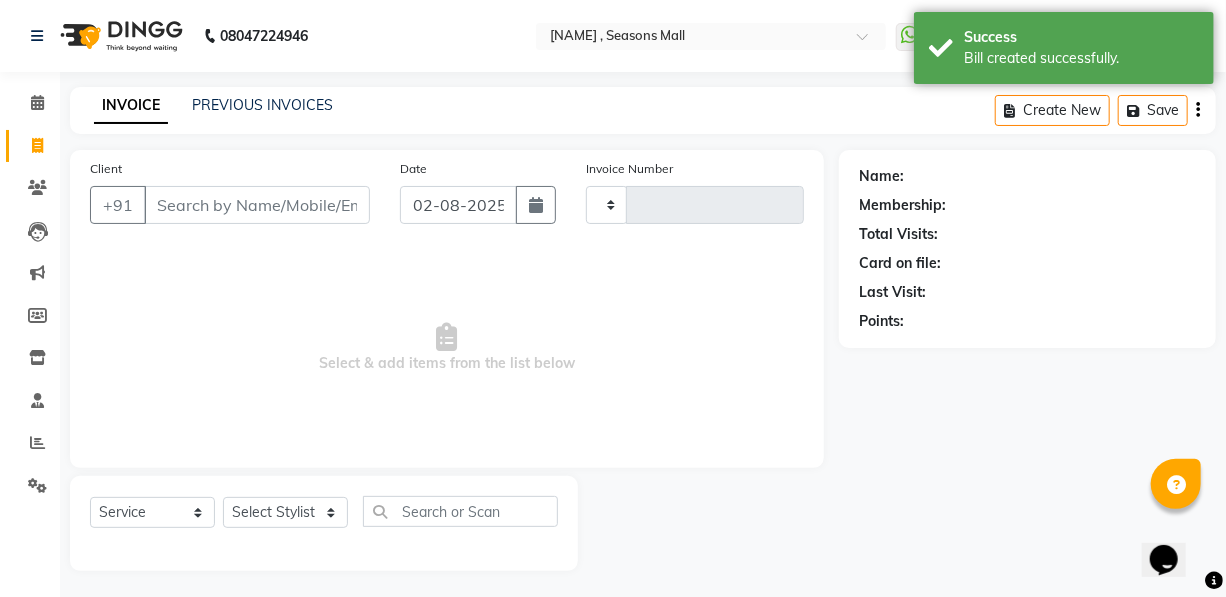 scroll, scrollTop: 4, scrollLeft: 0, axis: vertical 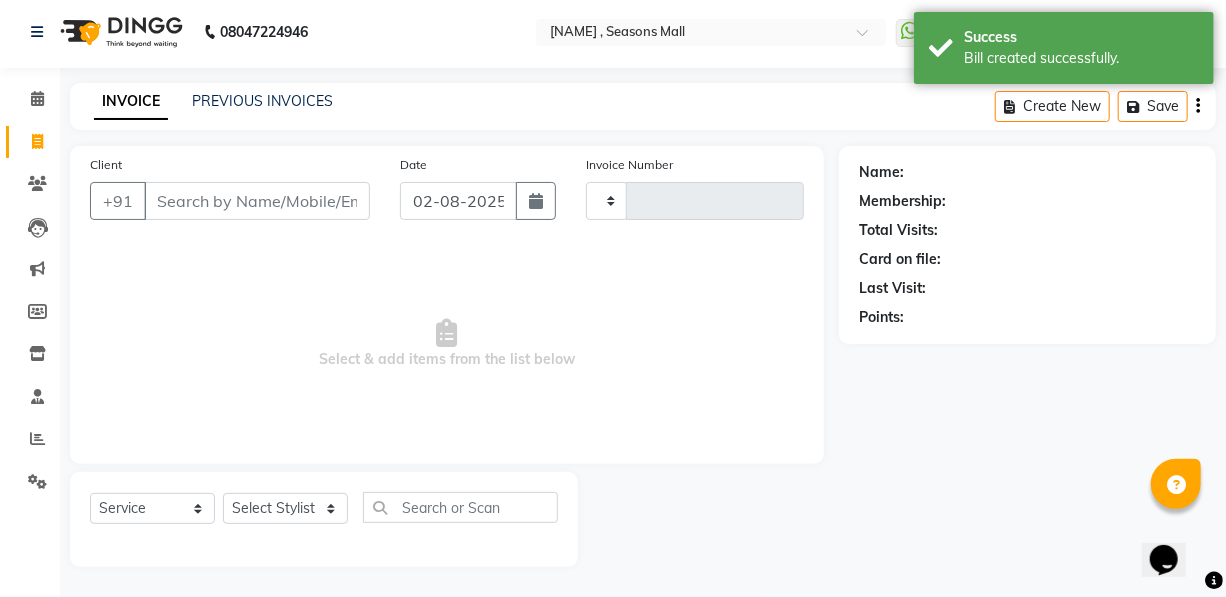 type on "1343" 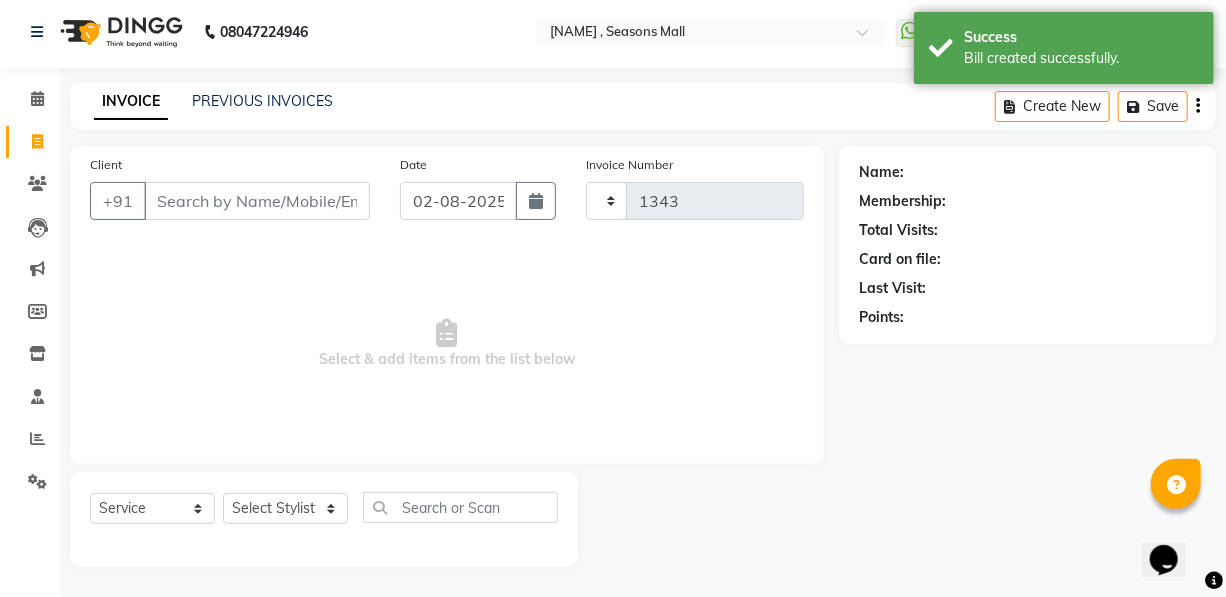 select on "3906" 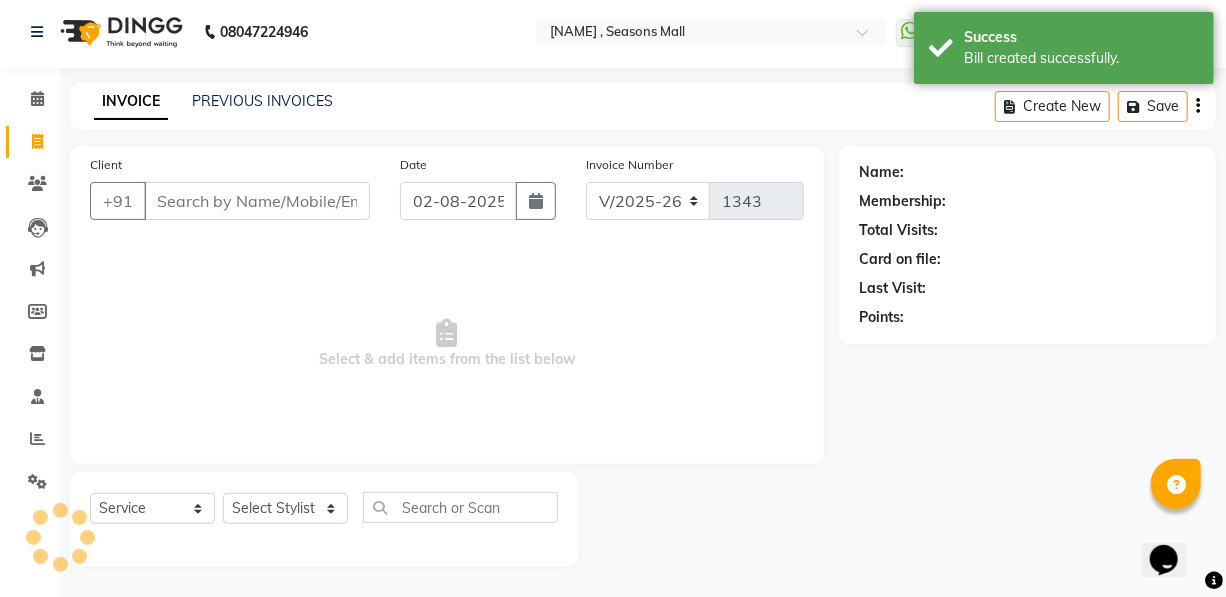 click on "Client" at bounding box center [257, 201] 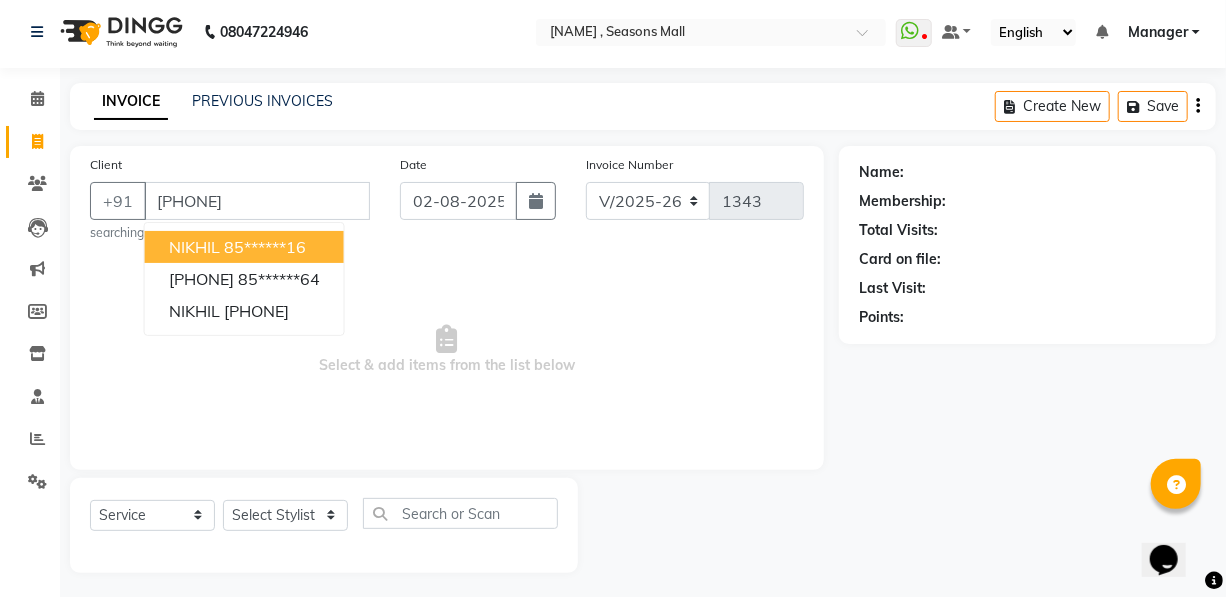 type on "[PHONE]" 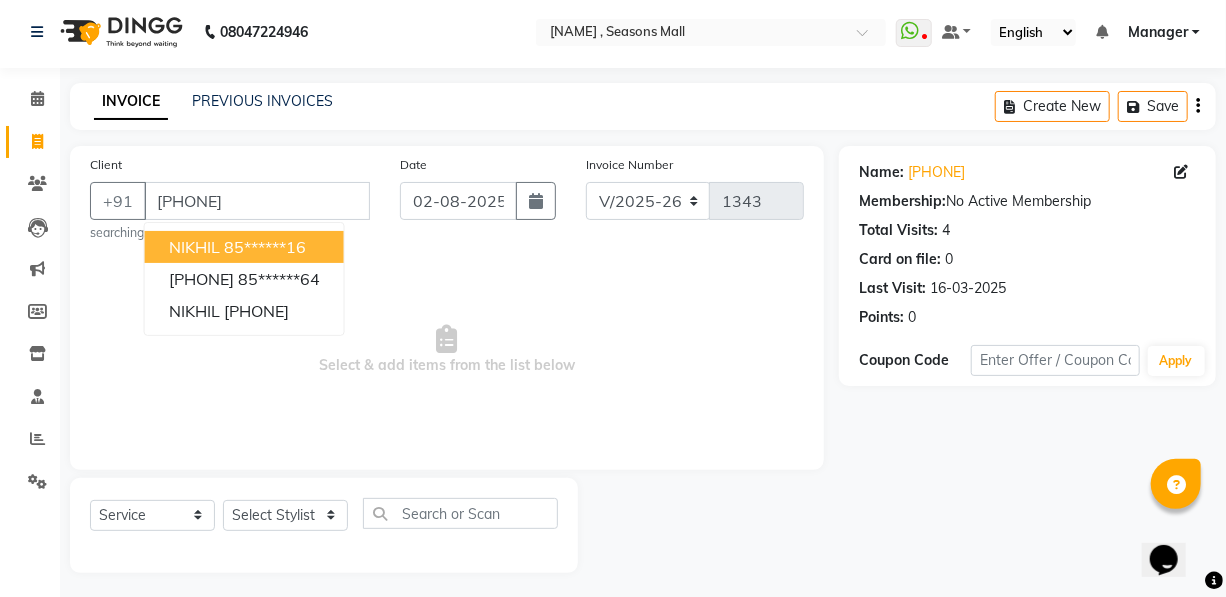 click on "Select & add items from the list below" at bounding box center (447, 350) 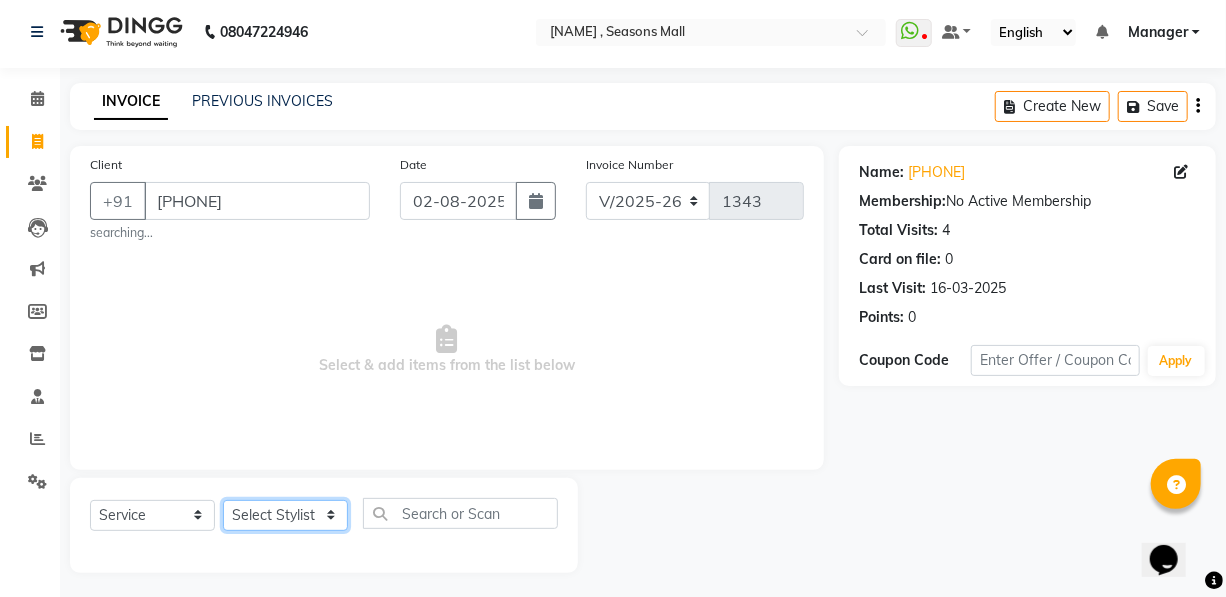 click on "Select Stylist [NAME] [NAME] [NAME] [NAME] [NAME] [NAME] [NAME] [NAME] [NAME]" 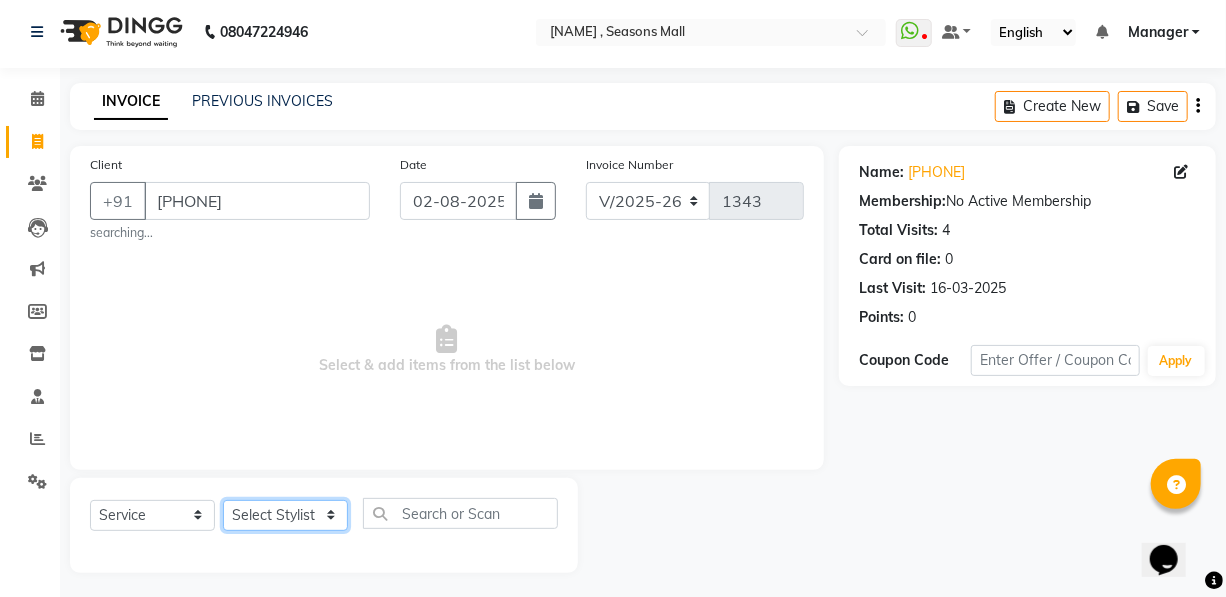 select on "66140" 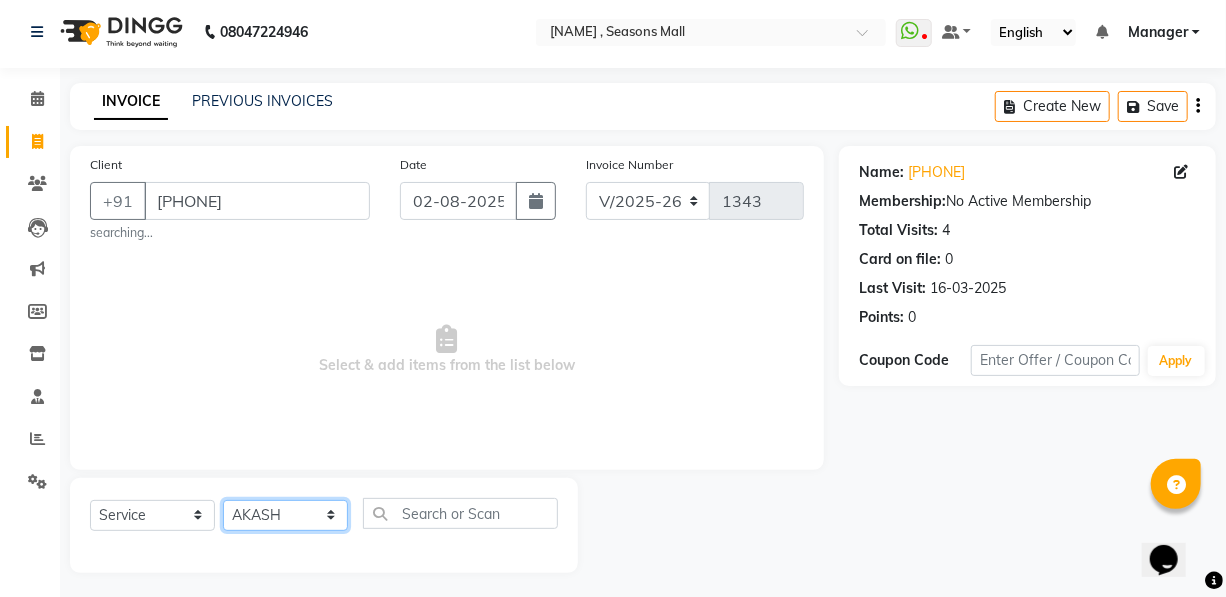 click on "Select Stylist [NAME] [NAME] [NAME] [NAME] [NAME] [NAME] [NAME] [NAME] [NAME]" 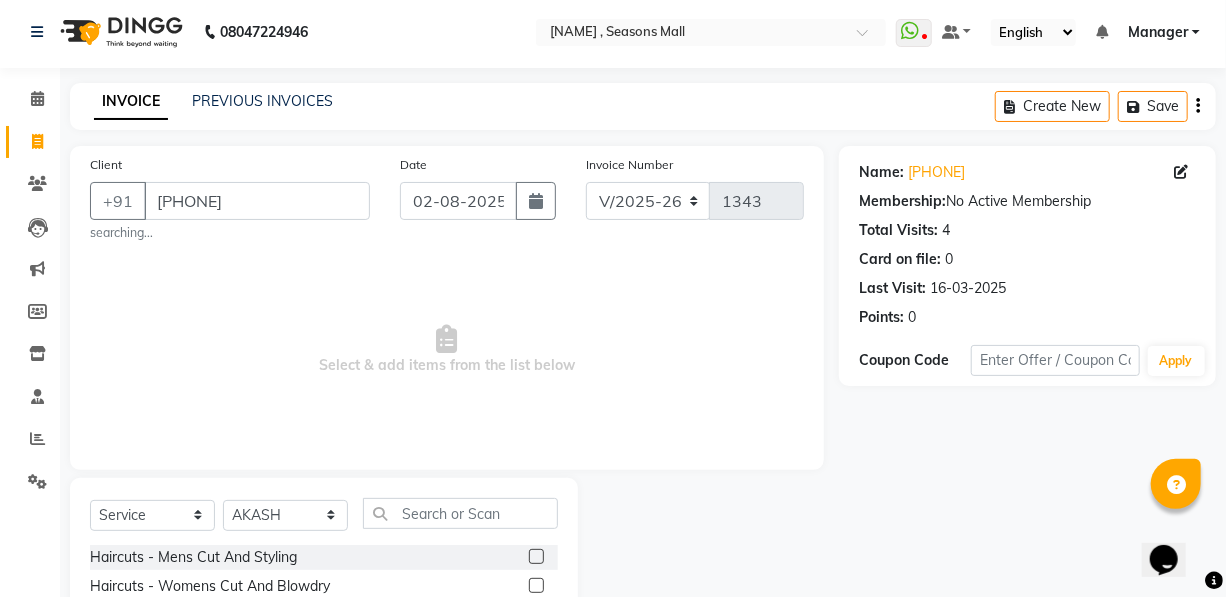 click 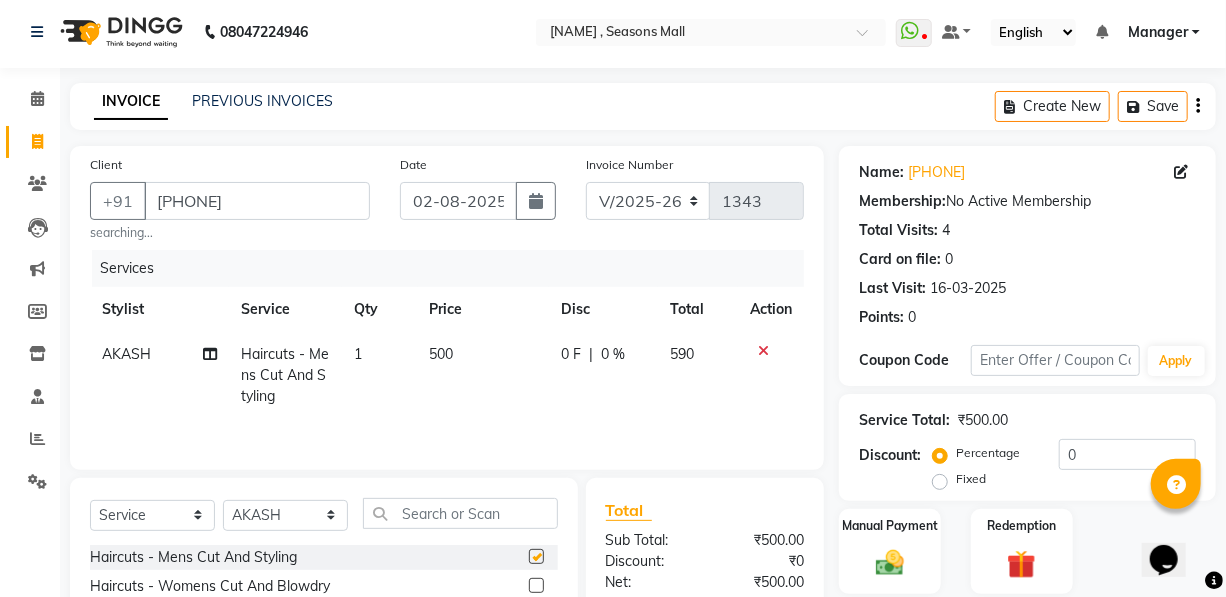 checkbox on "false" 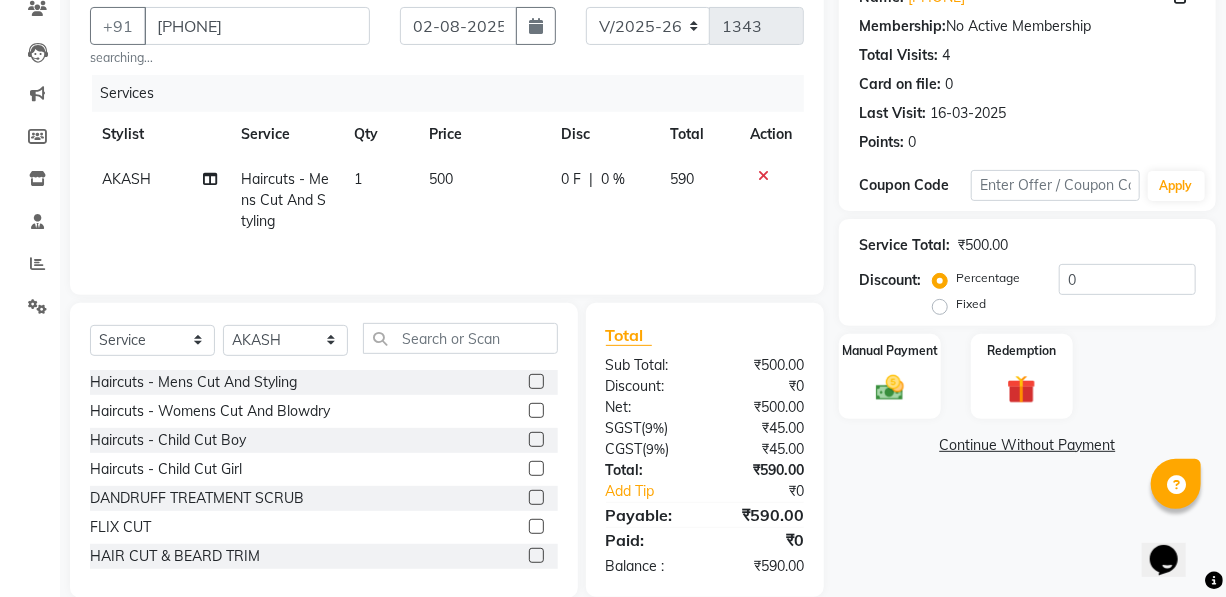 scroll, scrollTop: 210, scrollLeft: 0, axis: vertical 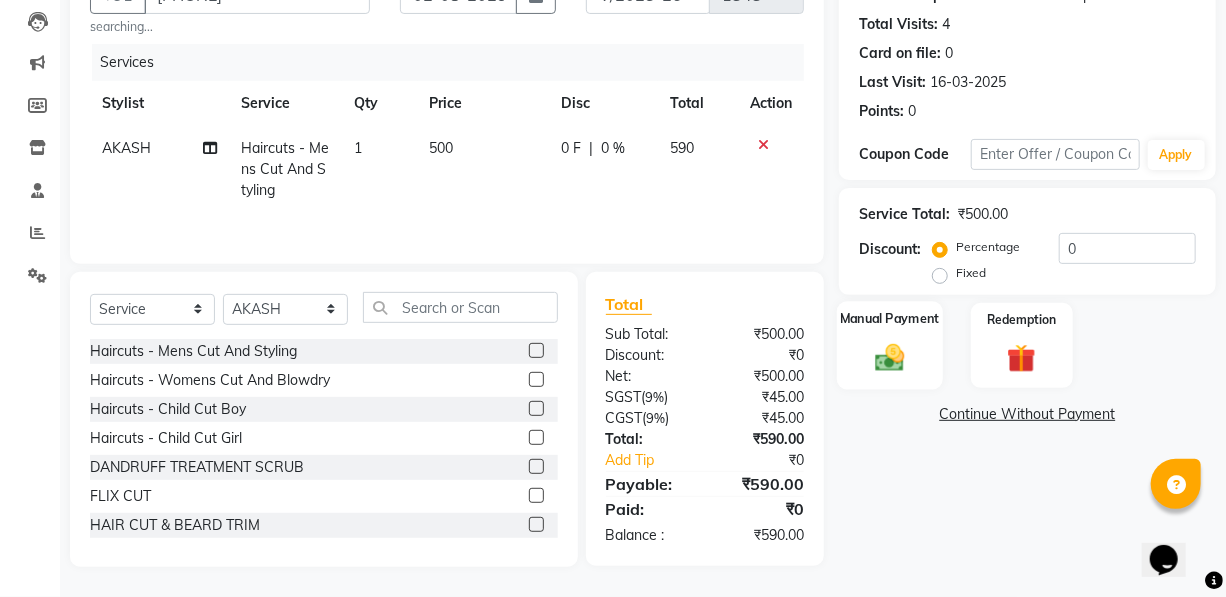 click on "Manual Payment" 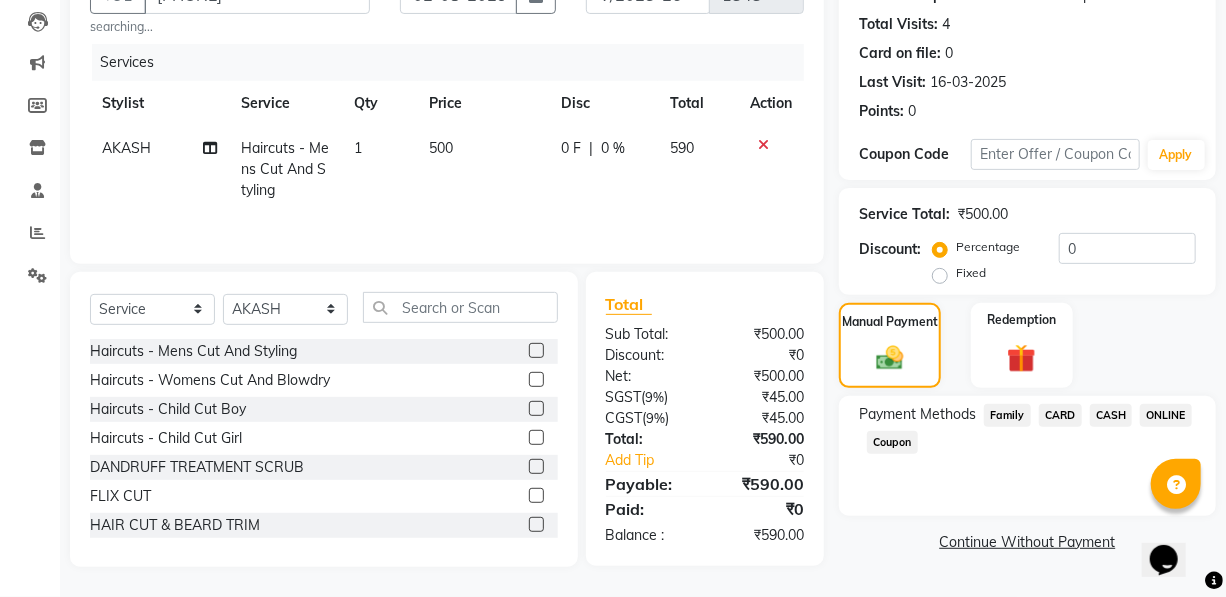 click 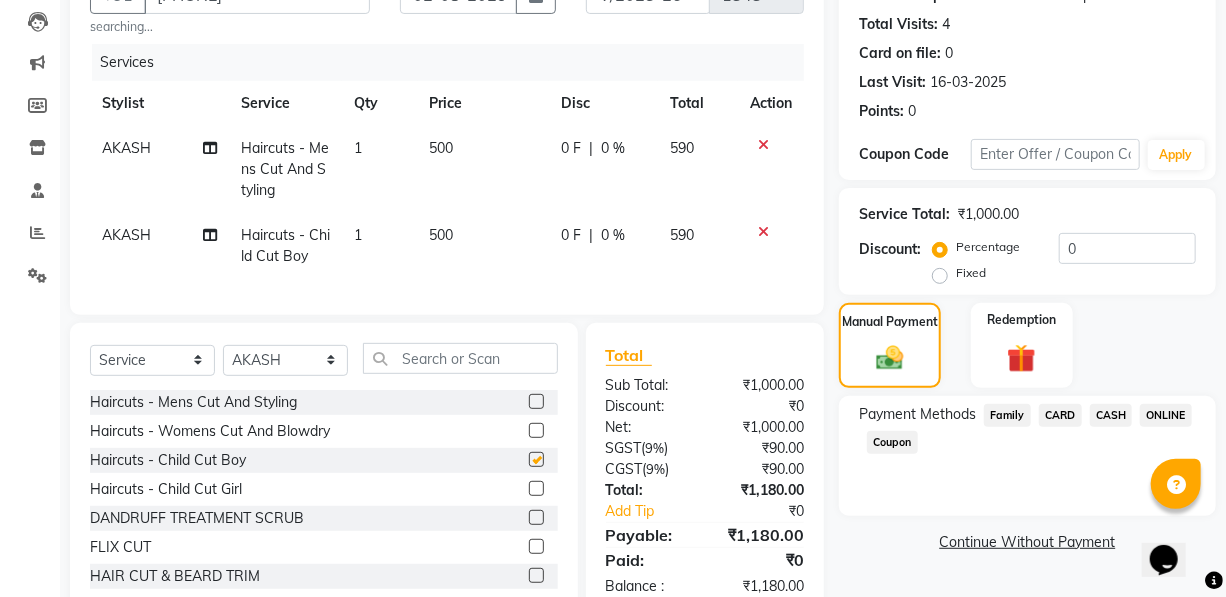 checkbox on "false" 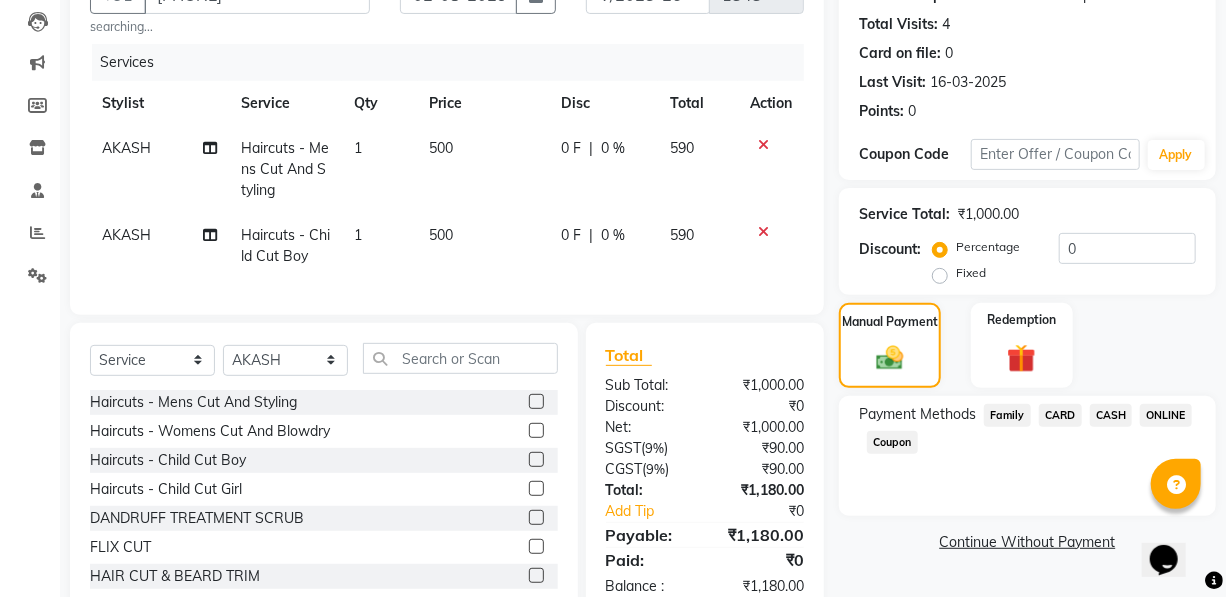 click 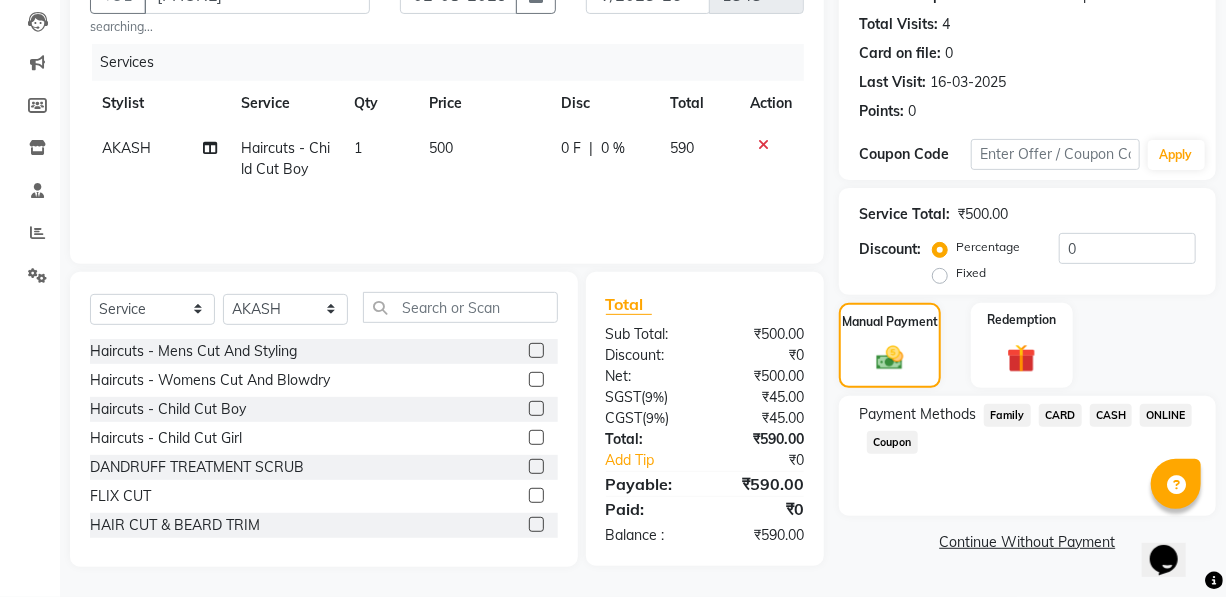 click on "Payment Methods  Family   CARD   CASH   ONLINE   Coupon" 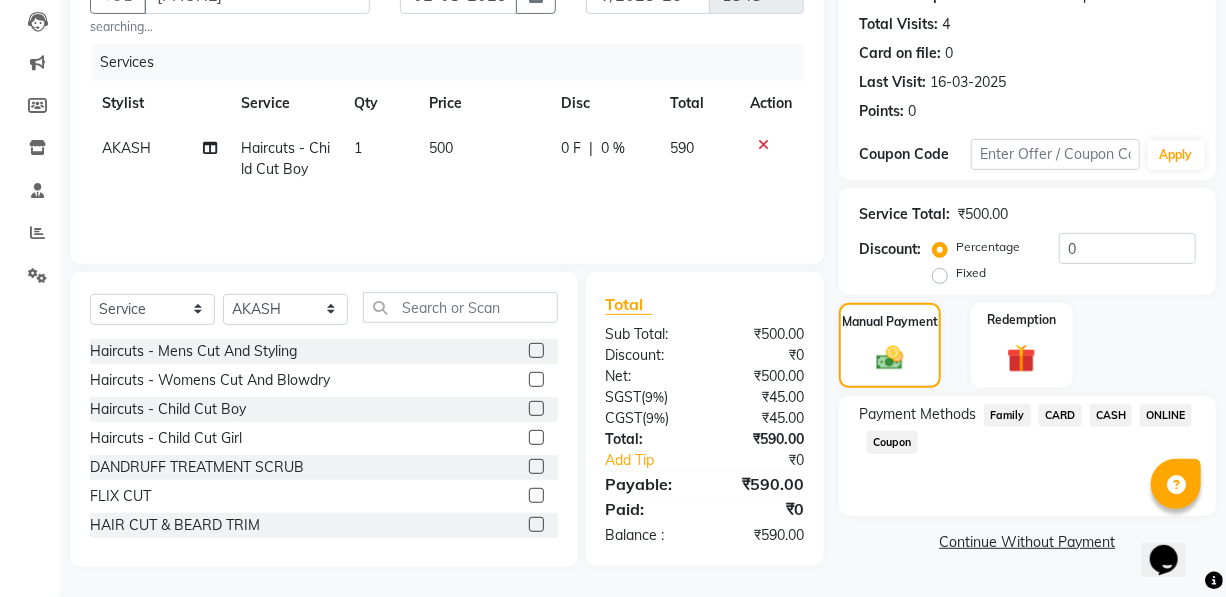 click on "ONLINE" 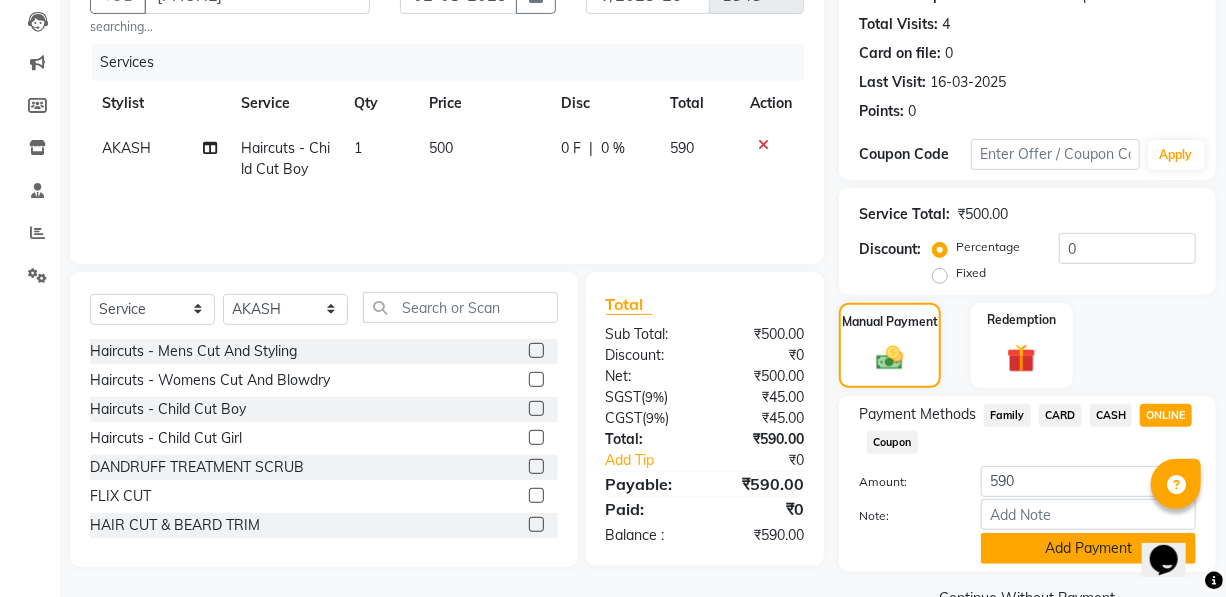 click on "Add Payment" 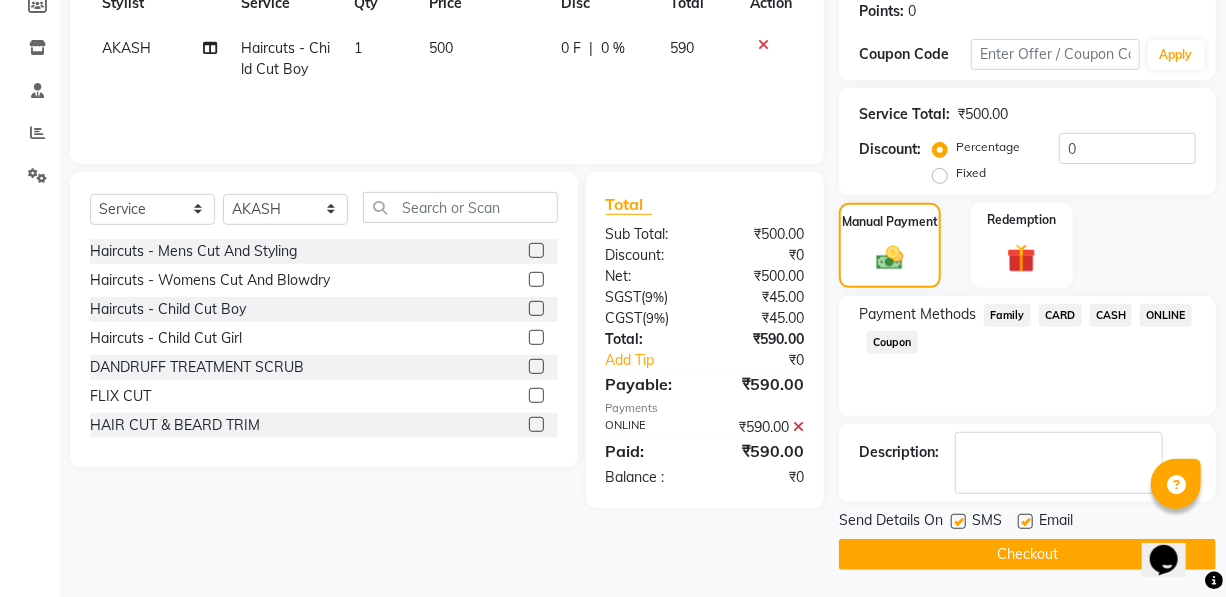 scroll, scrollTop: 311, scrollLeft: 0, axis: vertical 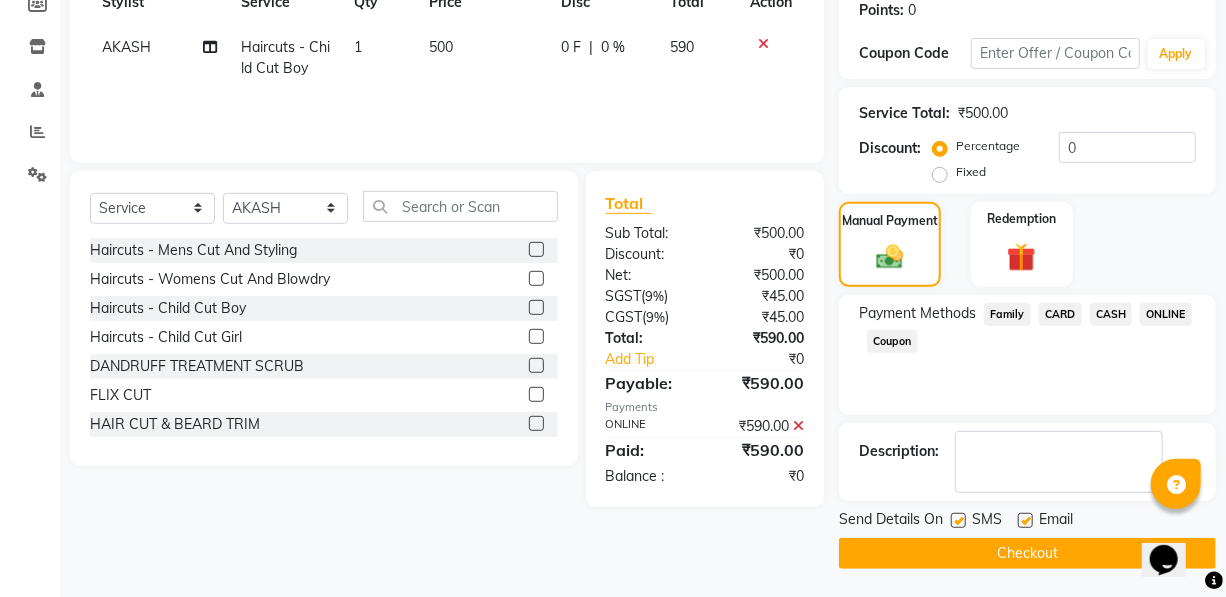 click on "Checkout" 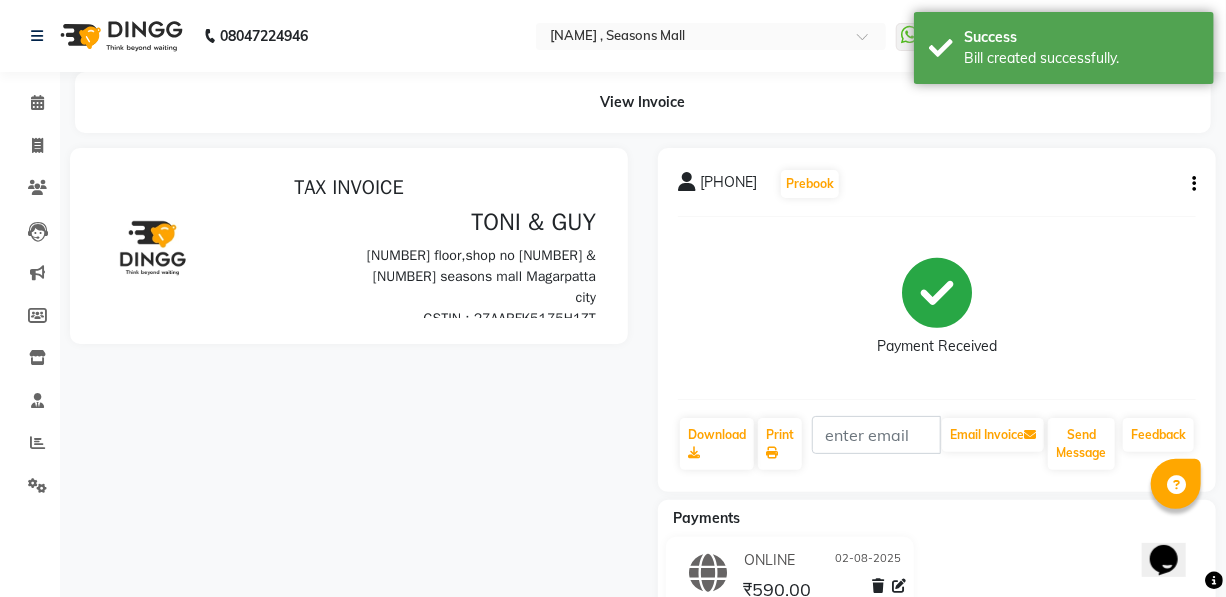 scroll, scrollTop: 0, scrollLeft: 0, axis: both 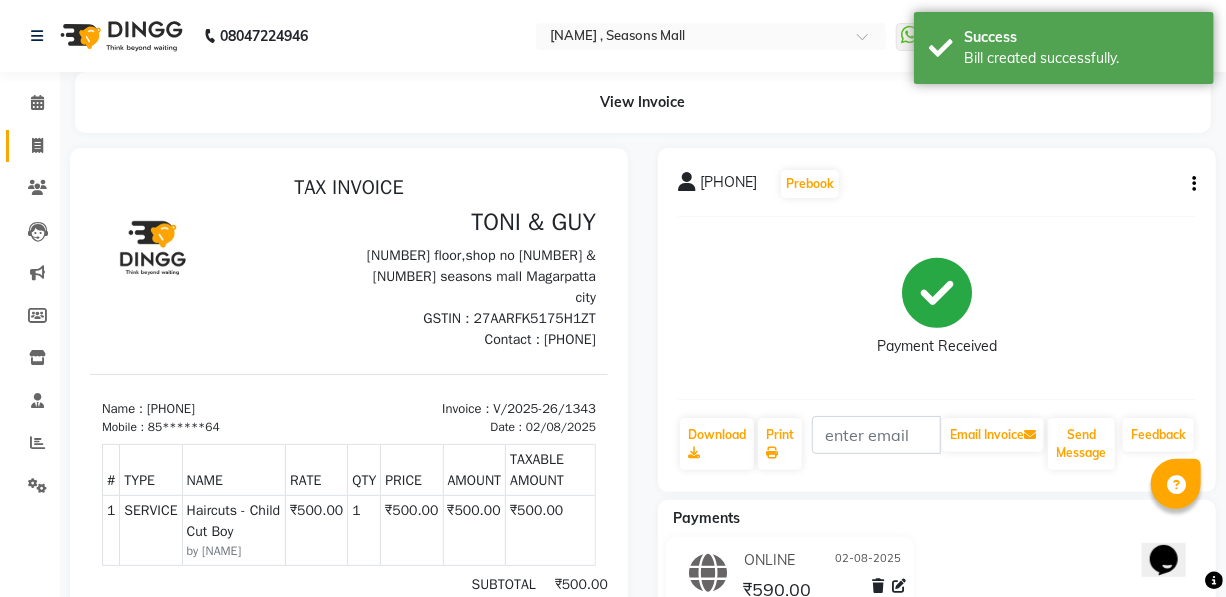 click on "Invoice" 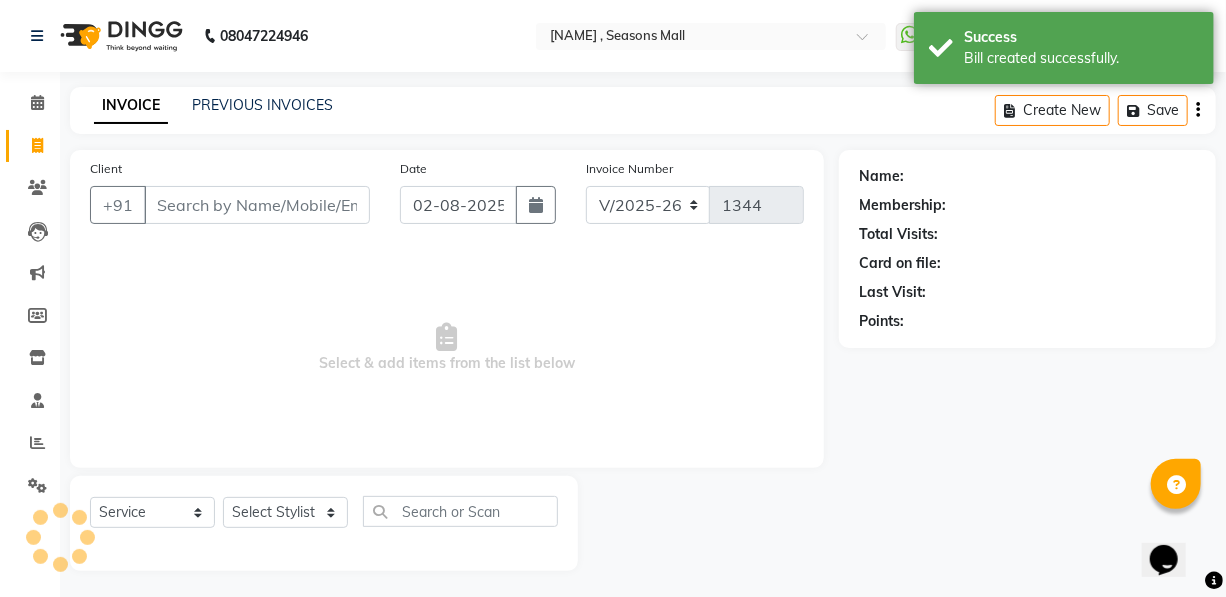 scroll, scrollTop: 4, scrollLeft: 0, axis: vertical 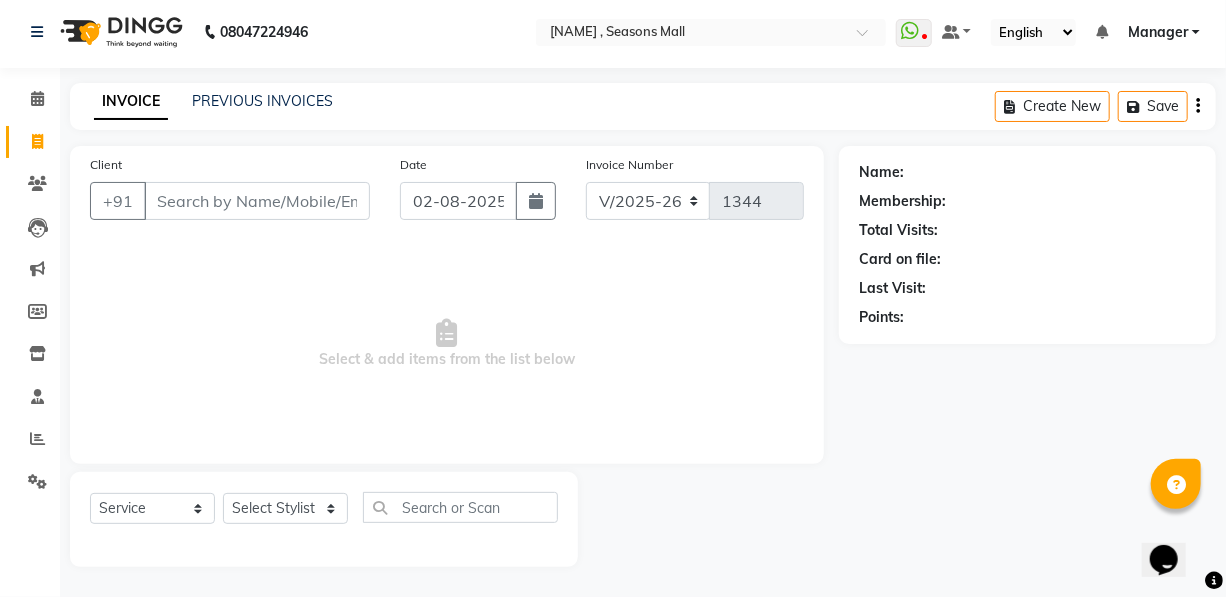 click on "Client" at bounding box center (257, 201) 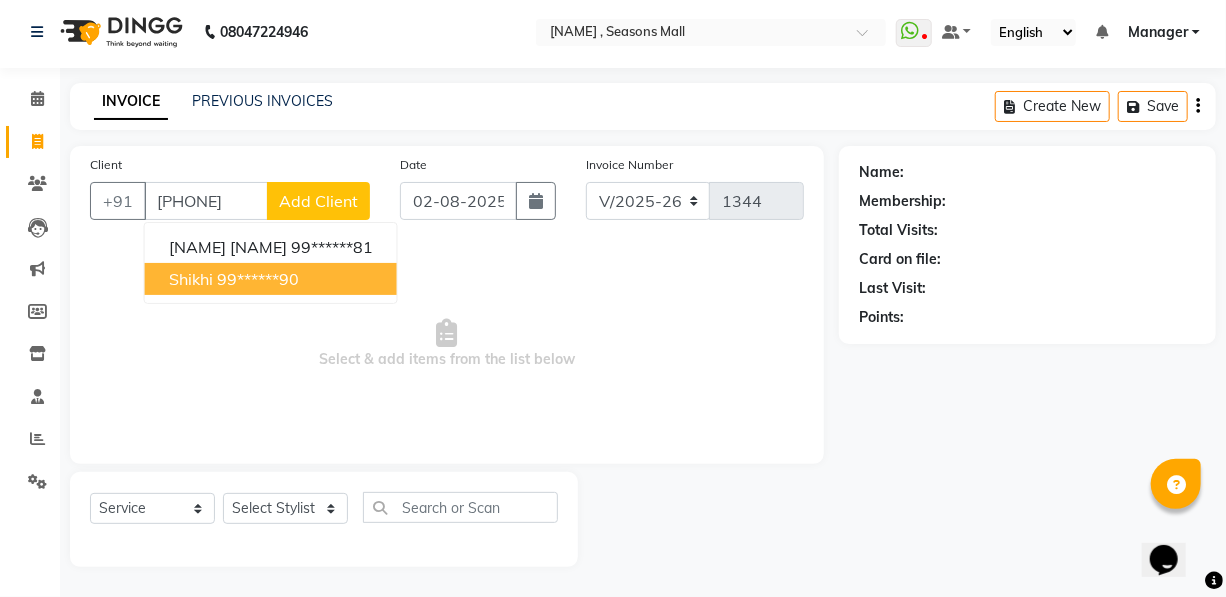 click on "99******90" at bounding box center (258, 279) 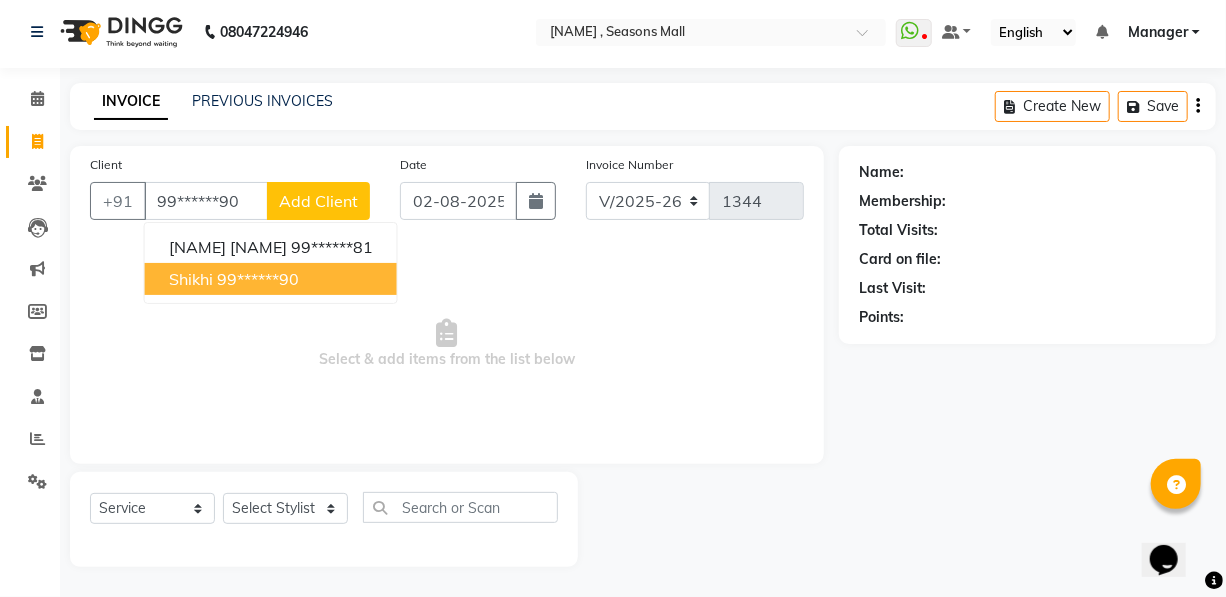 type on "99******90" 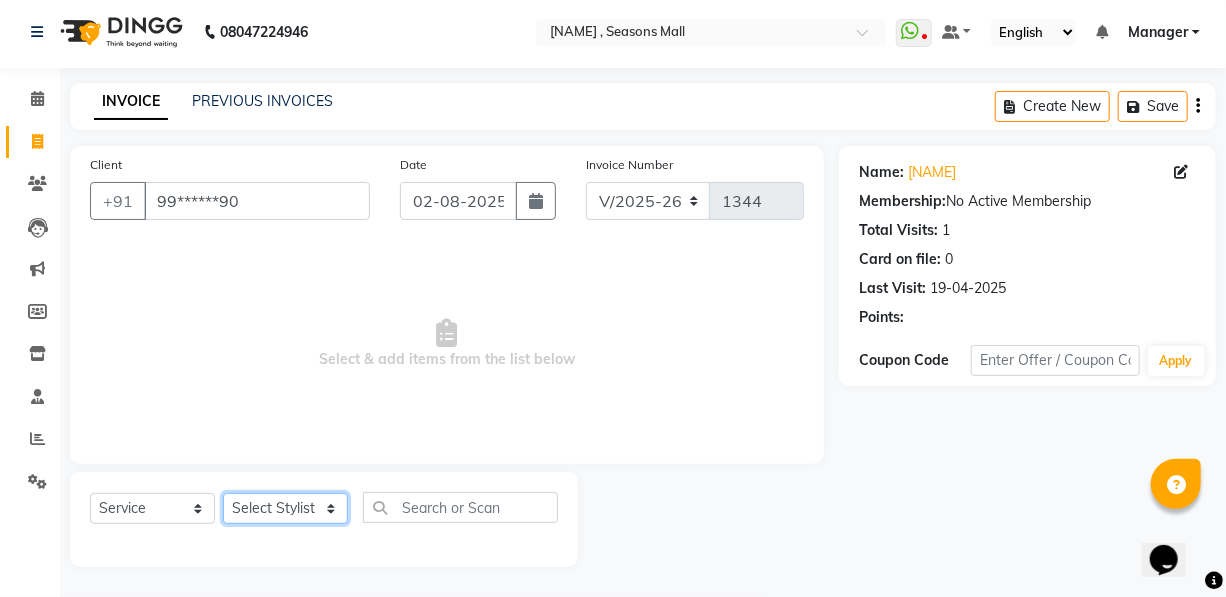 drag, startPoint x: 305, startPoint y: 515, endPoint x: 298, endPoint y: 495, distance: 21.189621 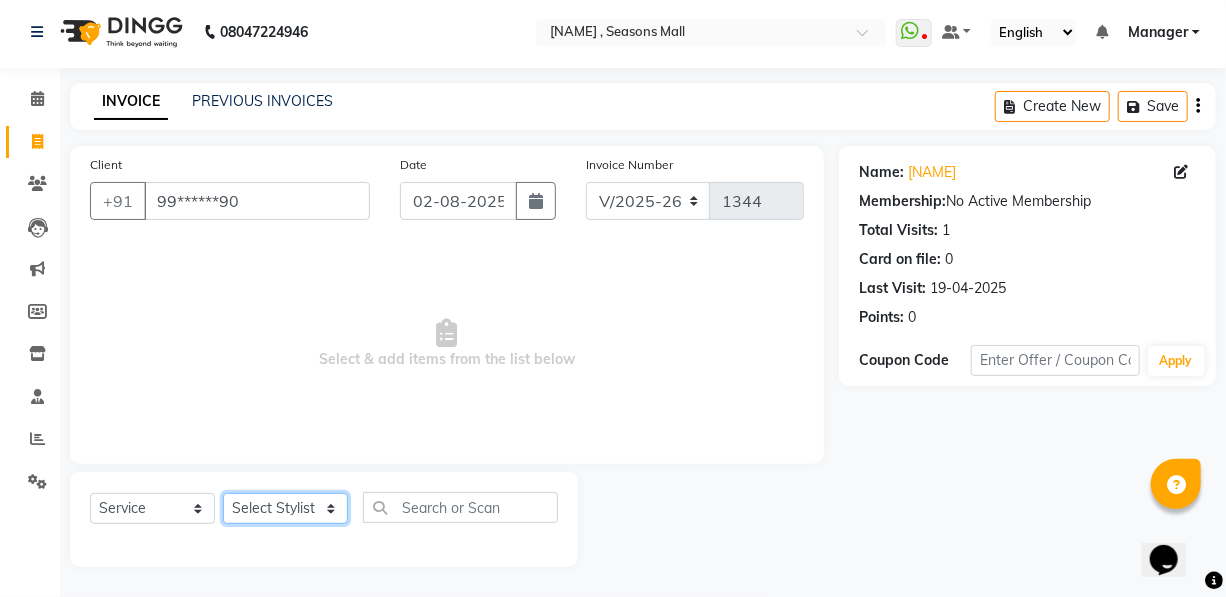 select on "19829" 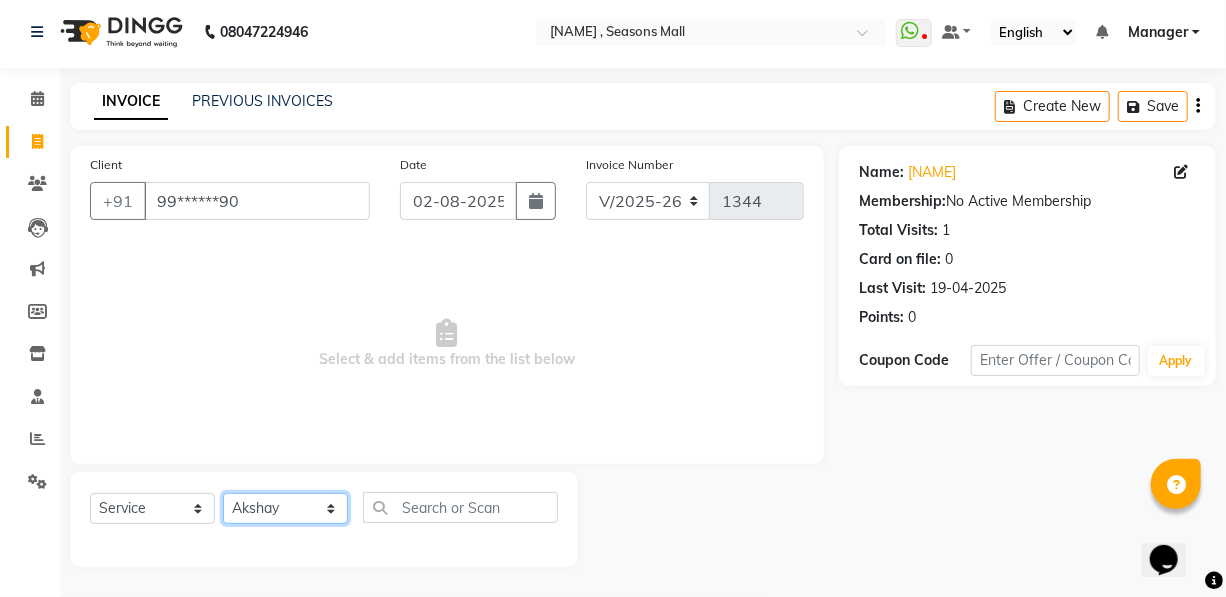 click on "Select Stylist [NAME] [NAME] [NAME] [NAME] [NAME] [NAME] [NAME] [NAME] [NAME]" 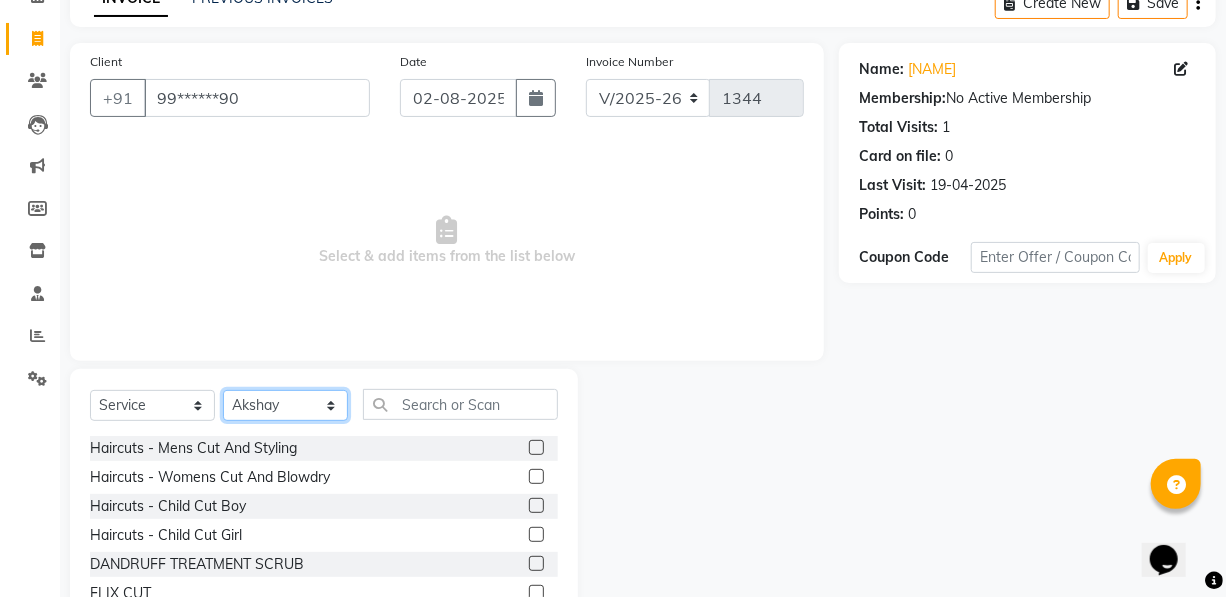 scroll, scrollTop: 204, scrollLeft: 0, axis: vertical 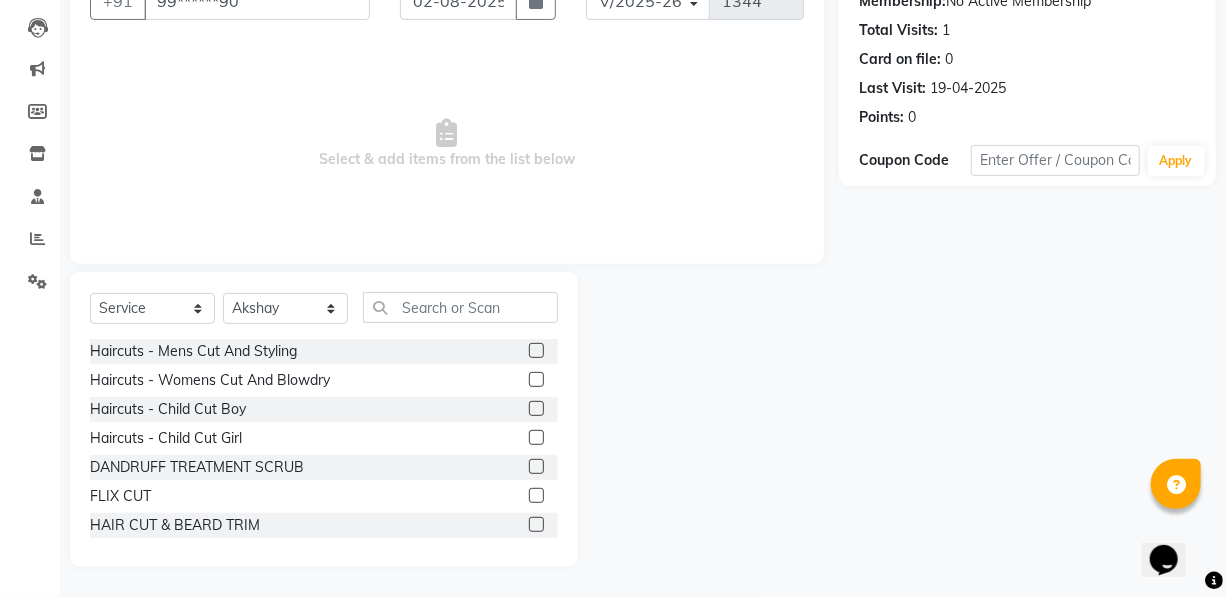 click 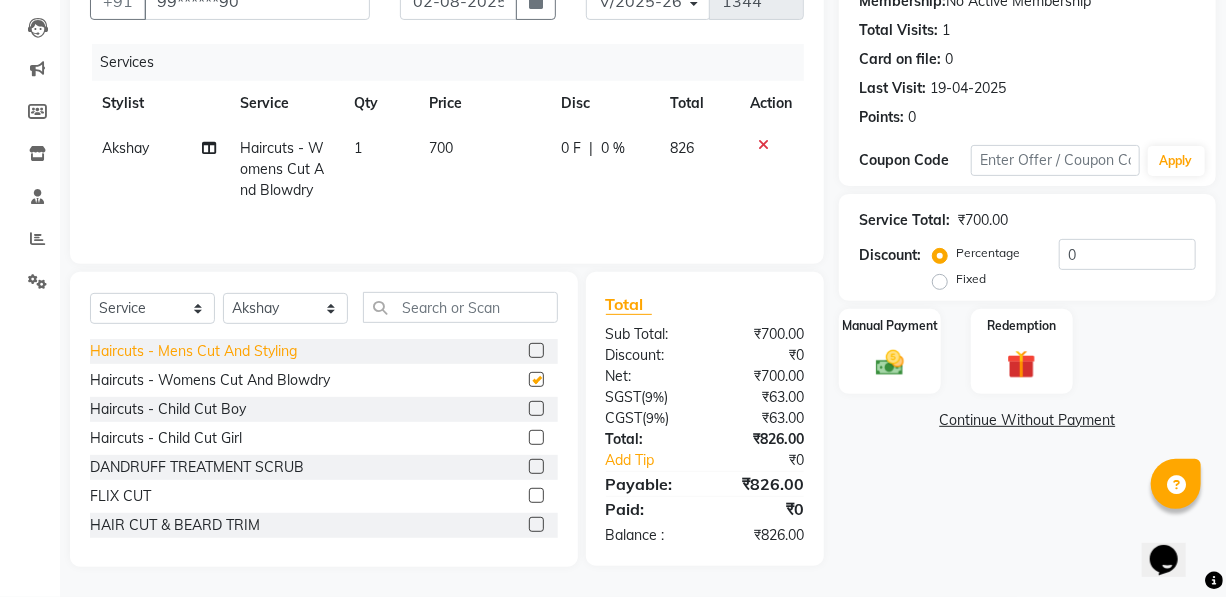 checkbox on "false" 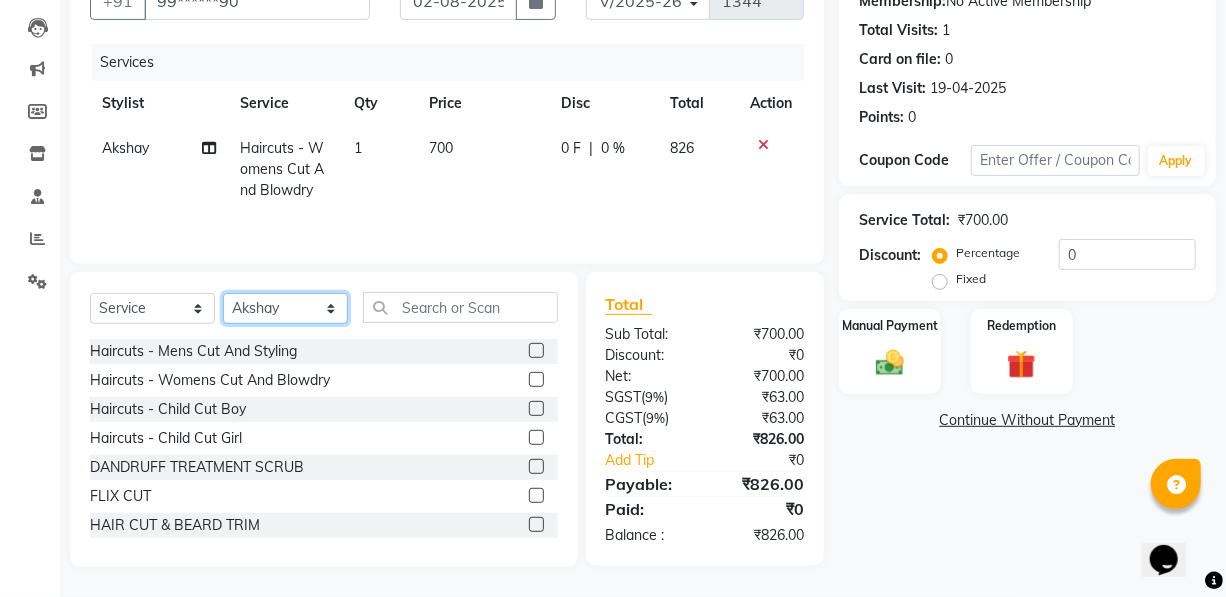 click on "Select Stylist [NAME] [NAME] [NAME] [NAME] [NAME] [NAME] [NAME] [NAME] [NAME]" 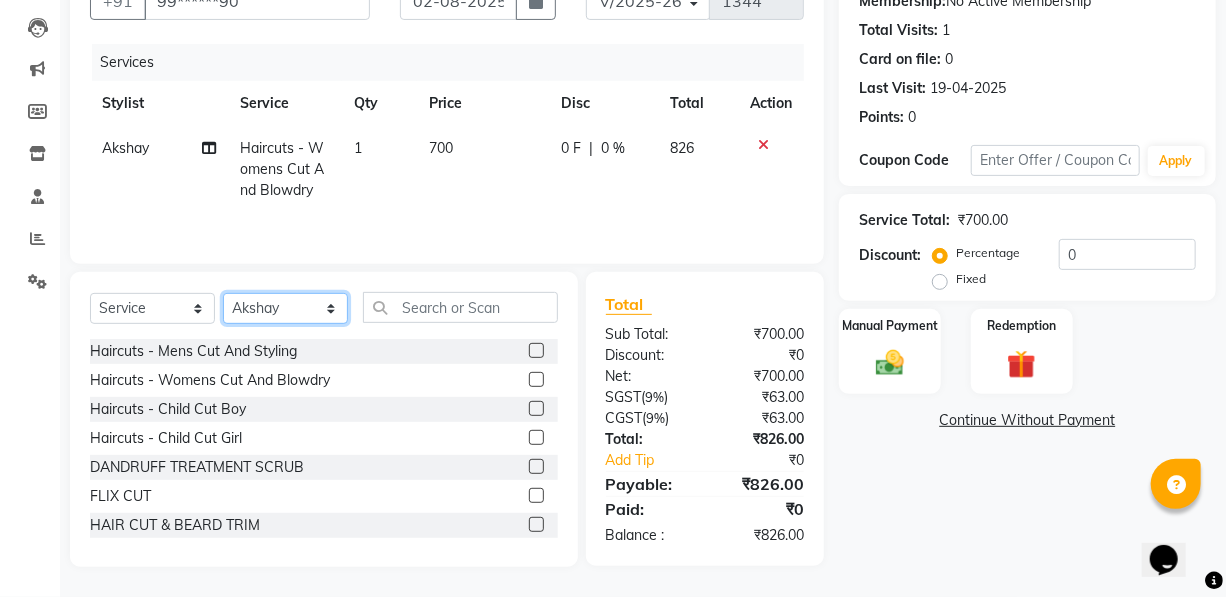 select on "53236" 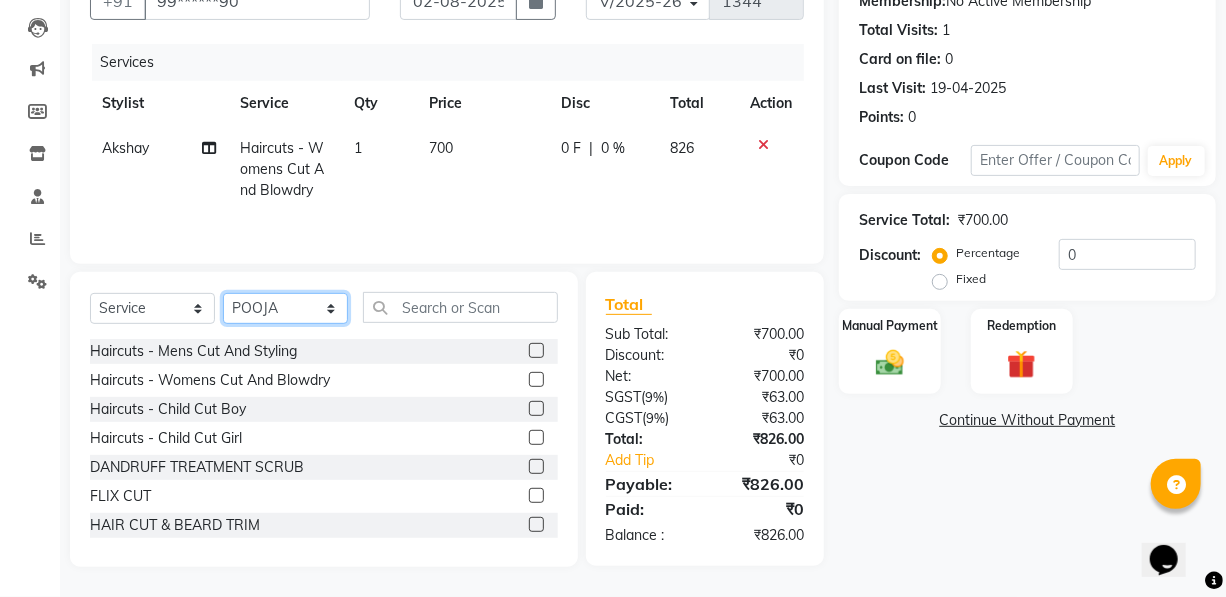 click on "Select Stylist [NAME] [NAME] [NAME] [NAME] [NAME] [NAME] [NAME] [NAME] [NAME]" 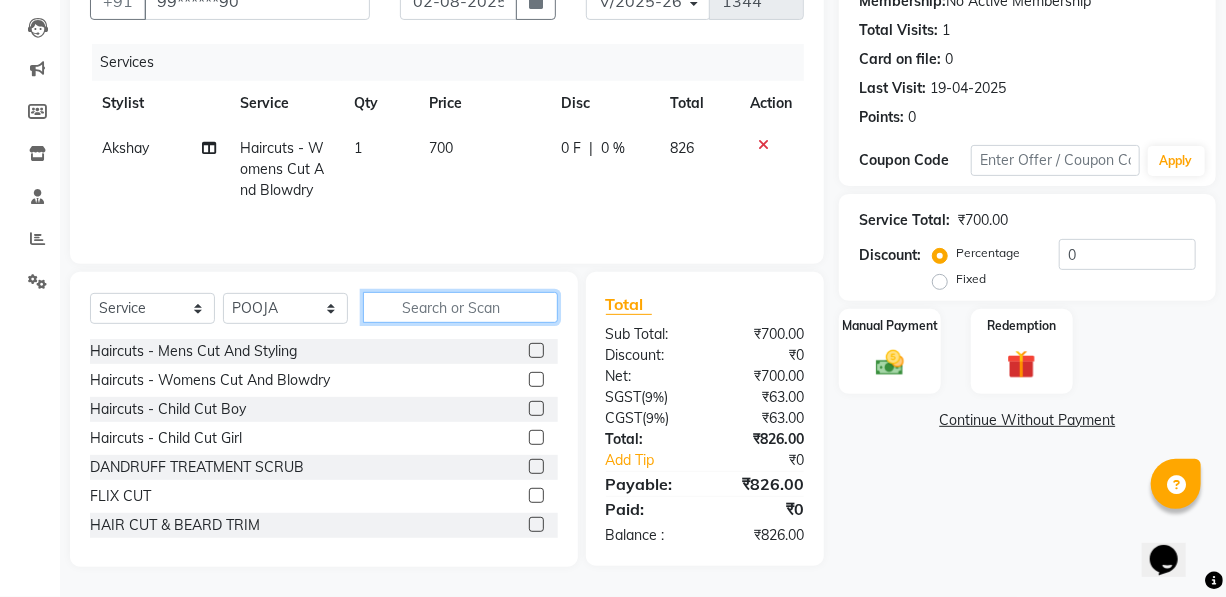 click 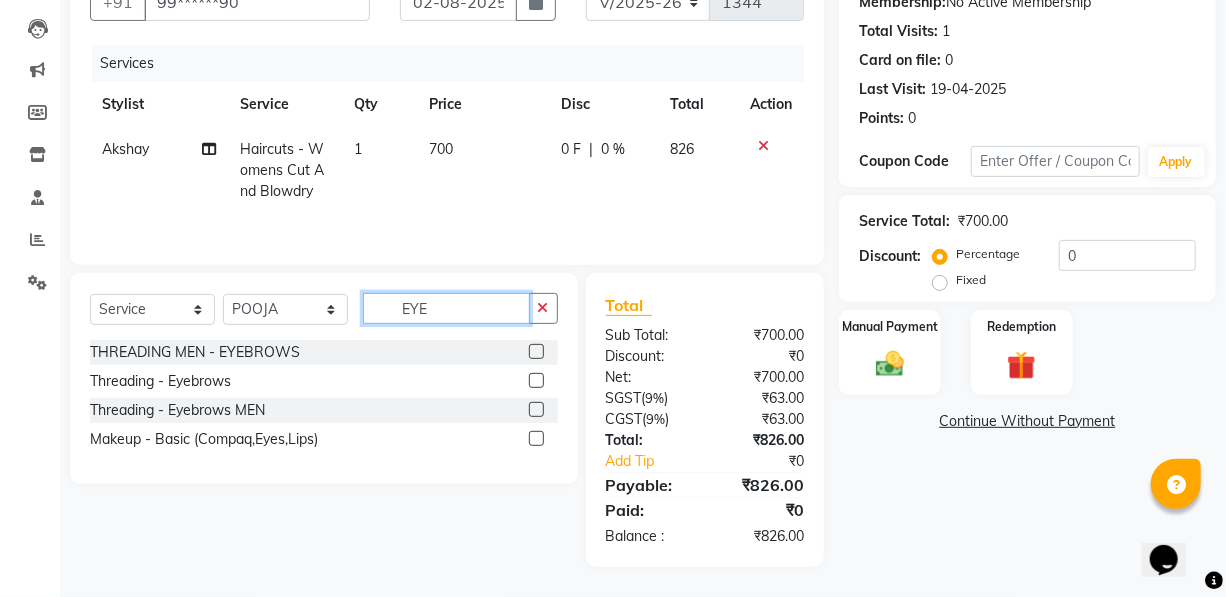 type on "EYE" 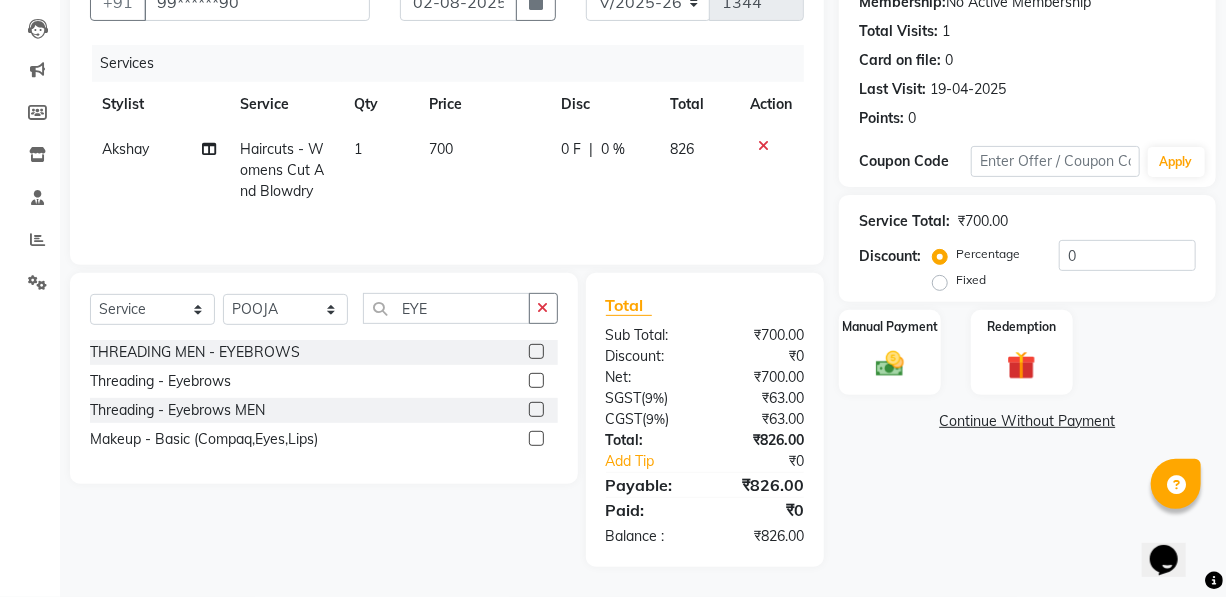 click 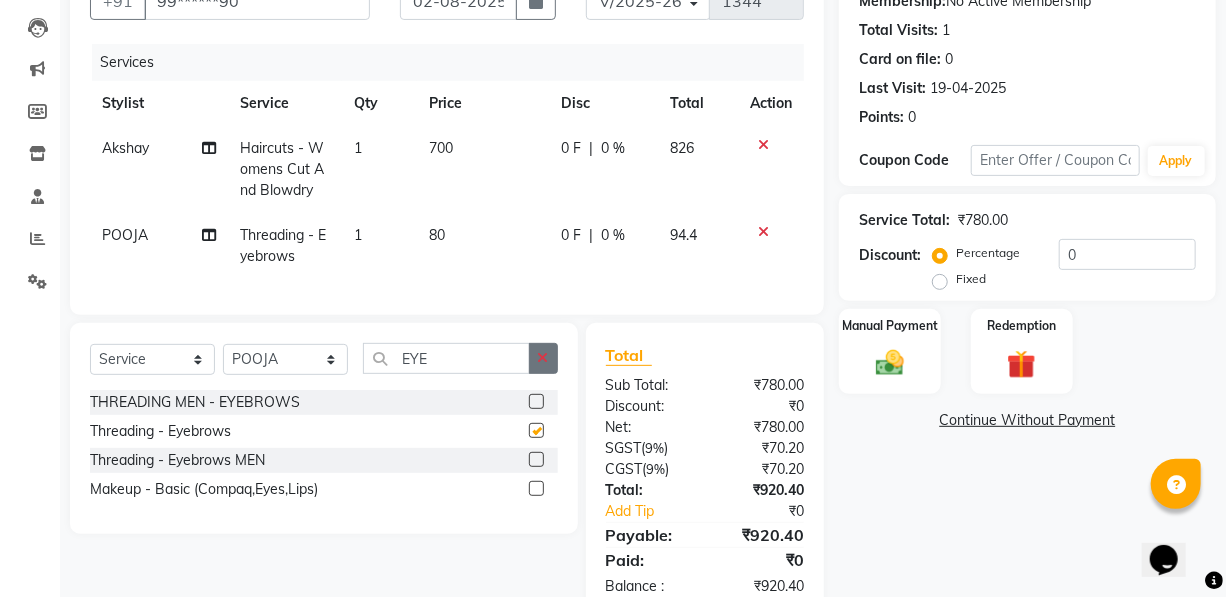 checkbox on "false" 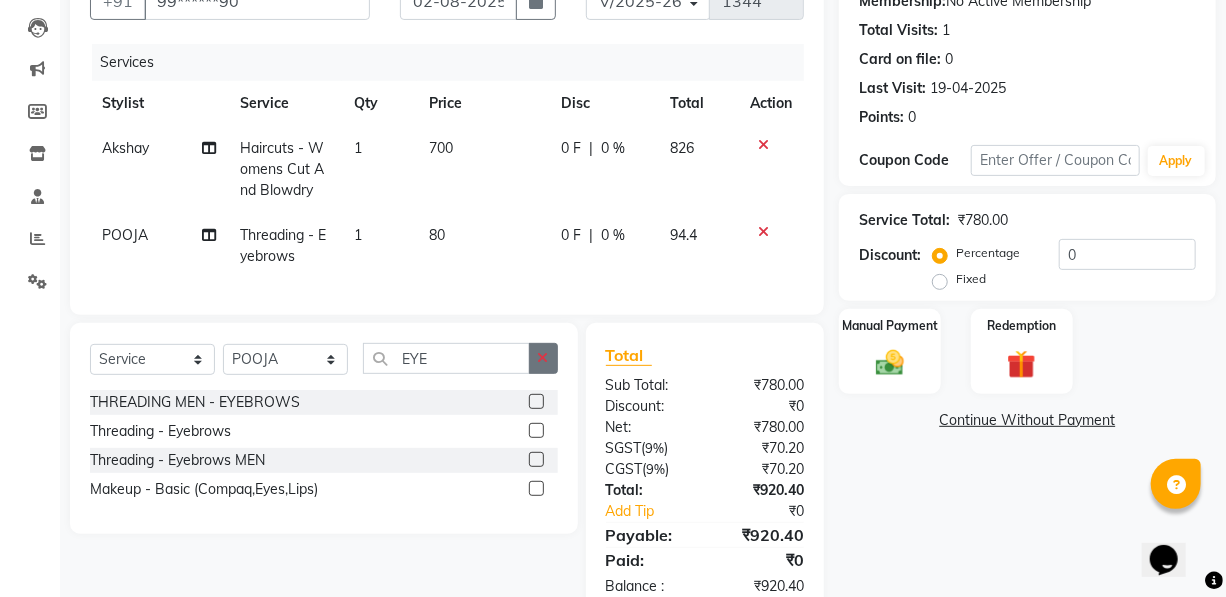 click 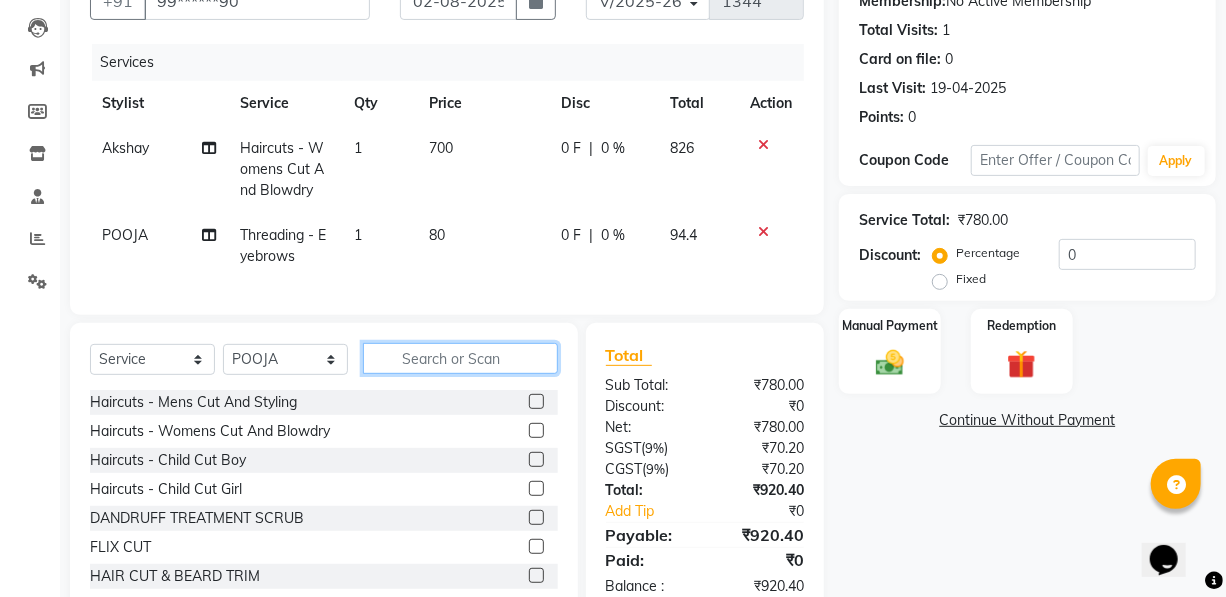 click 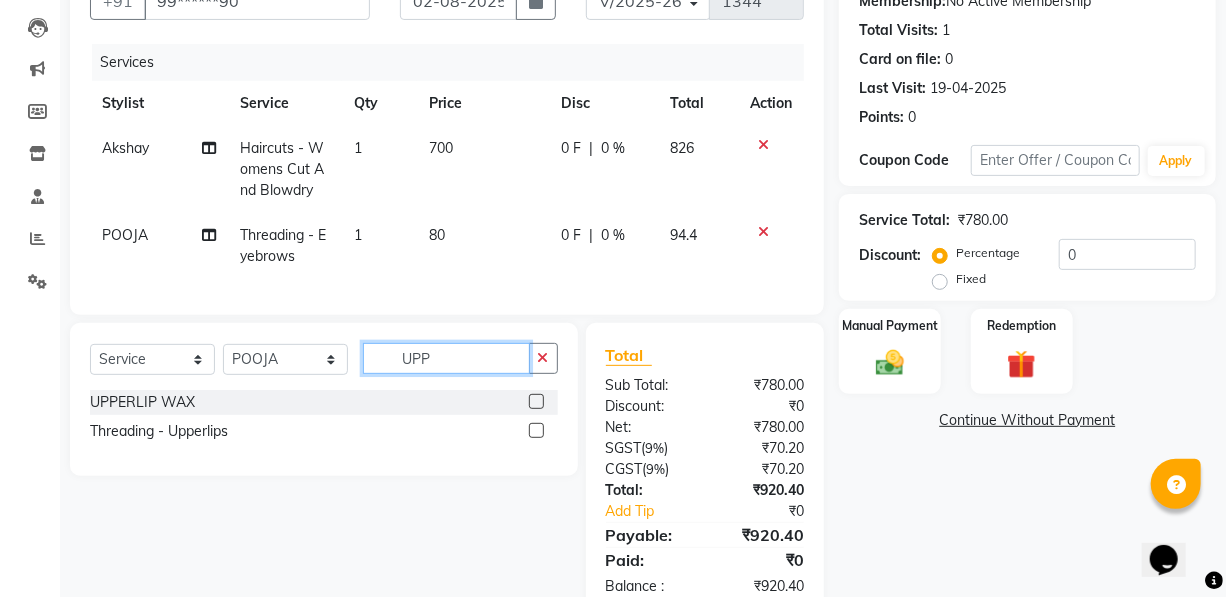 type on "UPP" 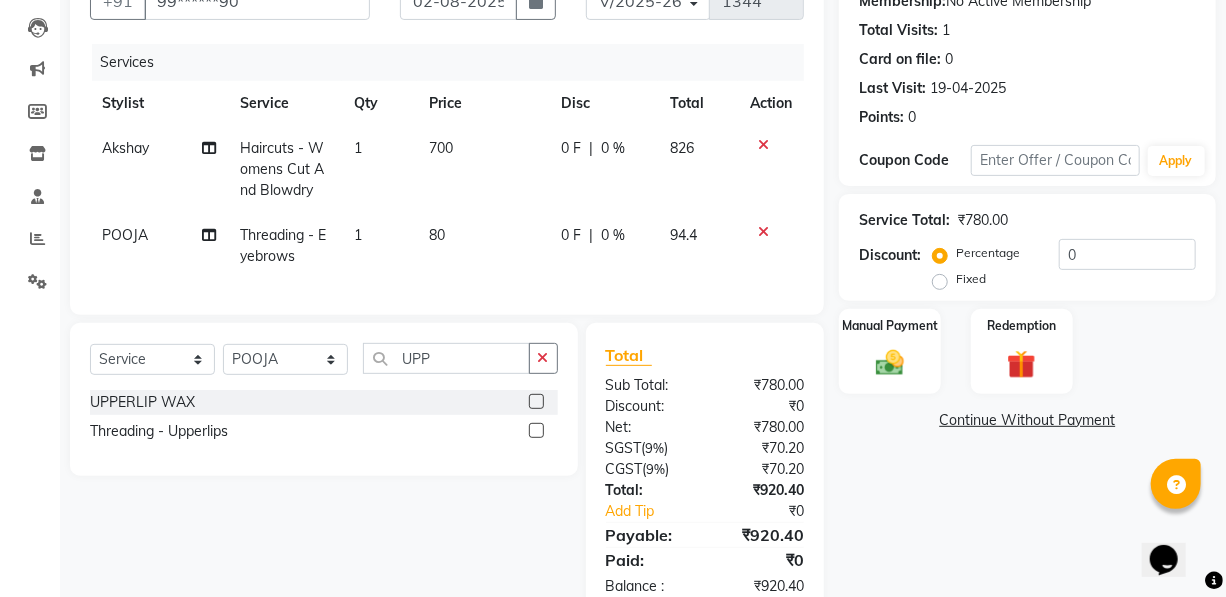 click 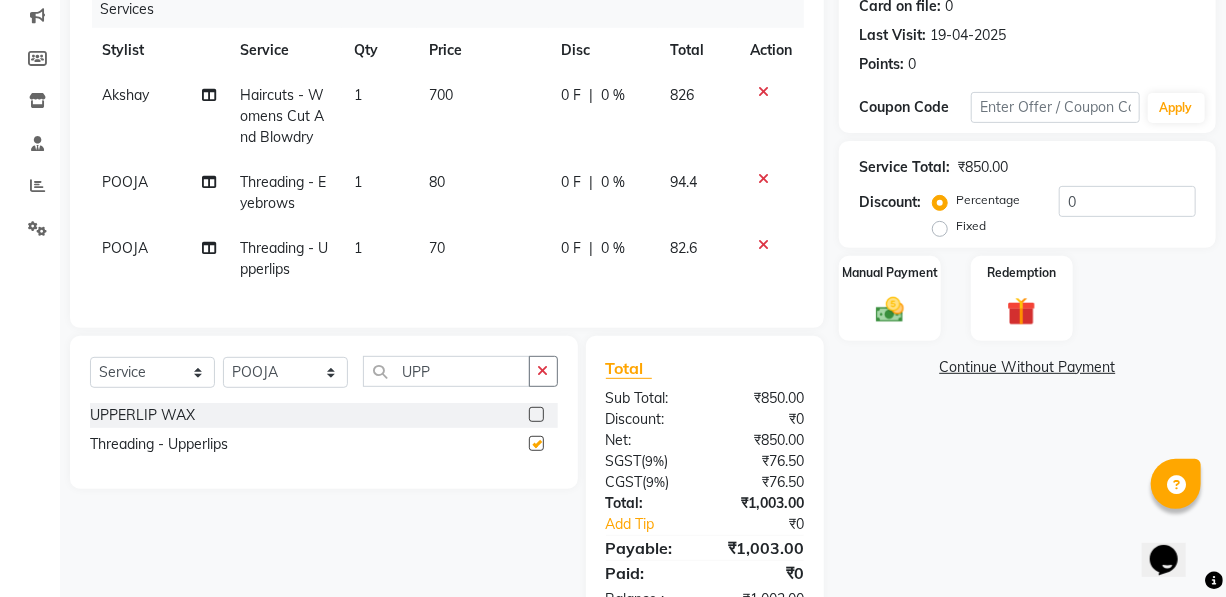 checkbox on "false" 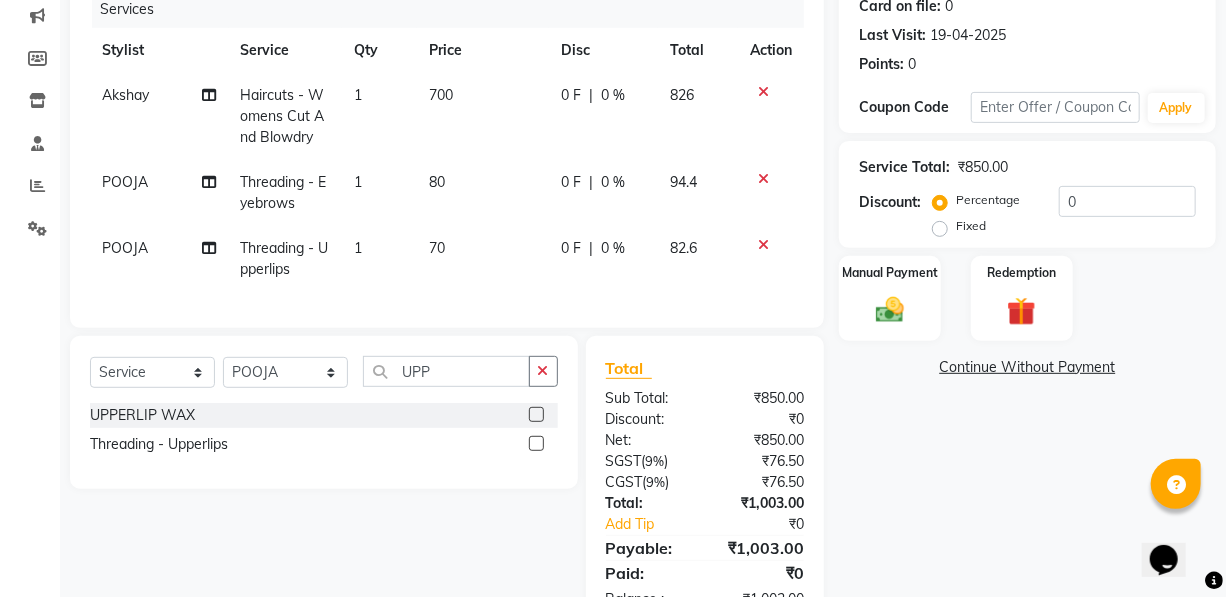 scroll, scrollTop: 336, scrollLeft: 0, axis: vertical 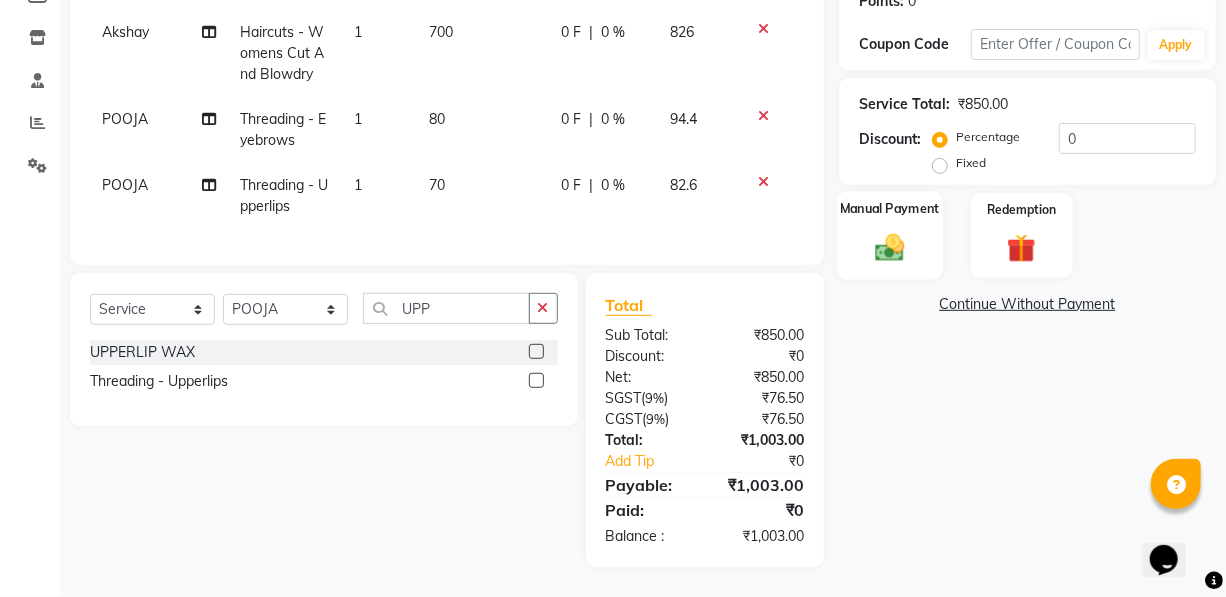 click 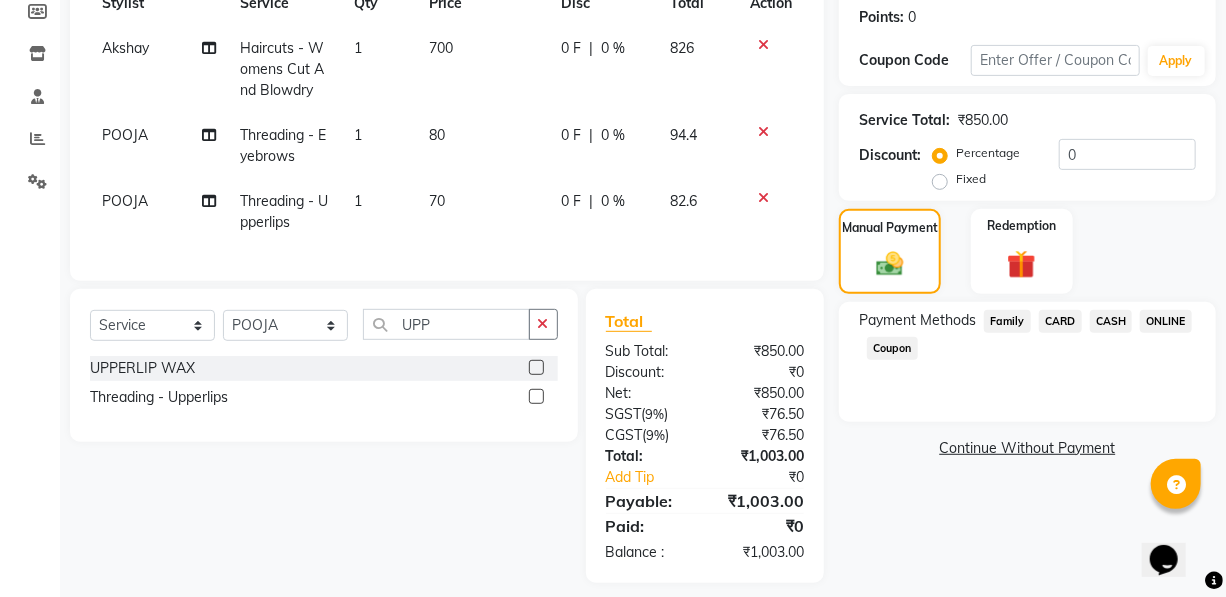 scroll, scrollTop: 336, scrollLeft: 0, axis: vertical 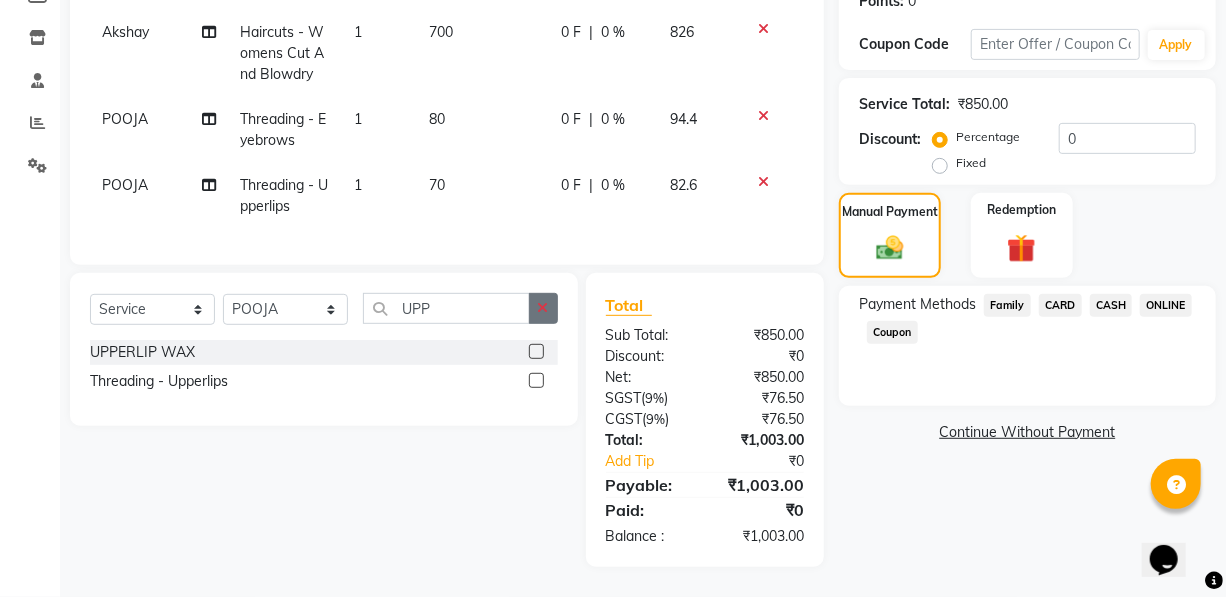 click 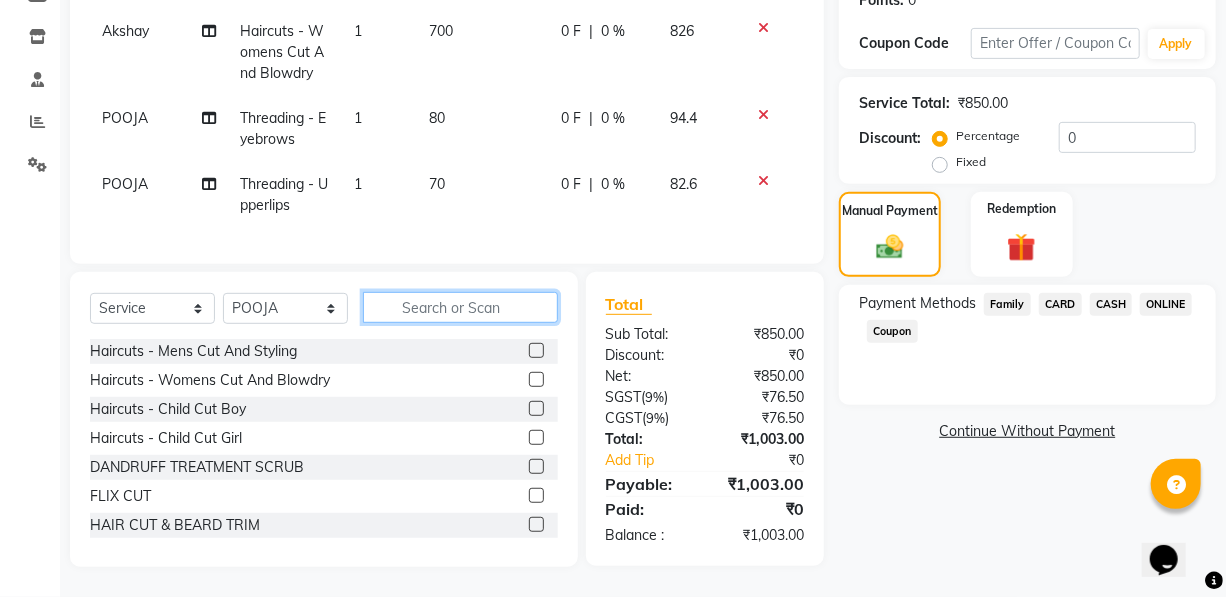 click 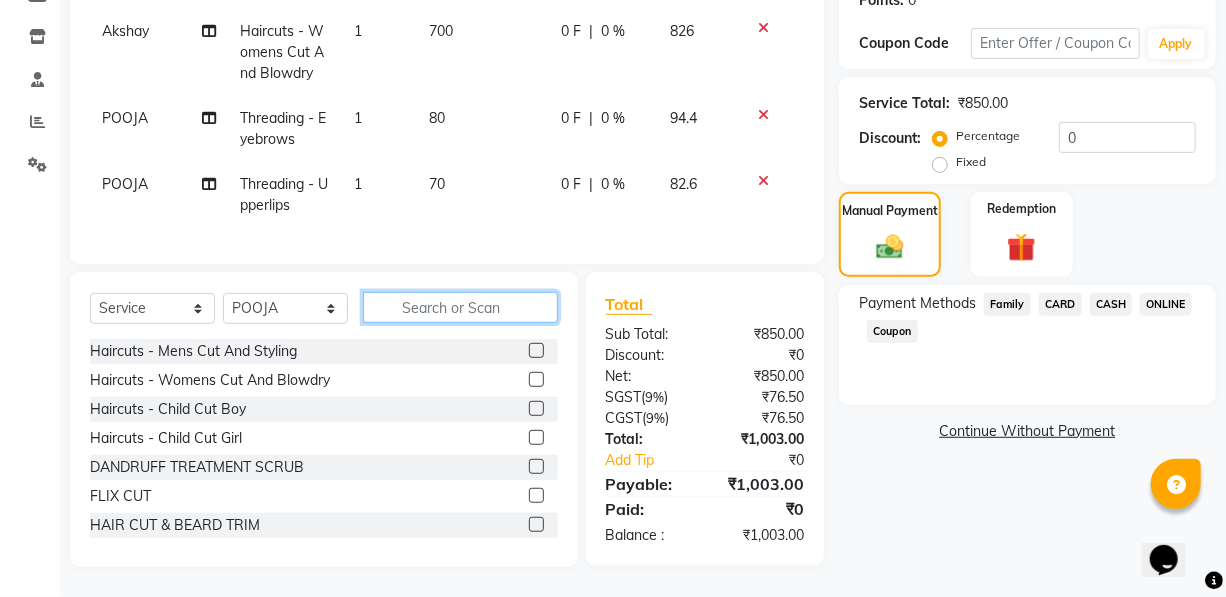 click 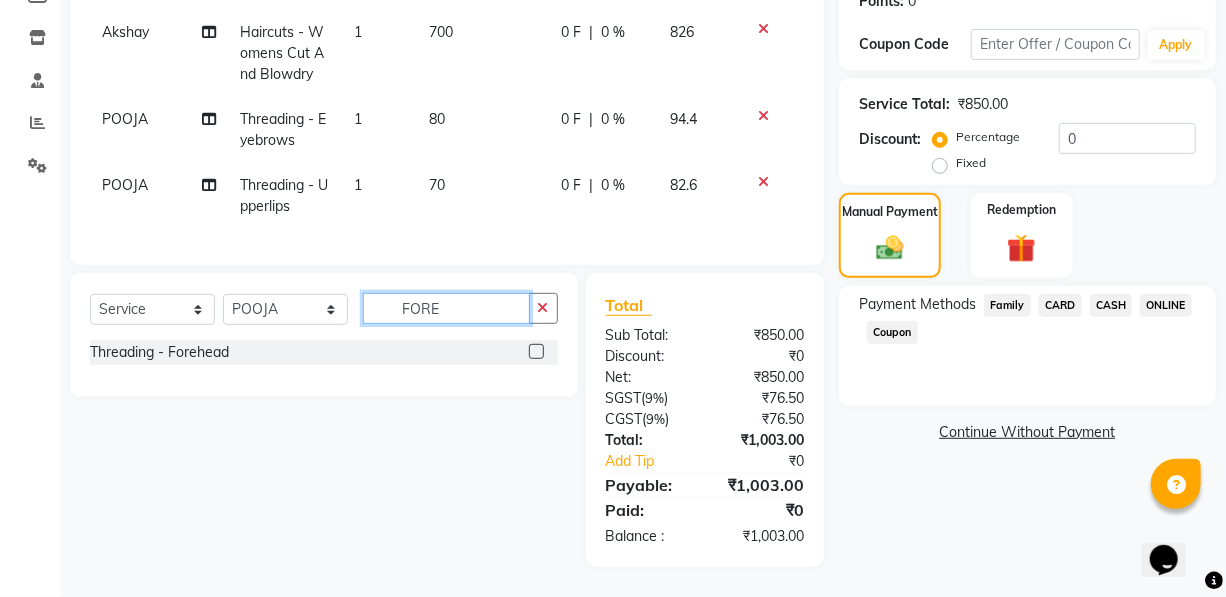 type on "FORE" 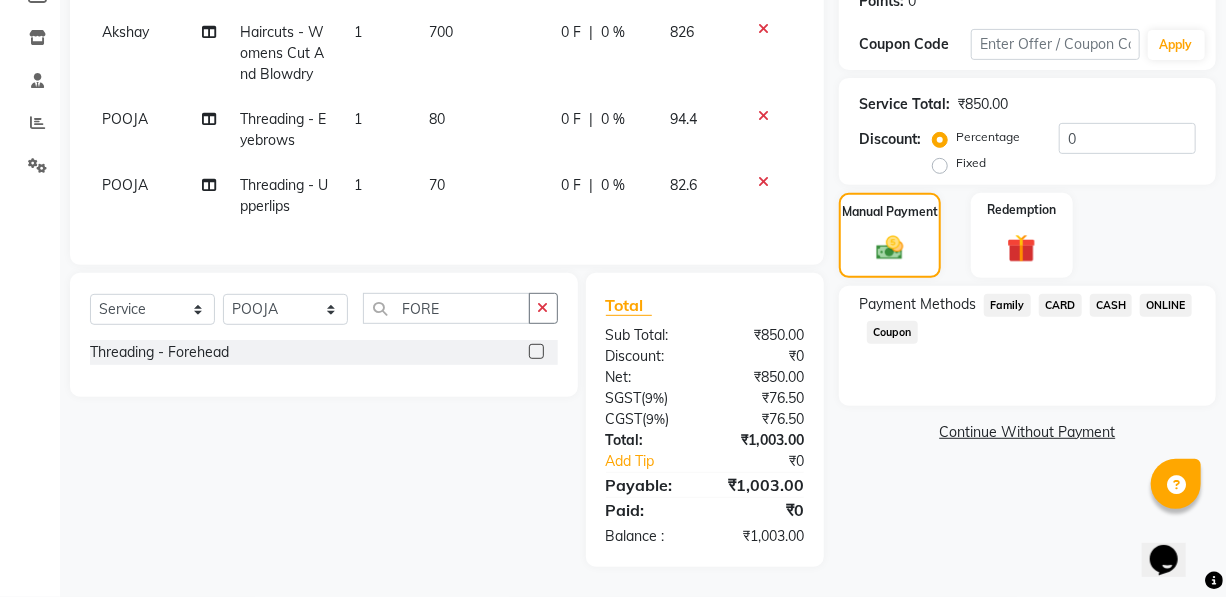 click 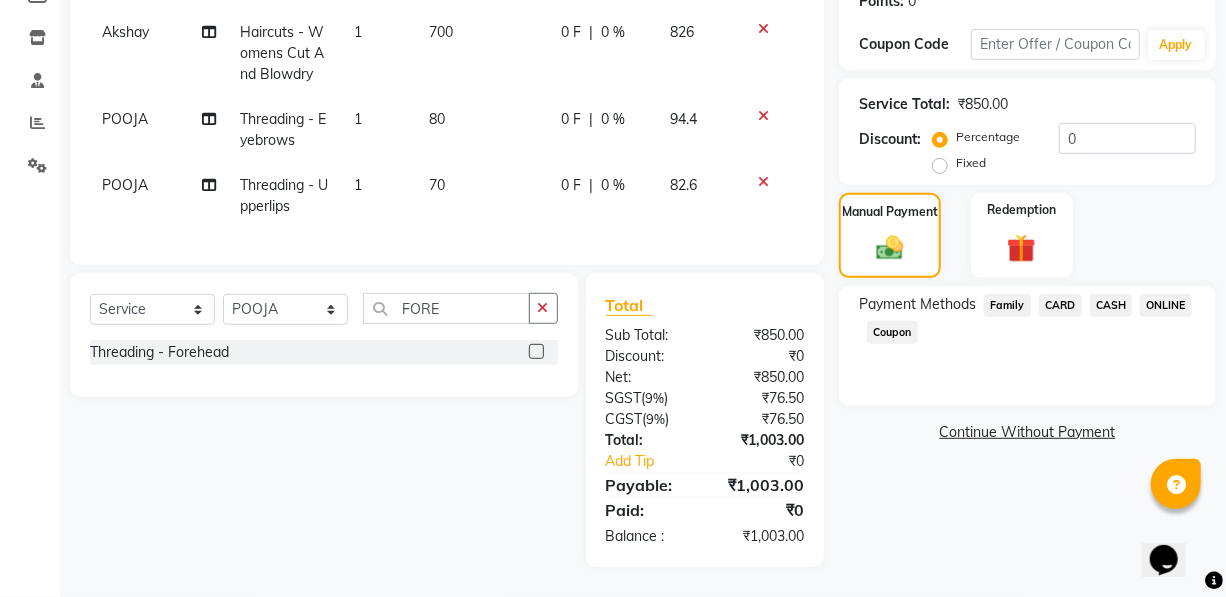 click at bounding box center (535, 352) 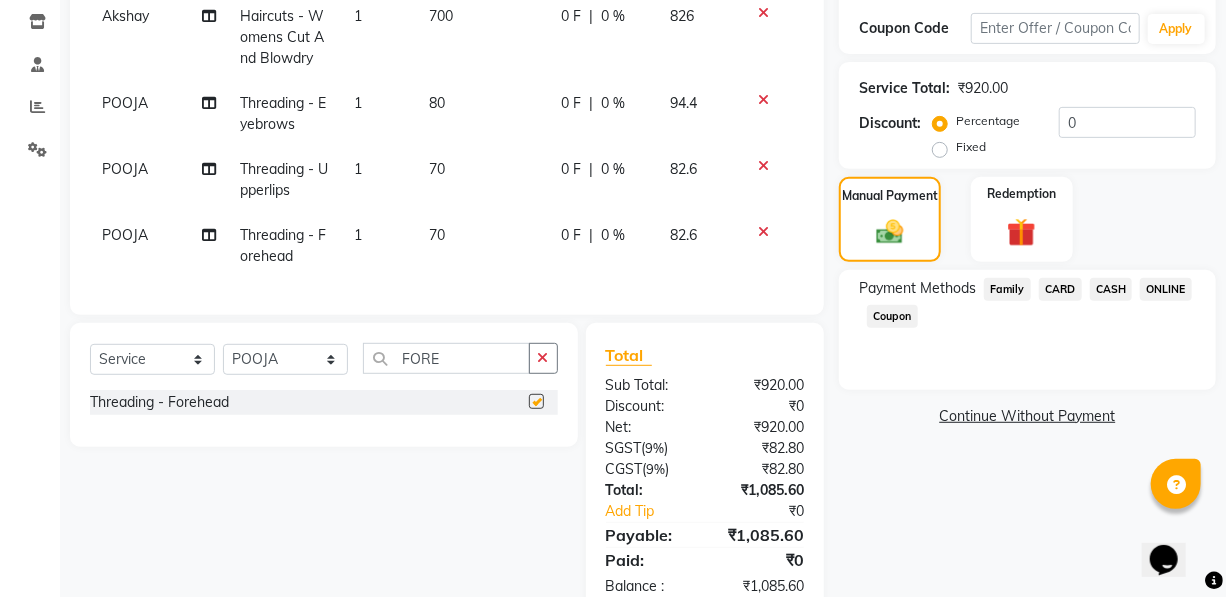 checkbox on "false" 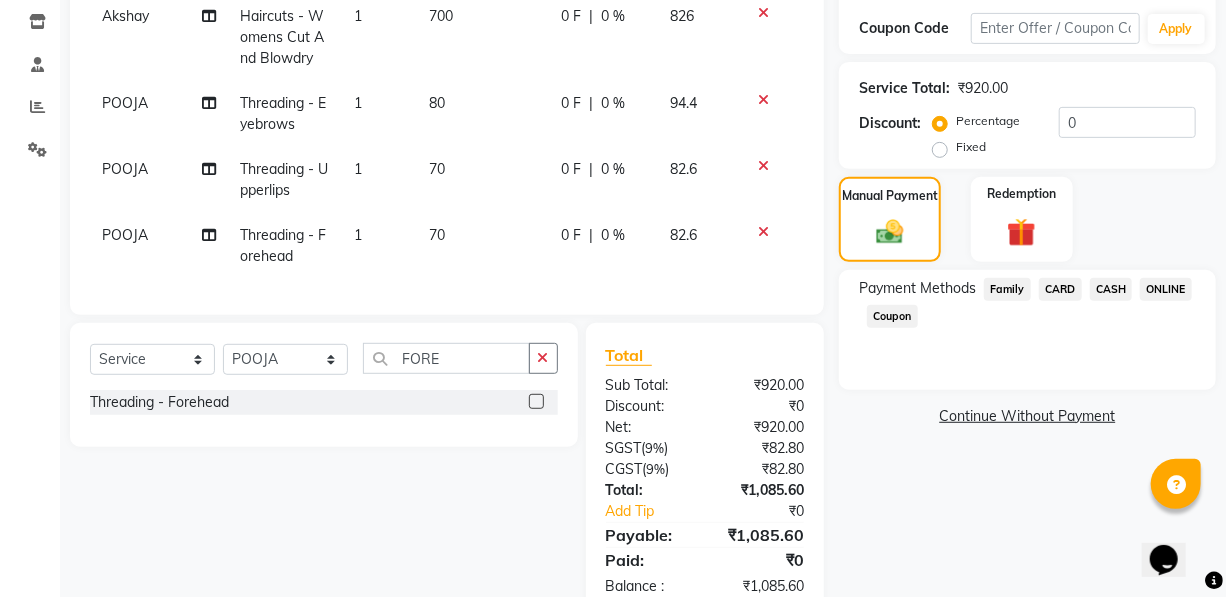 click on "ONLINE" 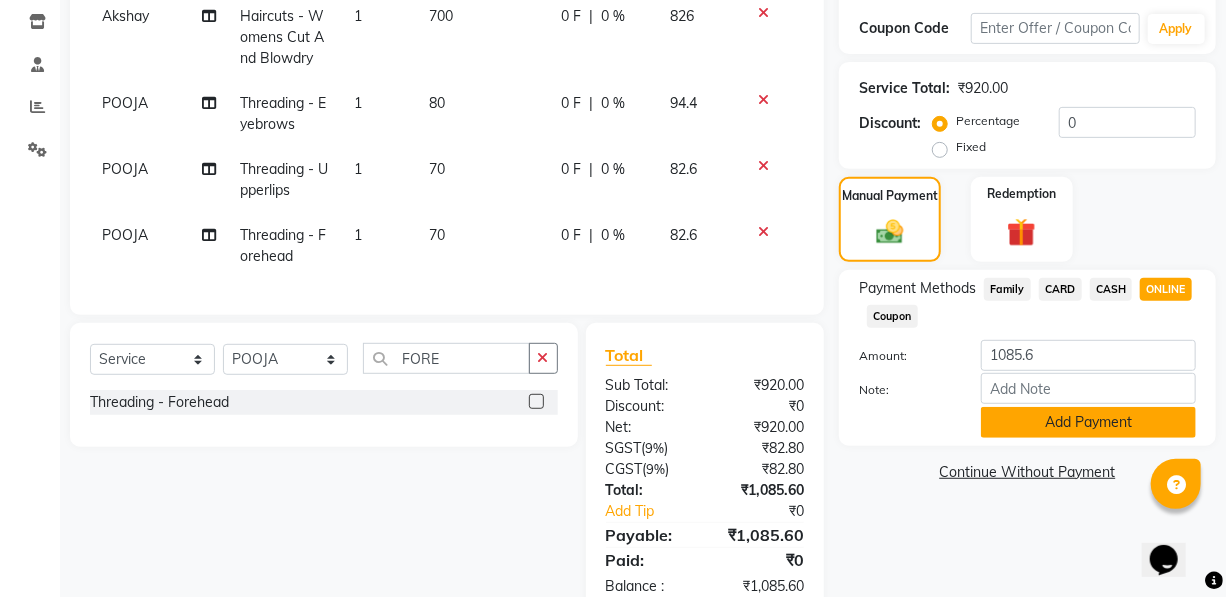 click on "Add Payment" 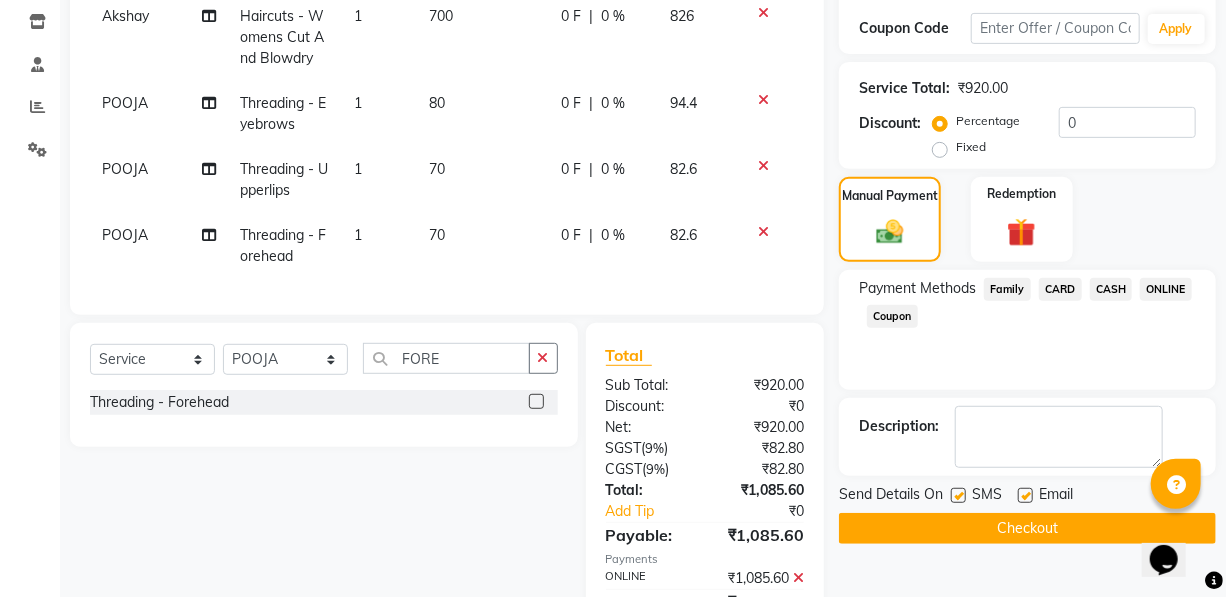 click on "Checkout" 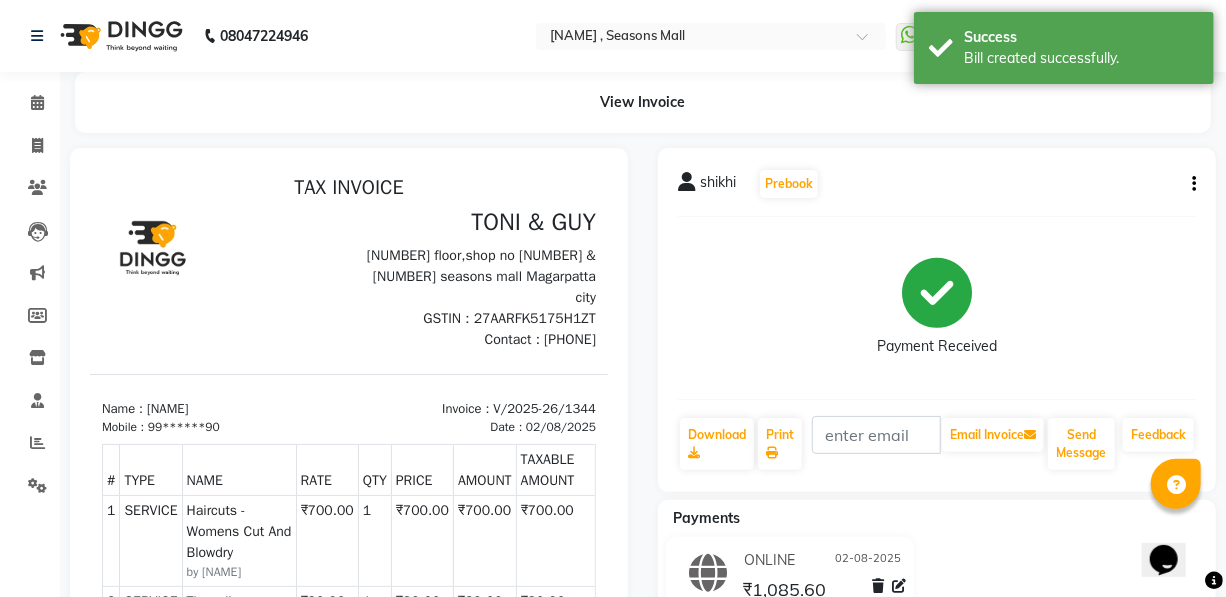 scroll, scrollTop: 0, scrollLeft: 0, axis: both 